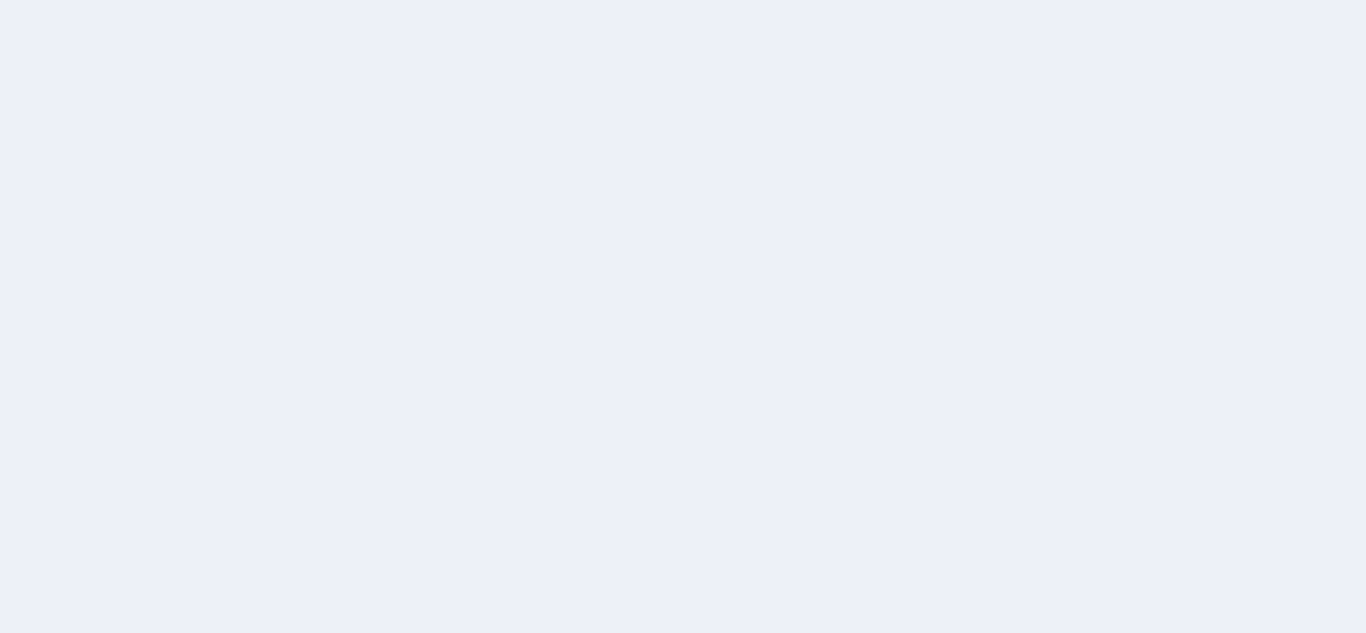 scroll, scrollTop: 0, scrollLeft: 0, axis: both 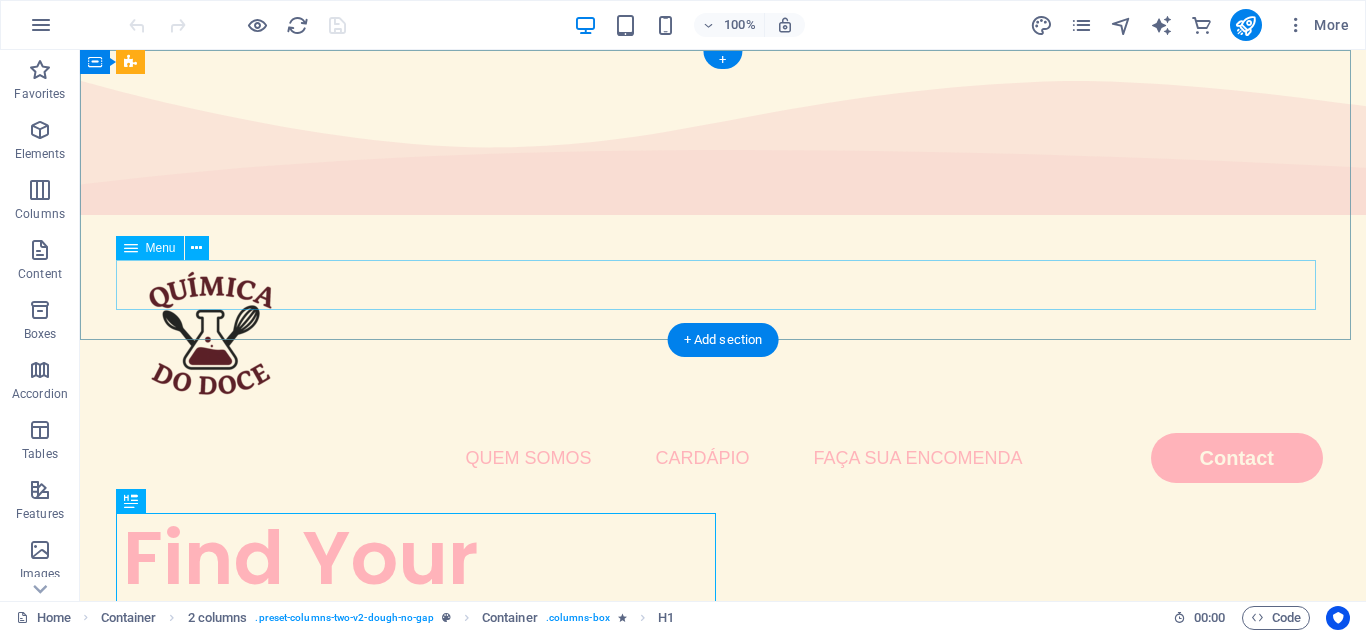 click on "página inicial quem somos cardápio faça sua encomenda Contact" at bounding box center (723, 458) 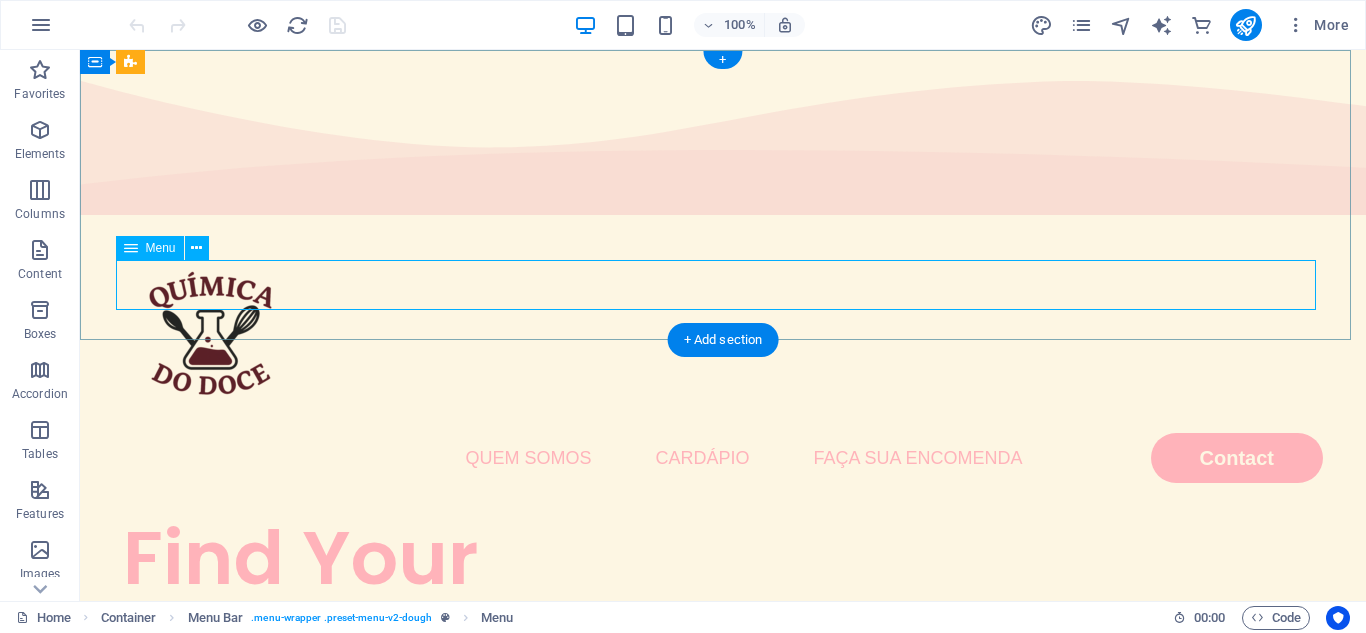 click on "página inicial quem somos cardápio faça sua encomenda Contact" at bounding box center [723, 458] 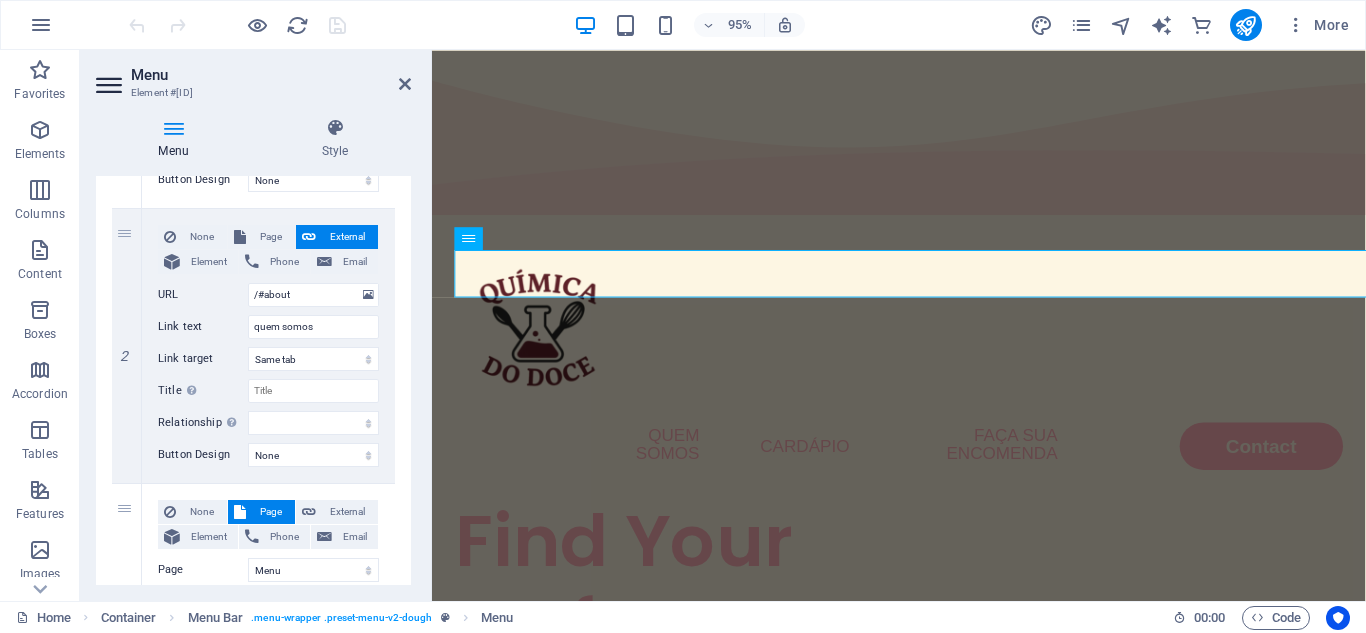 scroll, scrollTop: 437, scrollLeft: 0, axis: vertical 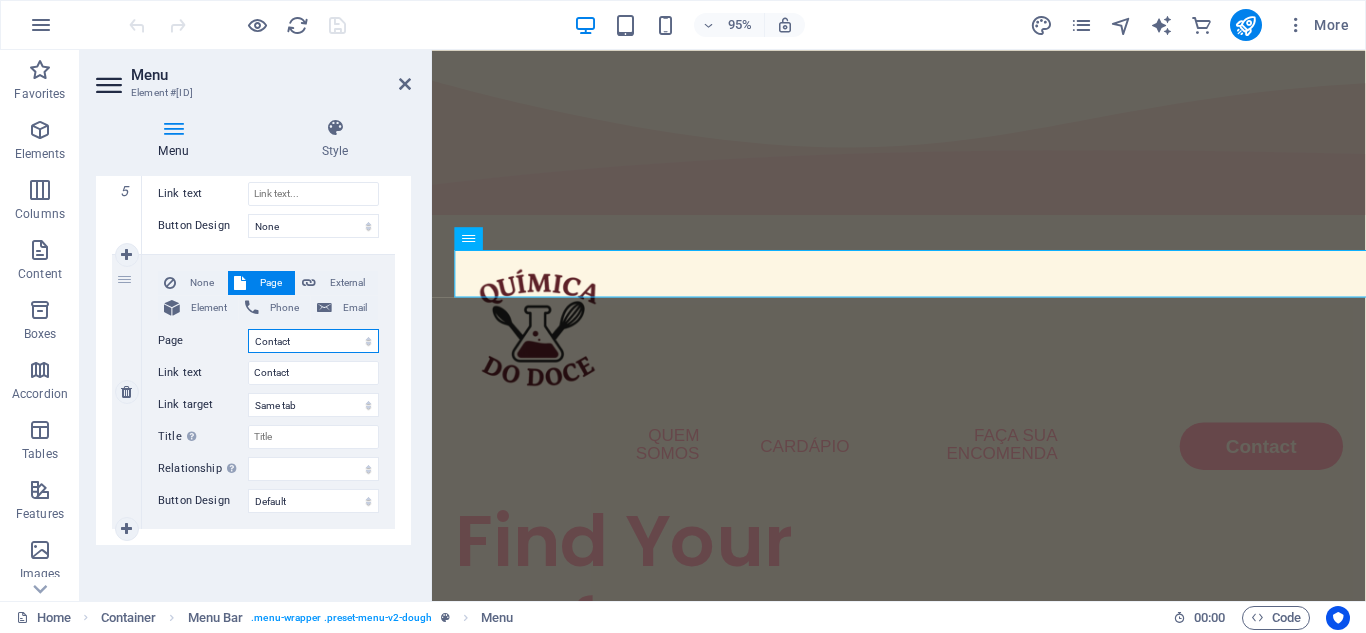 click on "Home Menu Contact Legal Notice Privacy" at bounding box center (313, 341) 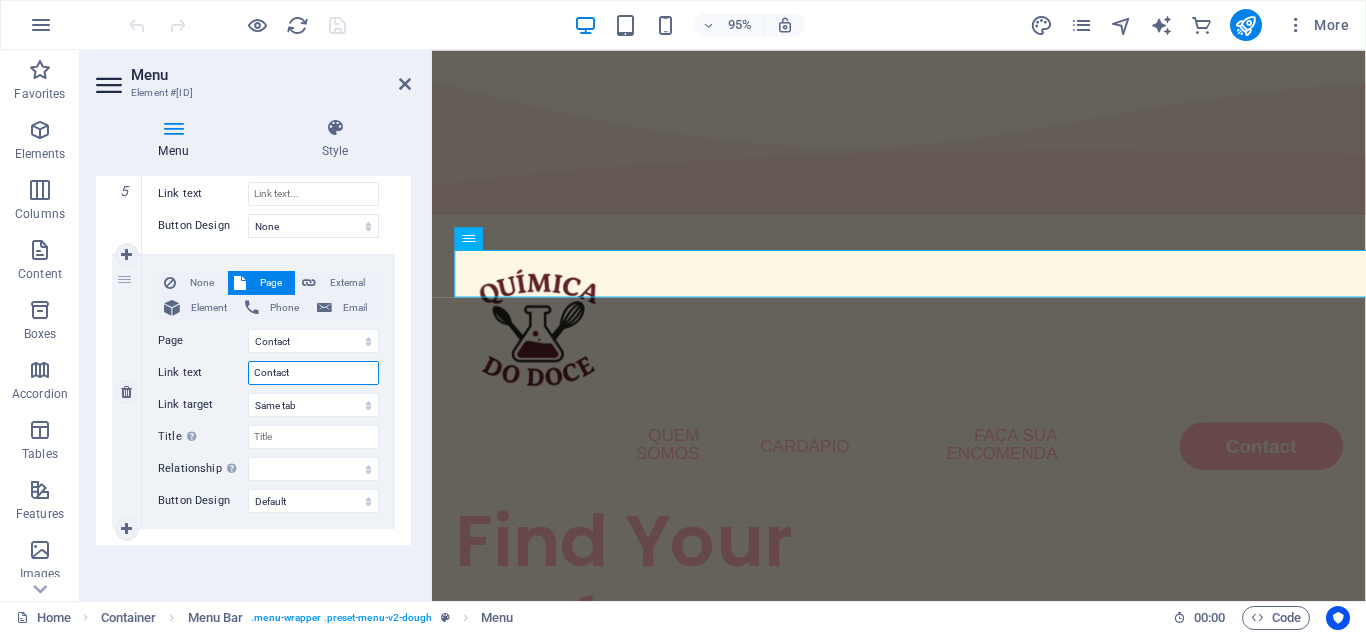 click on "Contact" at bounding box center (313, 373) 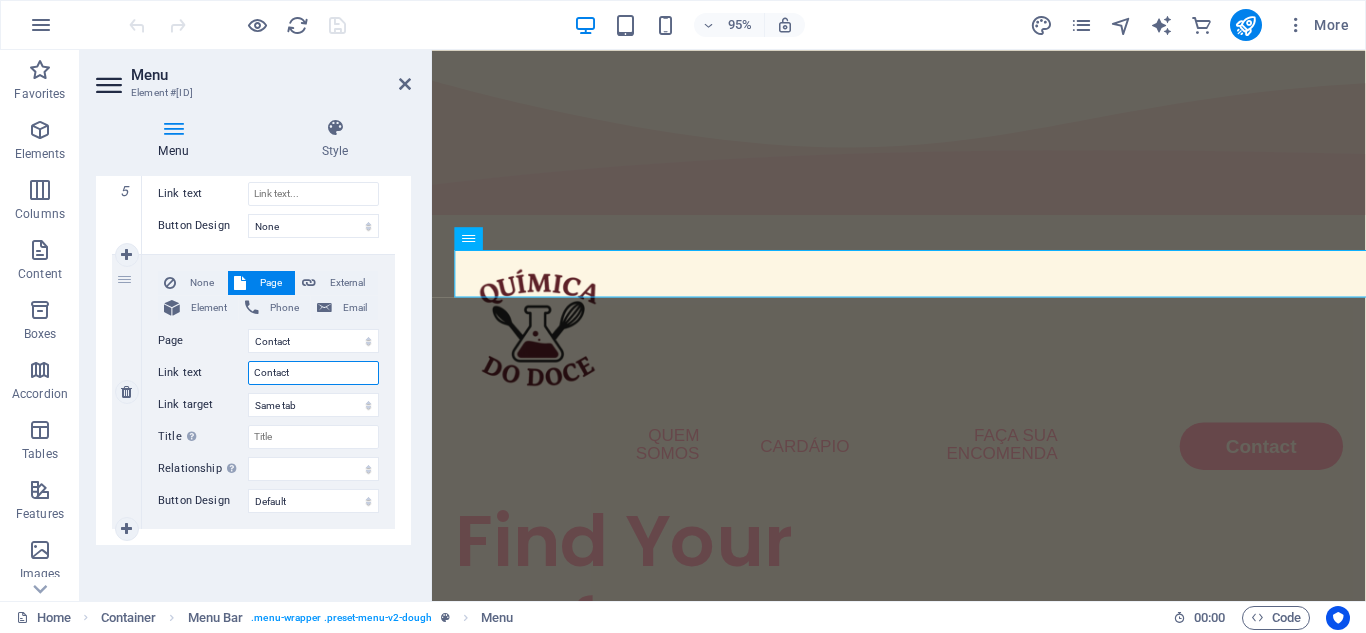 select 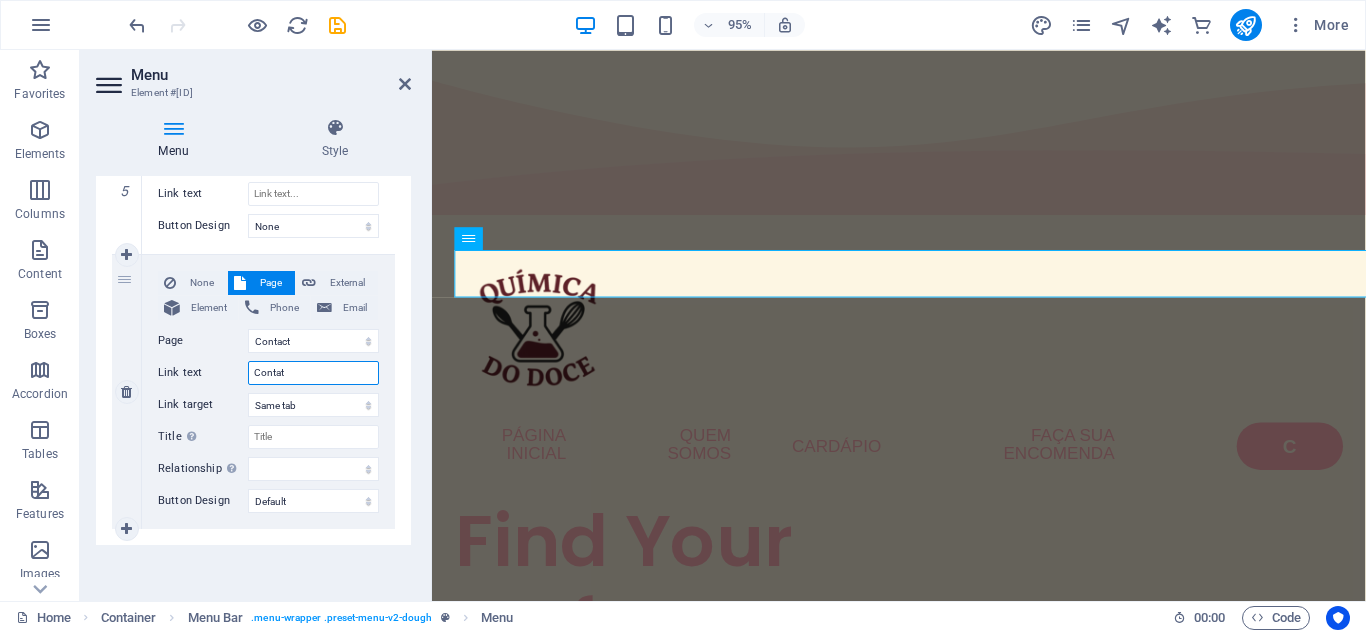 type on "Contato" 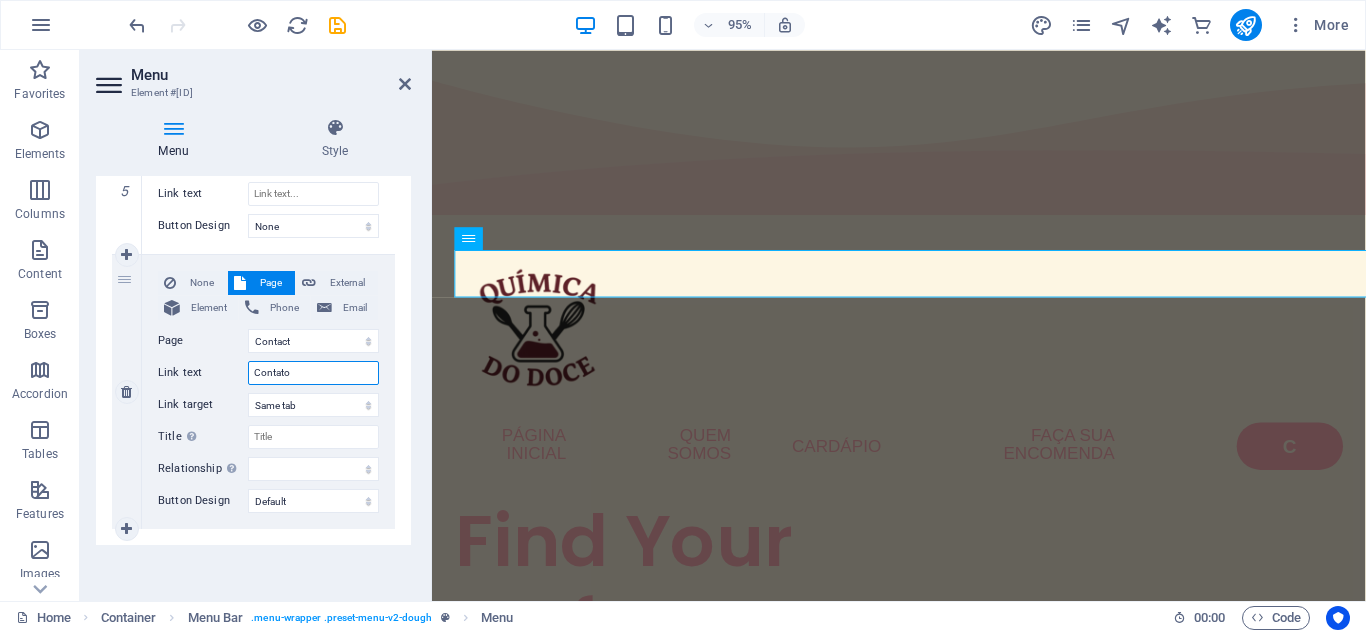 select 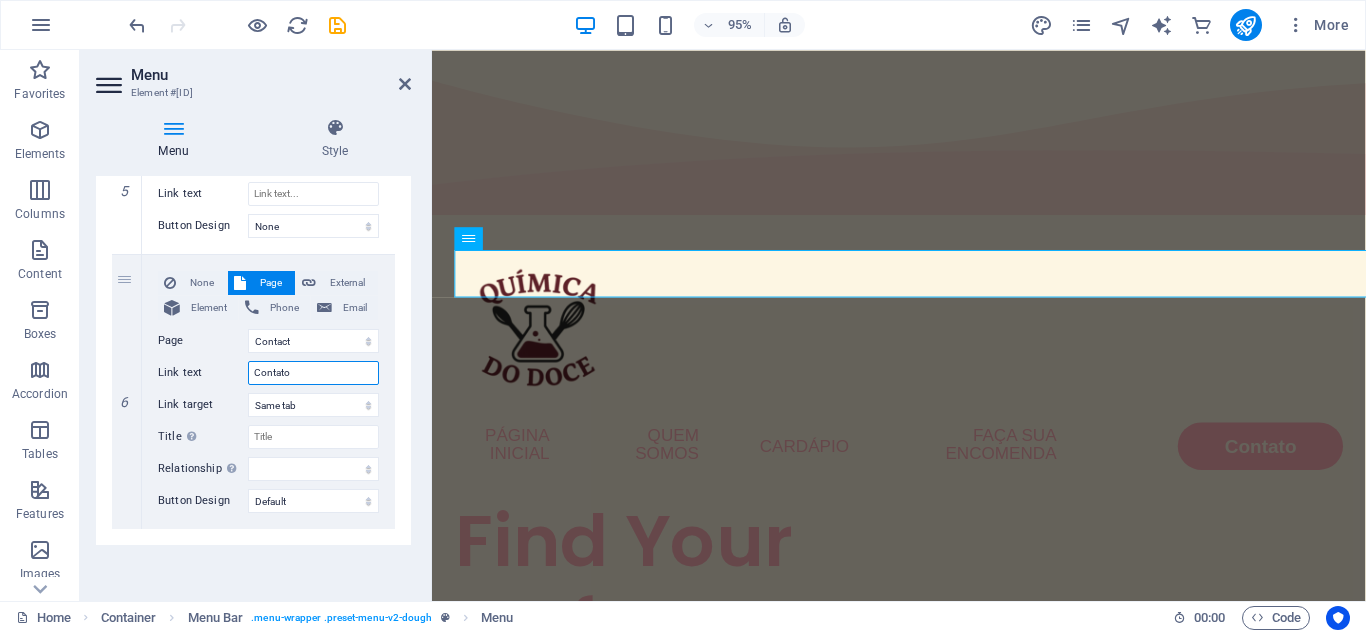 type on "Contato" 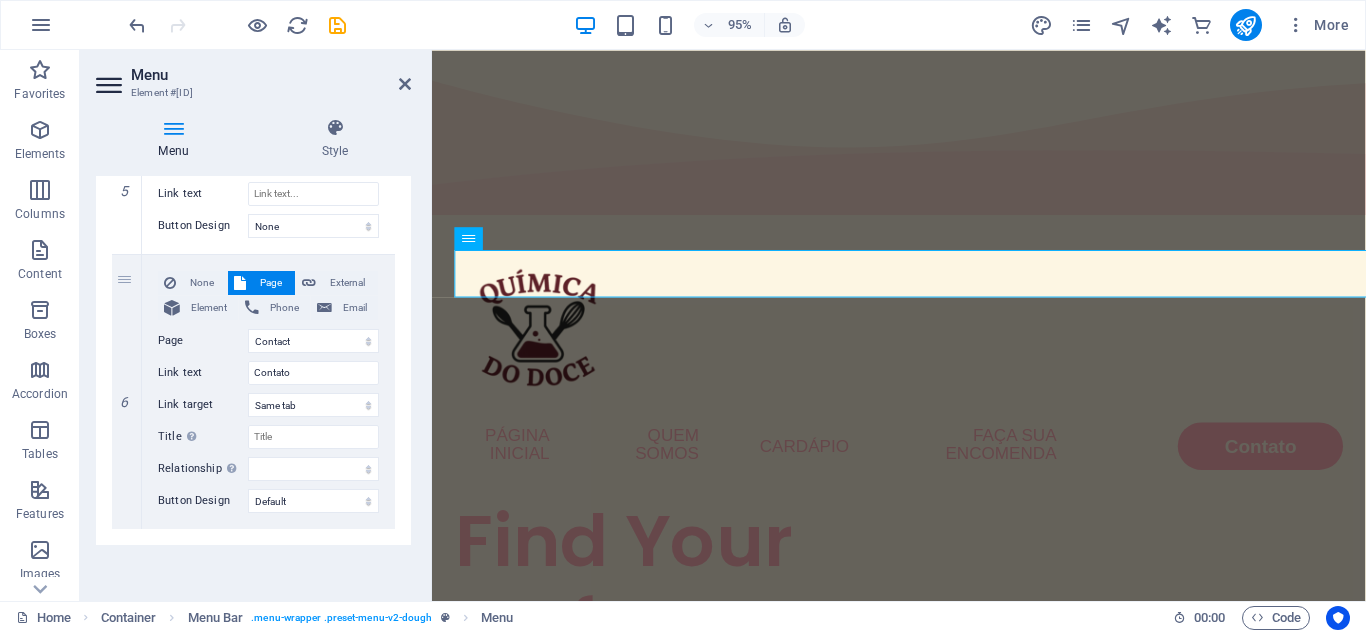 click on "Element #[ID] Menu Style Menu Auto Custom Create custom menu items for this menu. Recommended for one-page websites. Manage pages Menu items 1 None Page External Element Phone Email Page Home Menu Contact Legal Notice Privacy Element
URL /[NUMBER] Phone Email Link text página inicial Link target New tab Same tab Overlay Title Additional link description, should not be the same as the link text. The title is most often shown as a tooltip text when the mouse moves over the element. Leave empty if uncertain. Relationship Sets the  relationship of this link to the link target . For example, the value "nofollow" instructs search engines not to follow the link. Can be left empty. alternate author bookmark external help license next nofollow noreferrer noopener prev search tag Button Design None Default Primary Secondary 2 None Page External Element Phone Email Page Home Menu Contact Legal Notice Privacy Element
URL /[NUMBER] Phone Email Link text New tab 3" at bounding box center [256, 325] 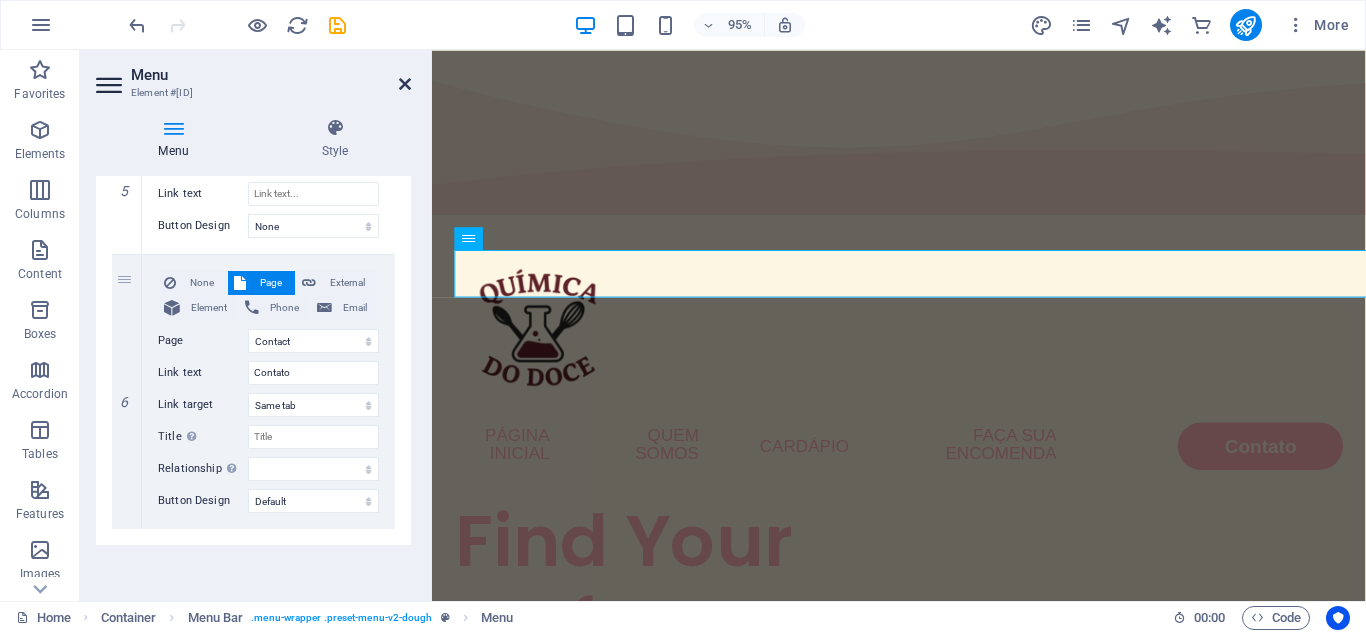 click at bounding box center [405, 84] 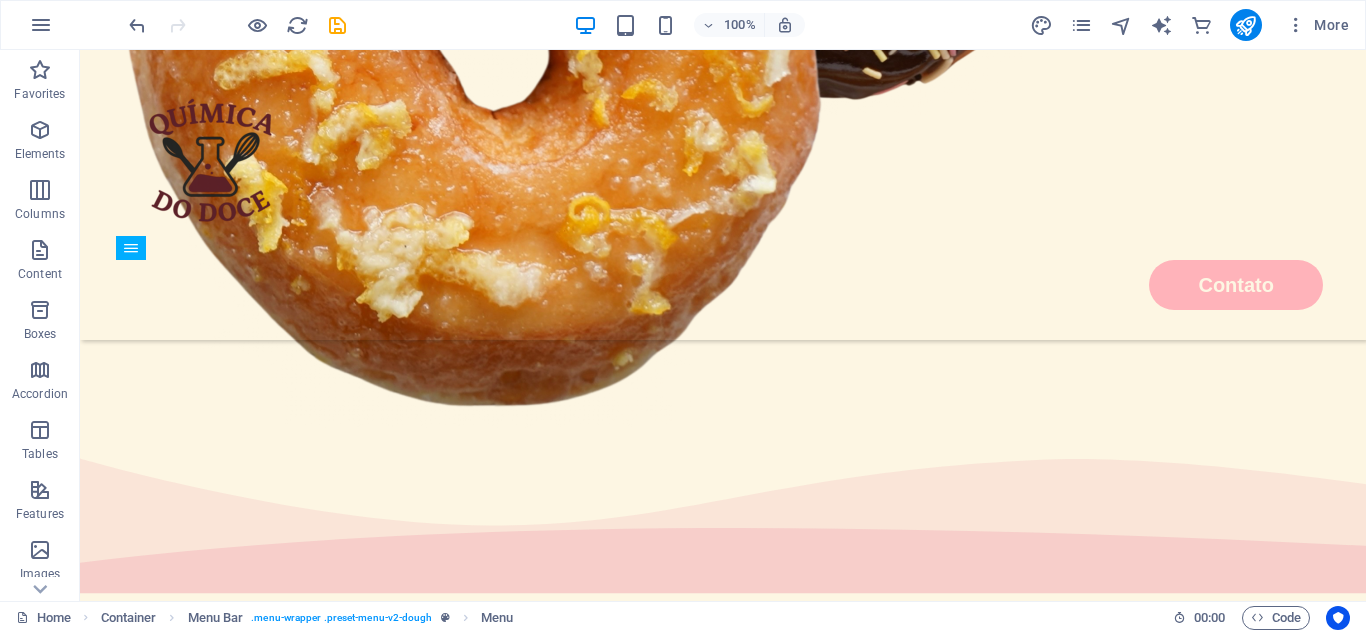 scroll, scrollTop: 0, scrollLeft: 0, axis: both 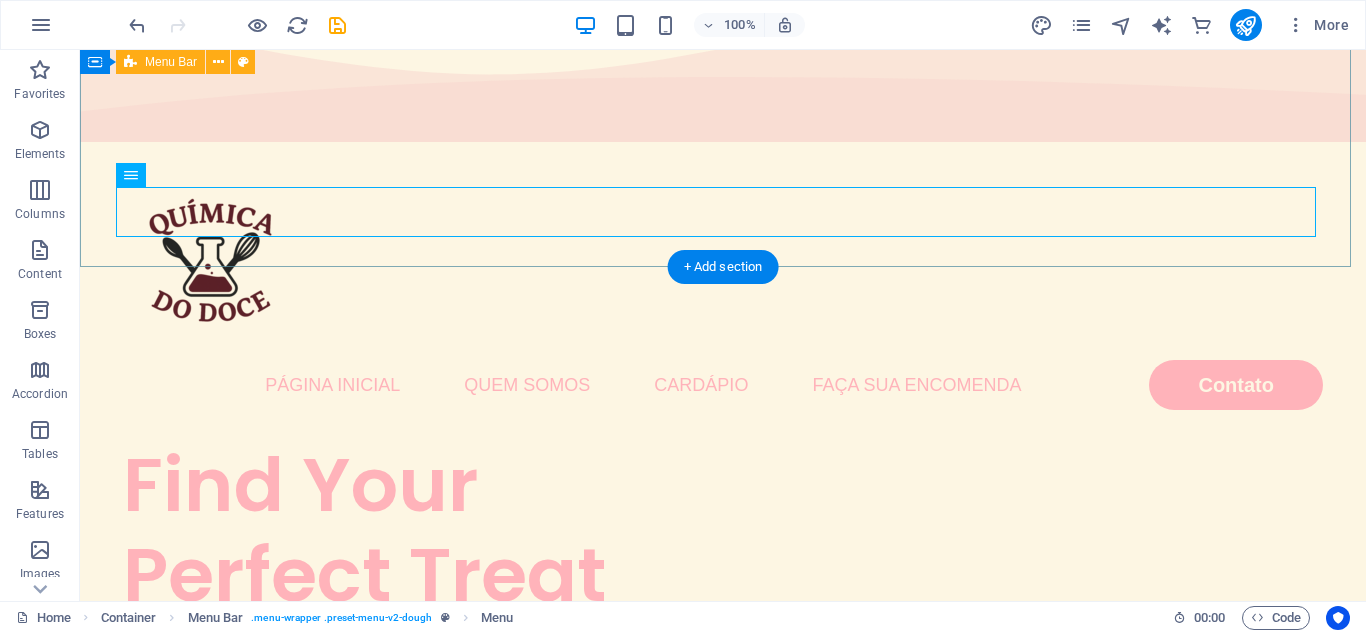 click on "página inicial quem somos cardápio faça sua encomenda Contato" at bounding box center [723, 295] 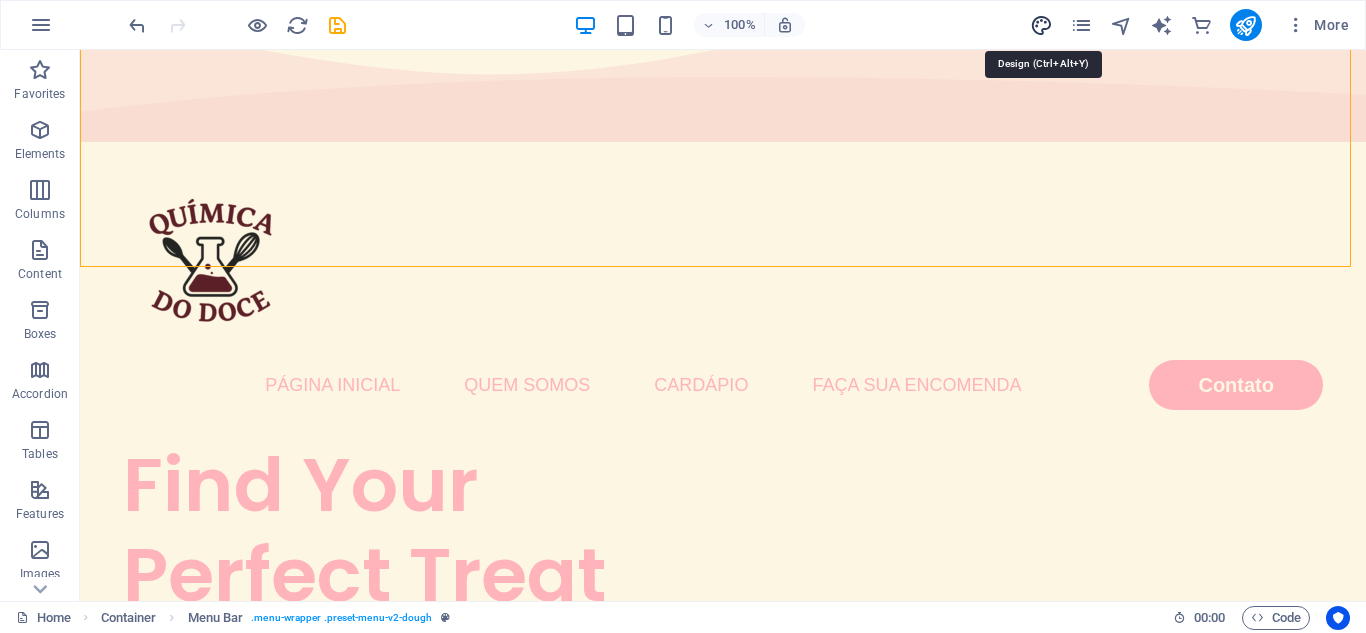 click at bounding box center (1041, 25) 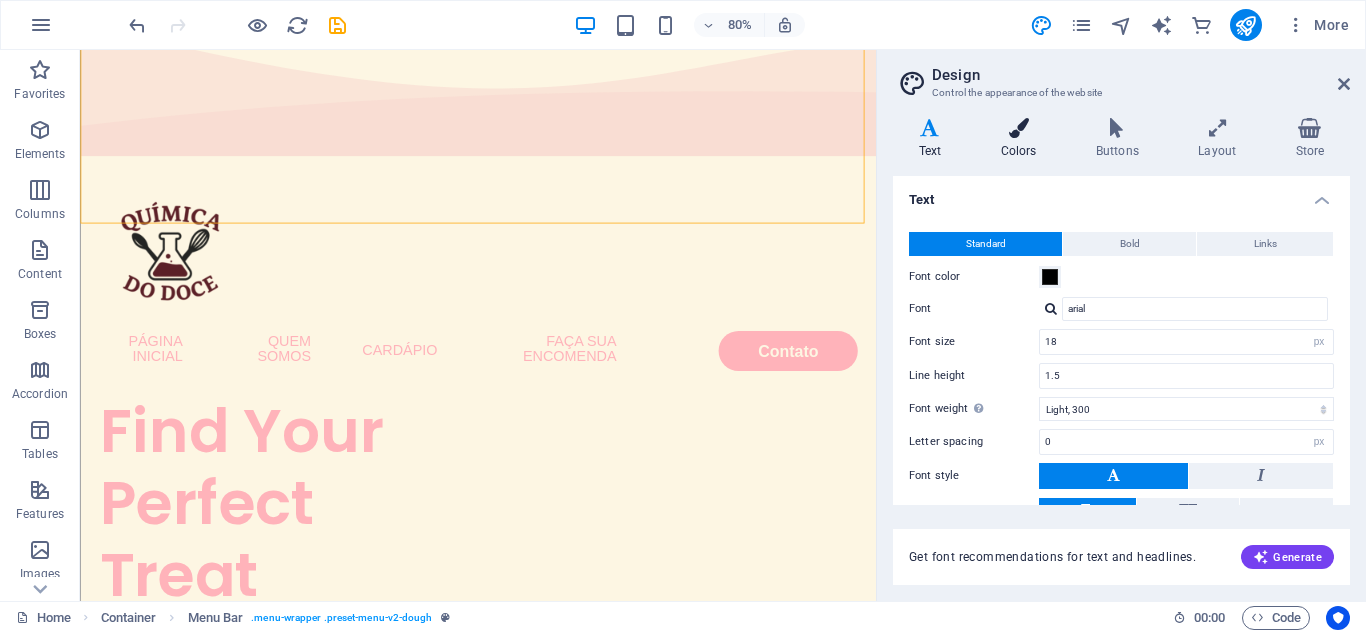 click on "Colors" at bounding box center [1022, 139] 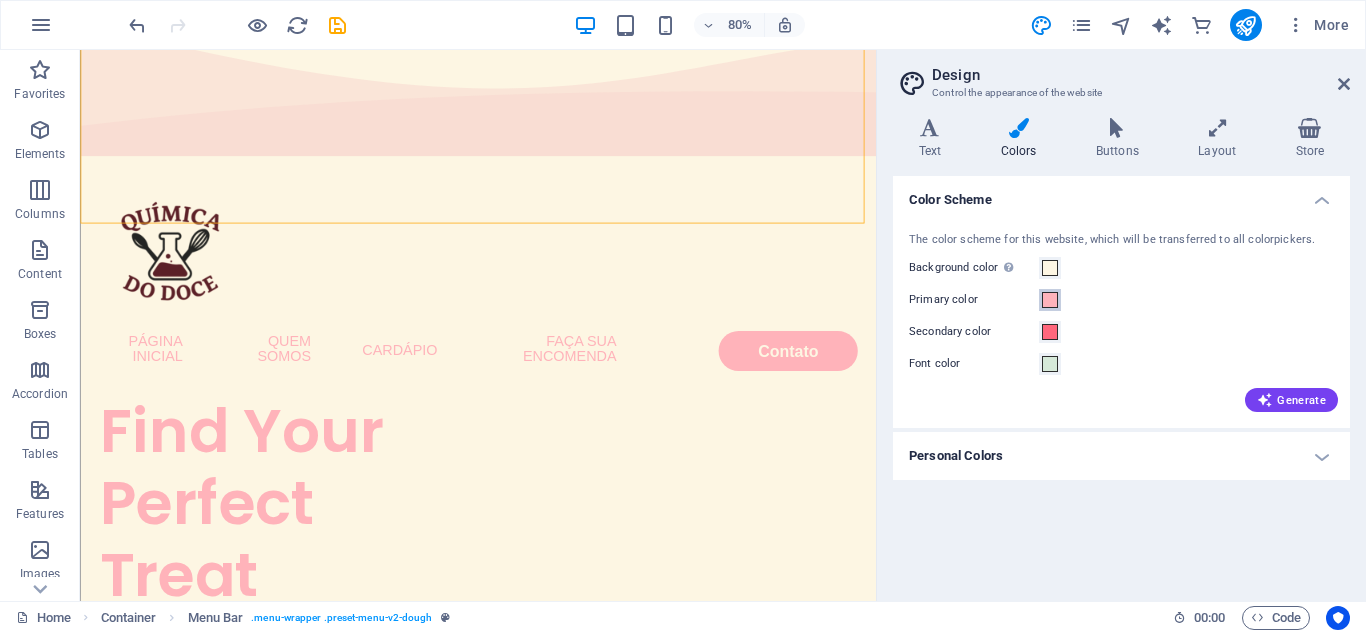 click at bounding box center [1050, 300] 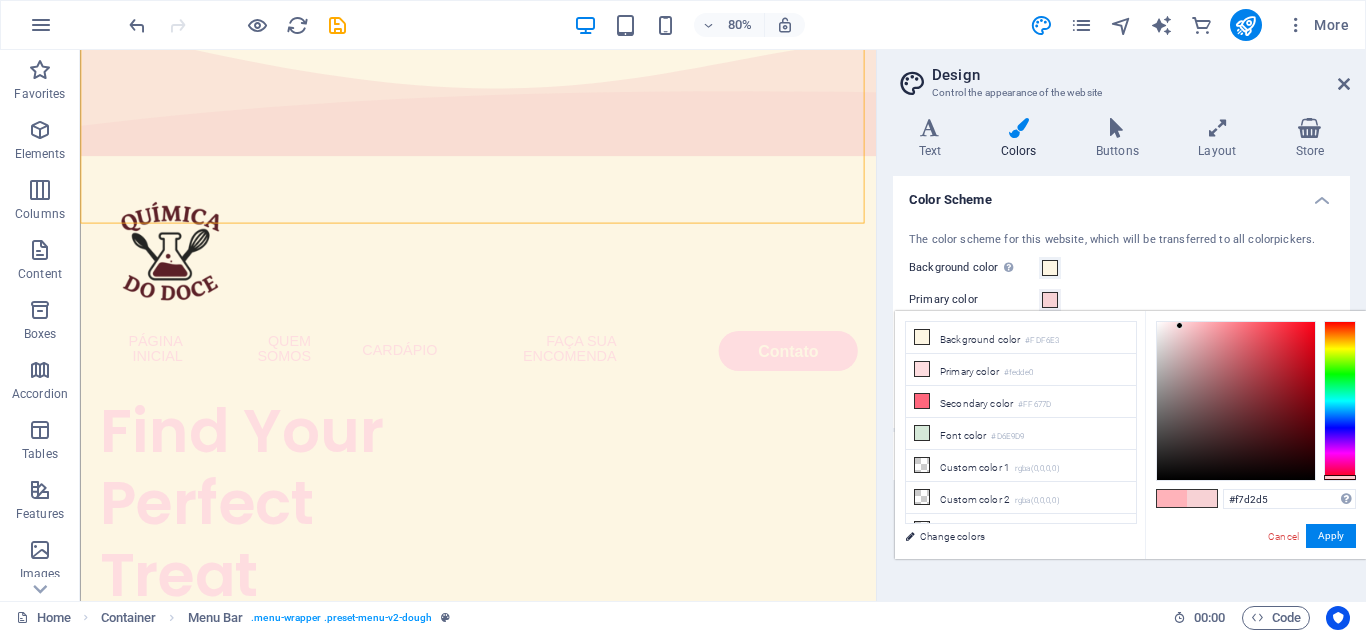 drag, startPoint x: 1202, startPoint y: 321, endPoint x: 1180, endPoint y: 326, distance: 22.561028 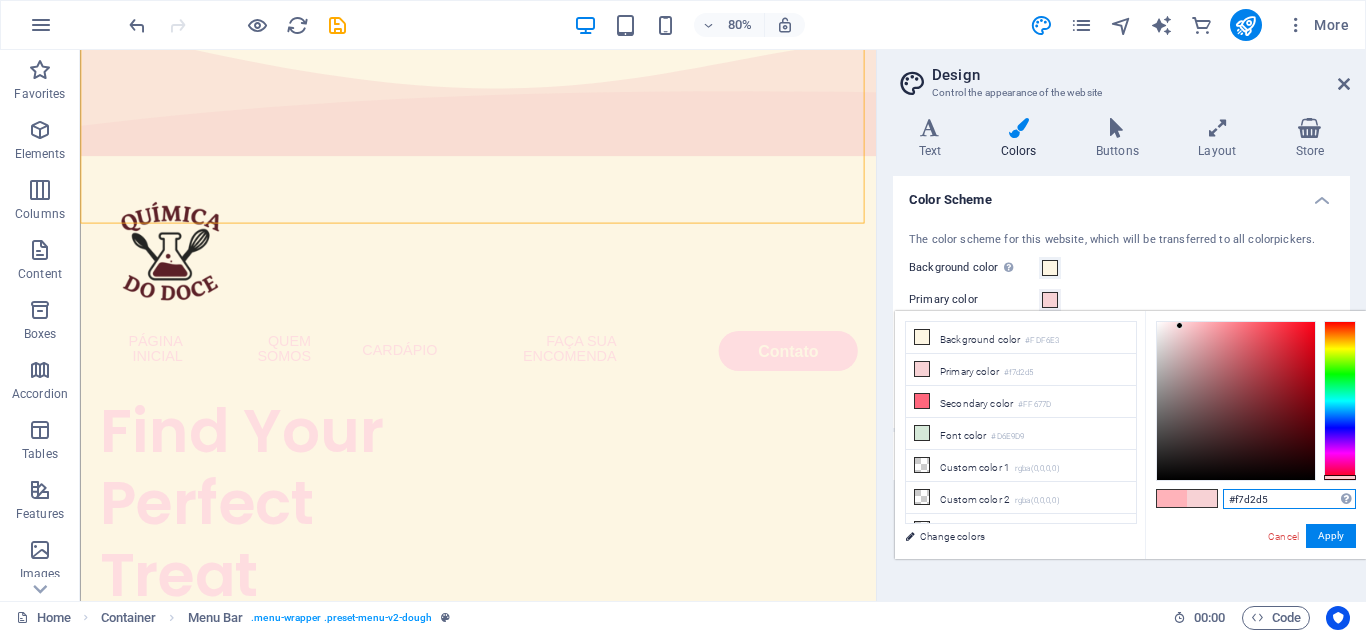 click on "#f7d2d5" at bounding box center [1289, 499] 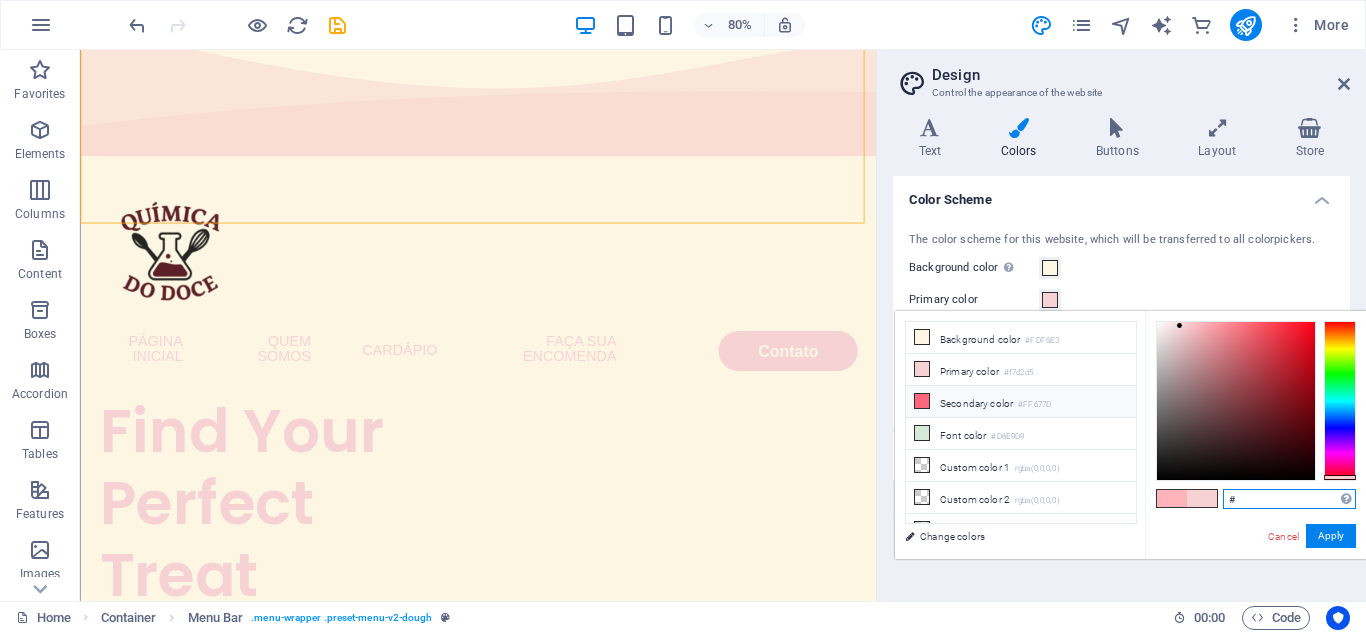 paste on "#e5cdff" 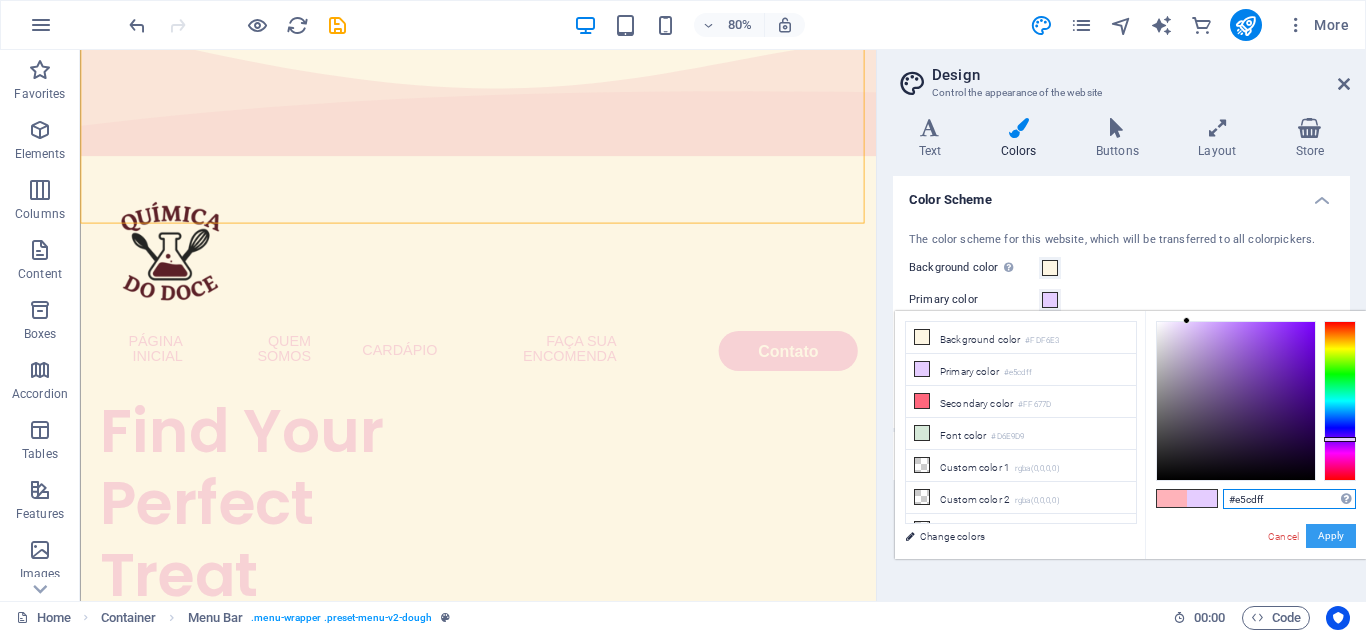 type on "#e5cdff" 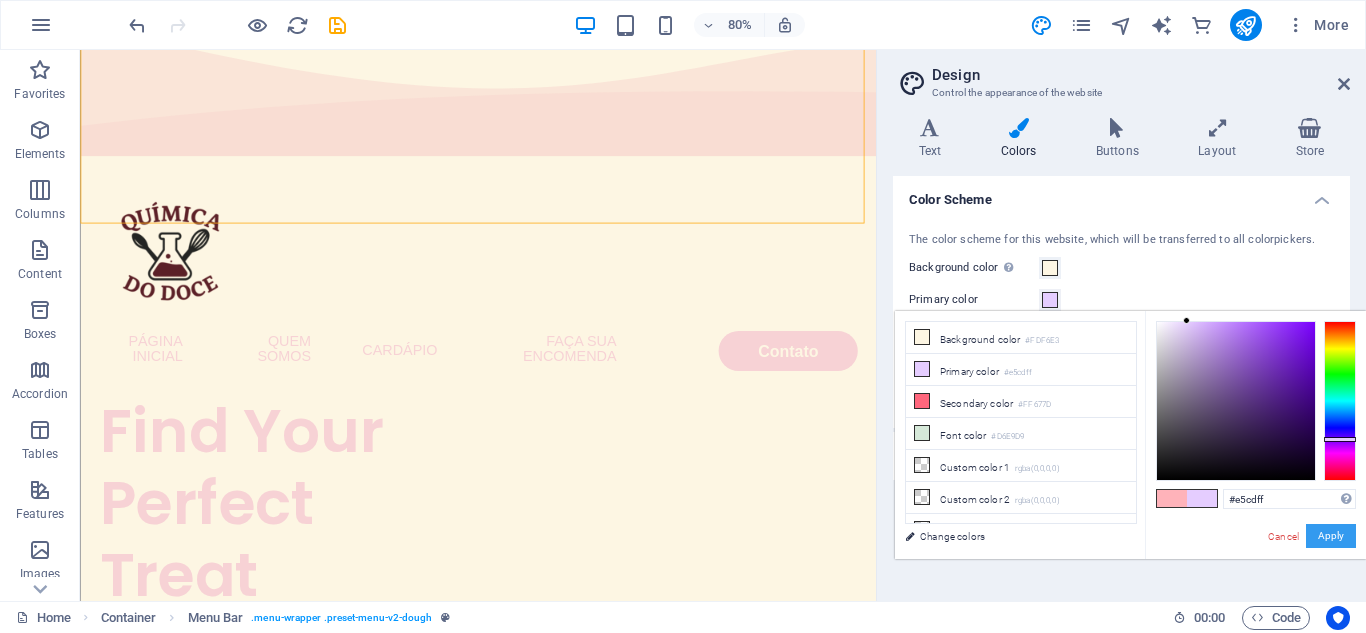 click on "Apply" at bounding box center [1331, 536] 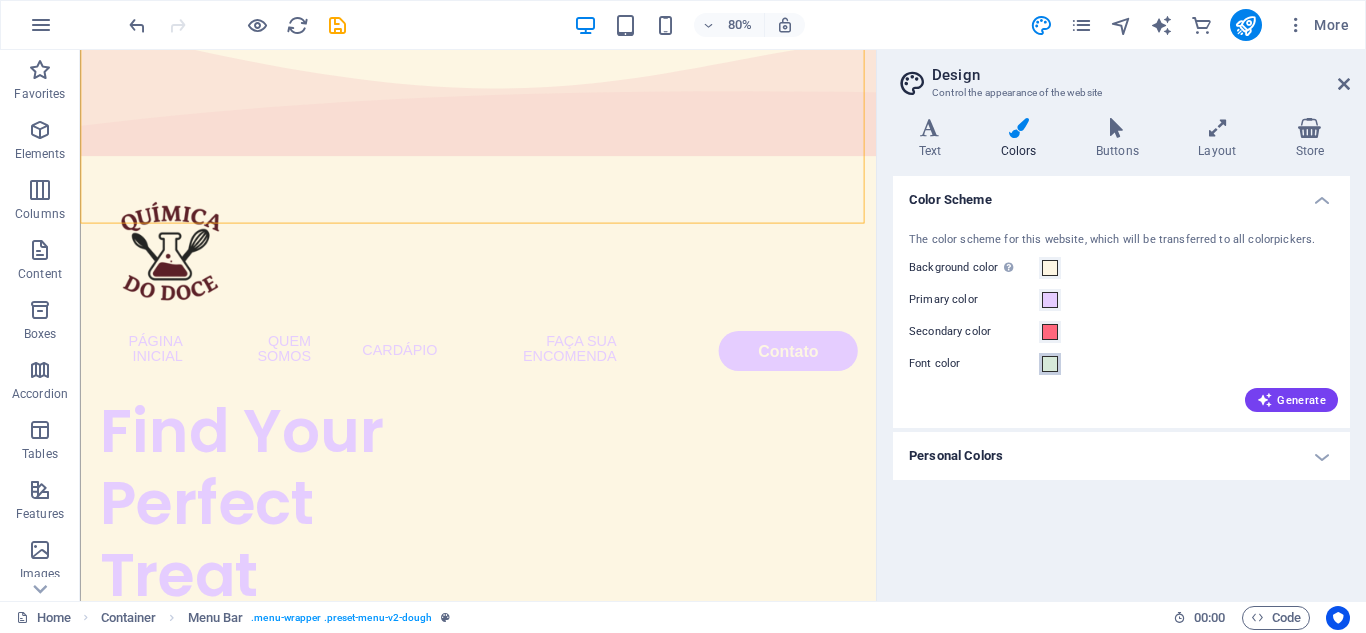 click at bounding box center [1050, 364] 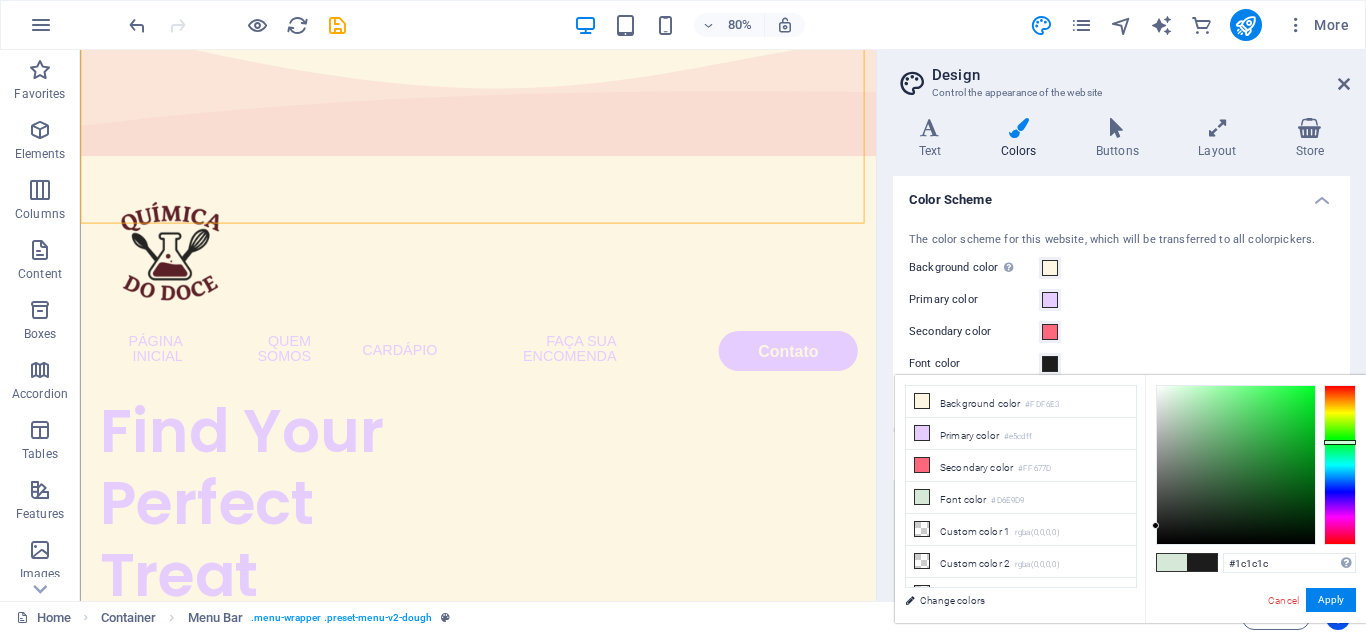 drag, startPoint x: 1169, startPoint y: 400, endPoint x: 1154, endPoint y: 526, distance: 126.88972 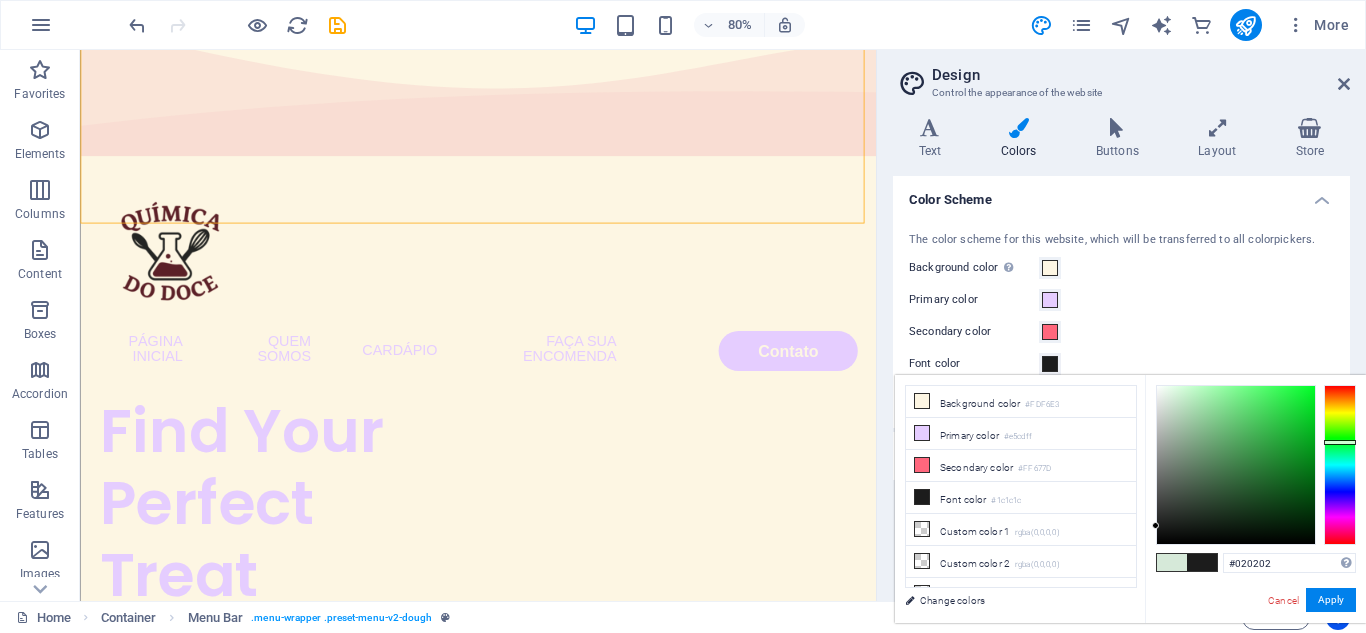 type on "#000000" 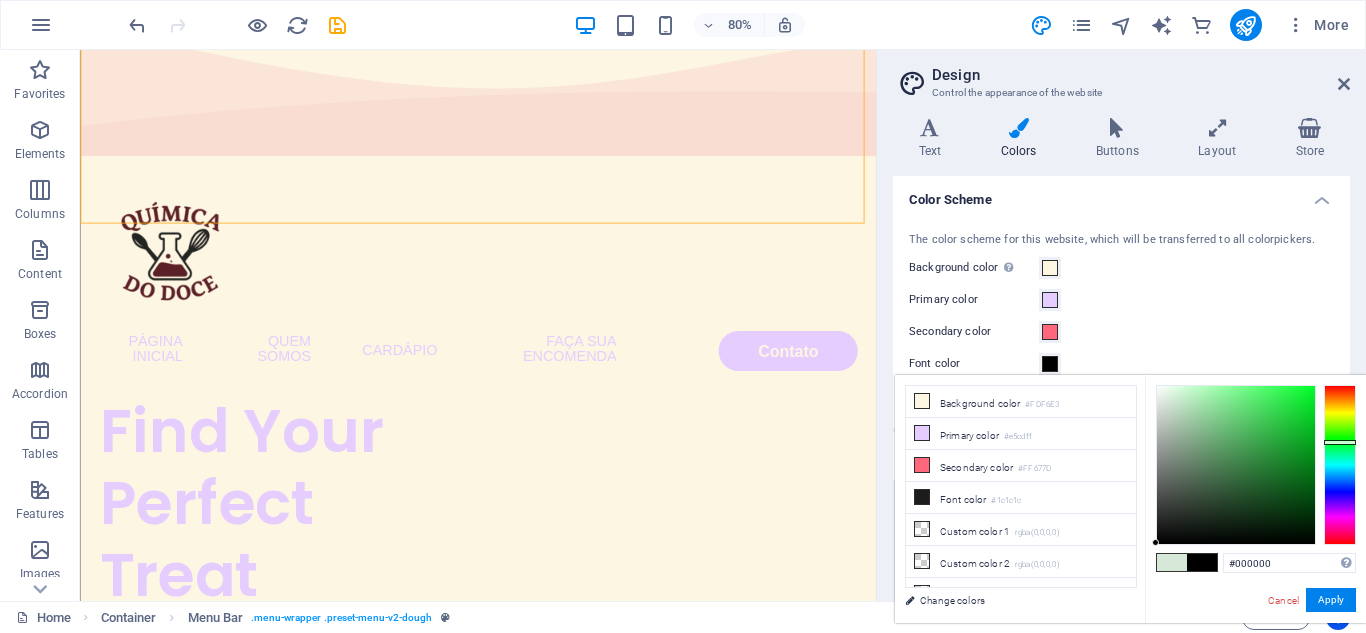 drag, startPoint x: 1154, startPoint y: 526, endPoint x: 1155, endPoint y: 552, distance: 26.019224 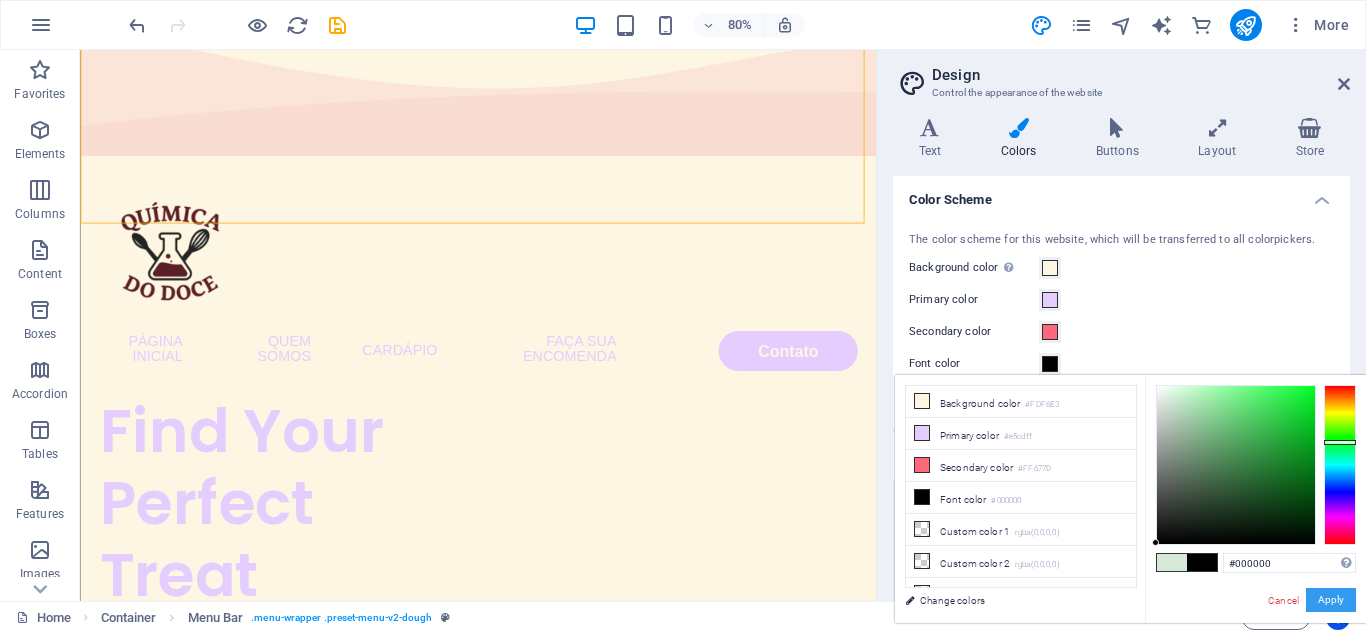 click on "Apply" at bounding box center (1331, 600) 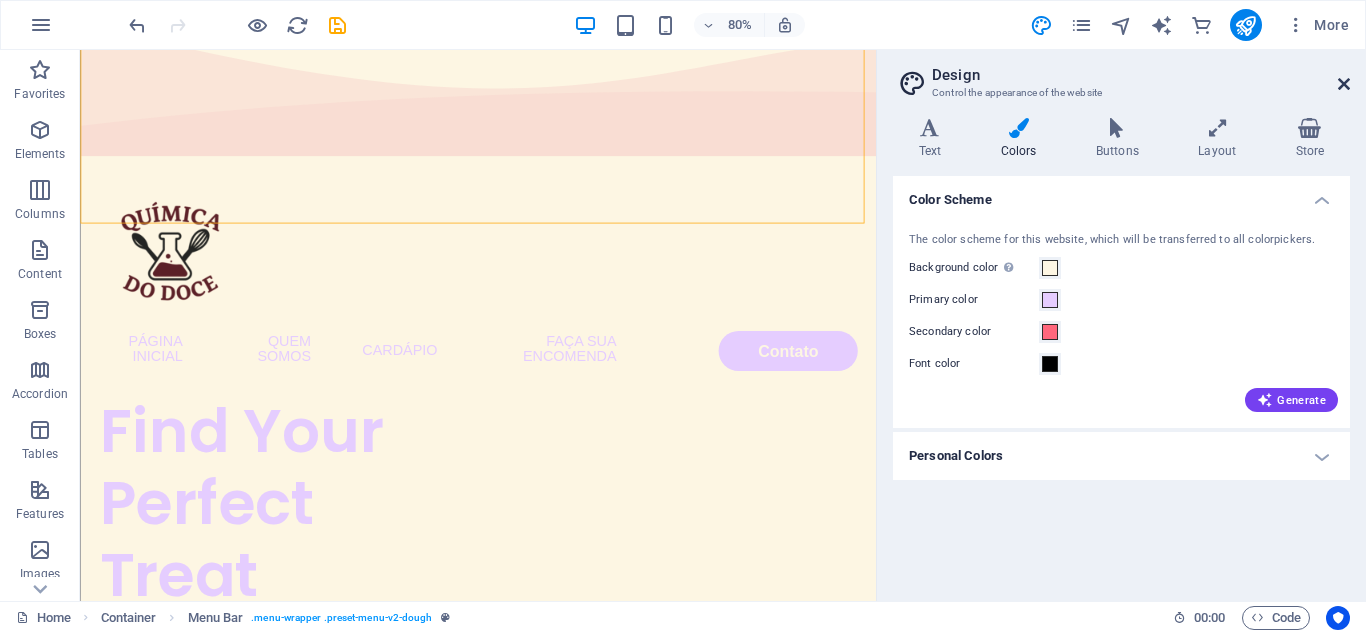 click at bounding box center [1344, 84] 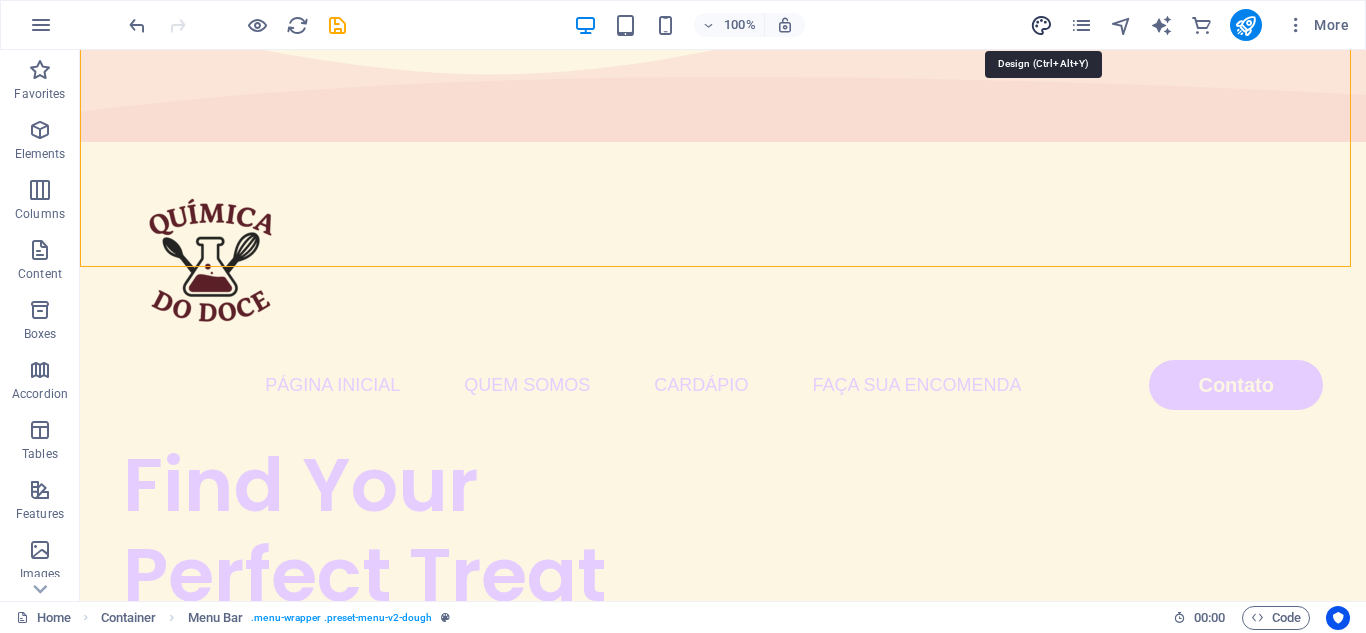 click at bounding box center (1041, 25) 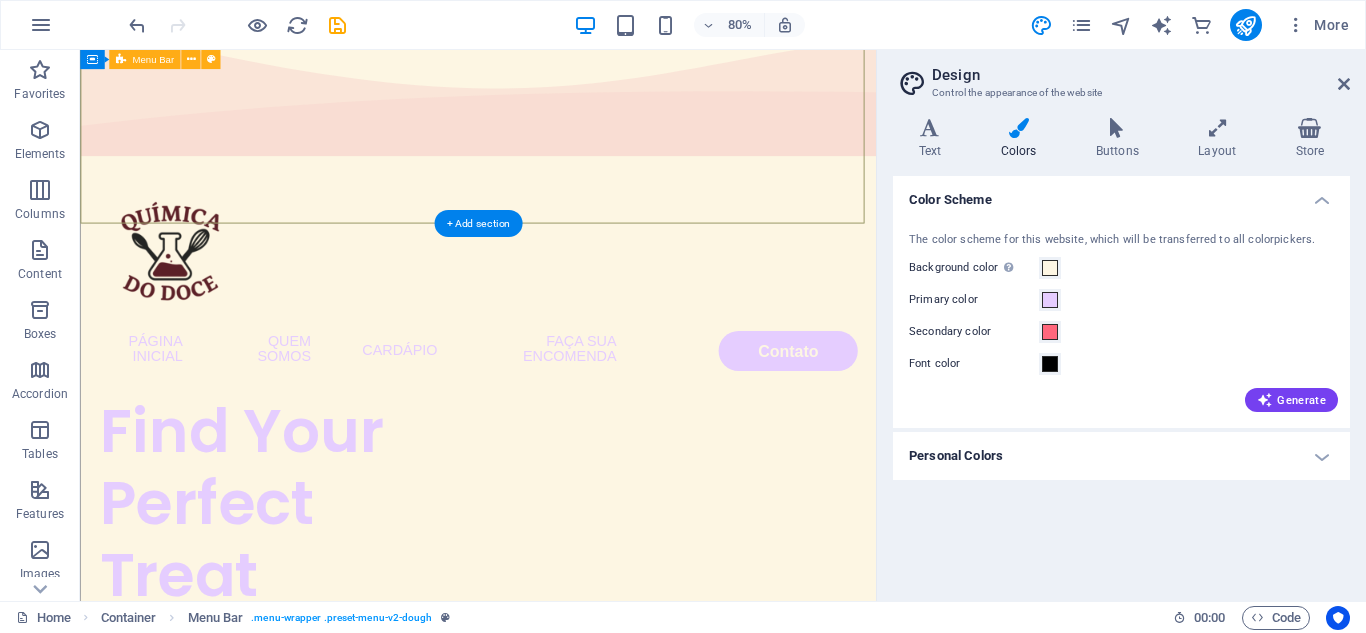 click on "página inicial quem somos cardápio faça sua encomenda Contato" at bounding box center (577, 337) 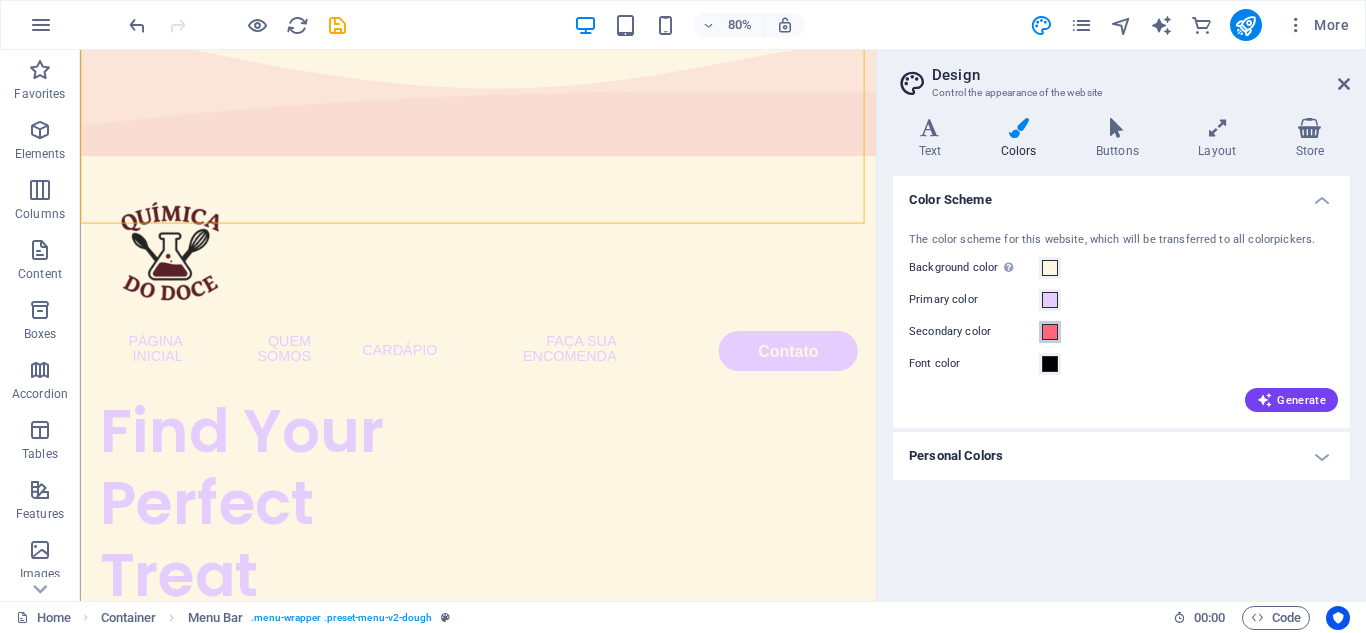 click at bounding box center [1050, 332] 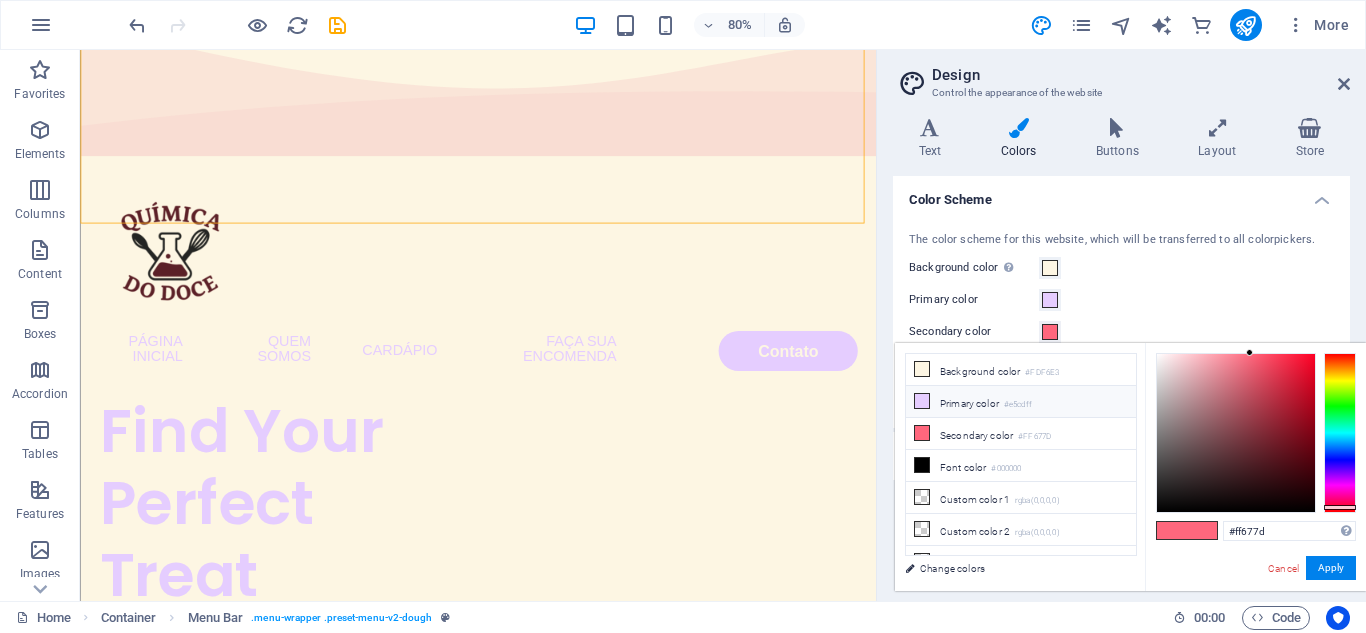 click on "Primary color
#e5cdff" at bounding box center [1021, 402] 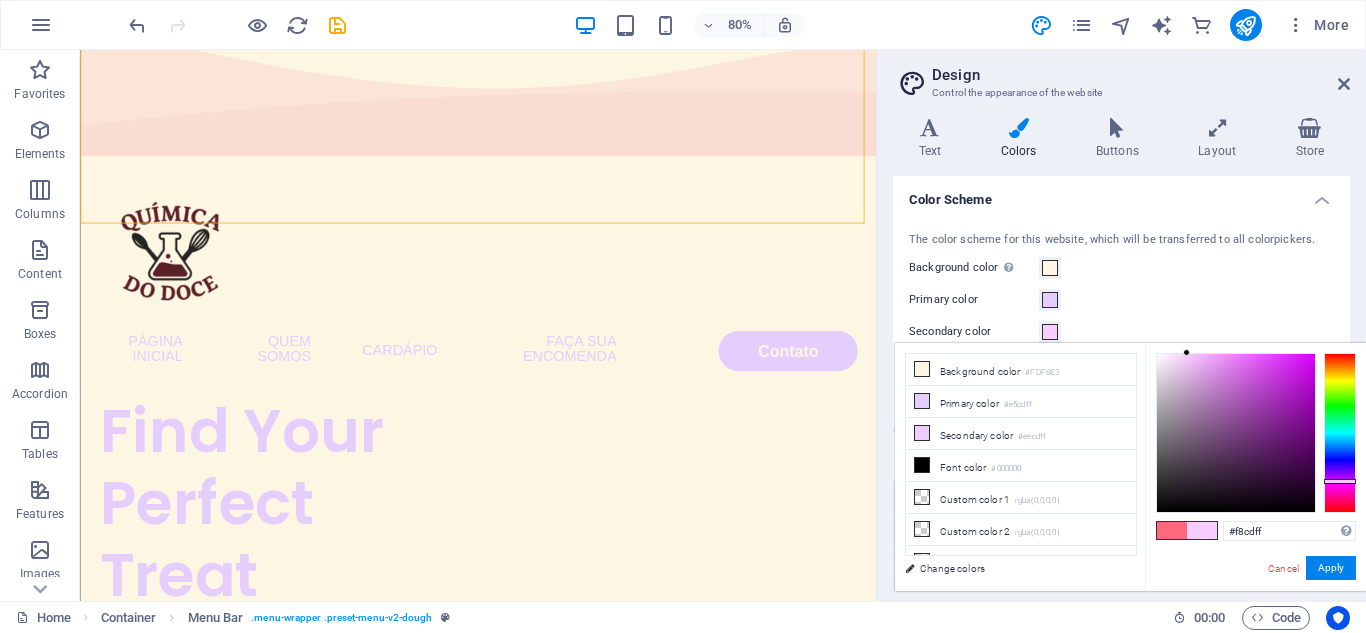 type on "#facdff" 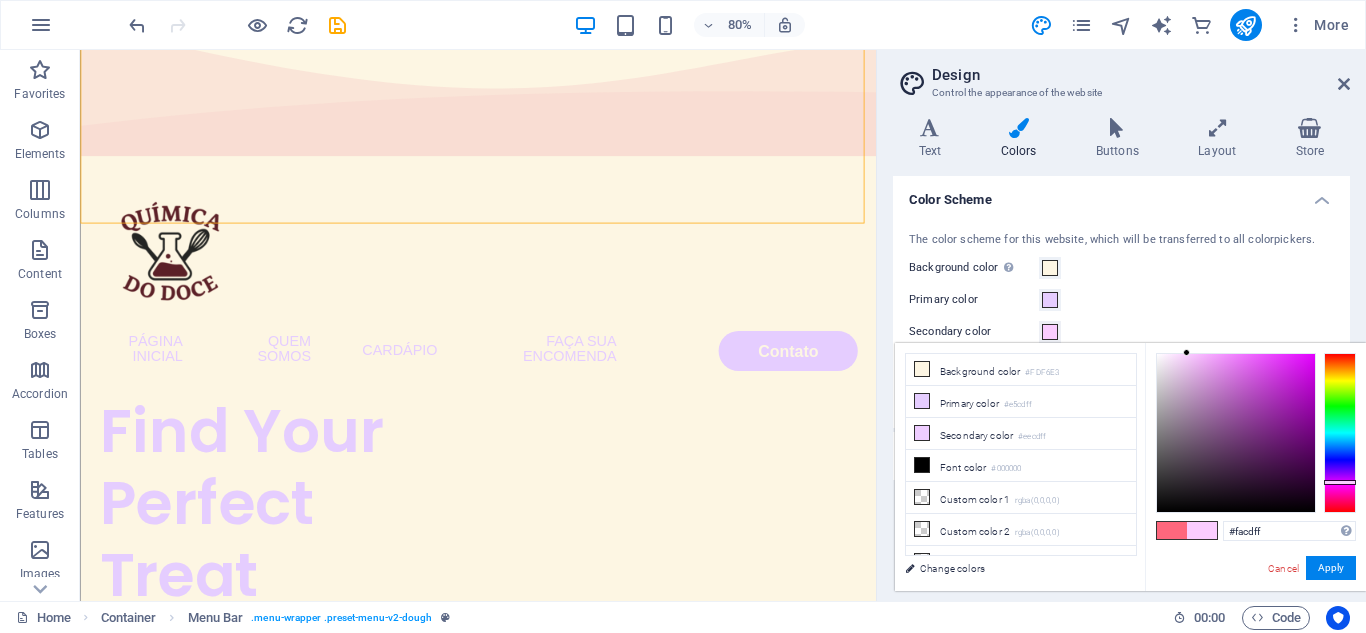 drag, startPoint x: 1341, startPoint y: 468, endPoint x: 1333, endPoint y: 482, distance: 16.124516 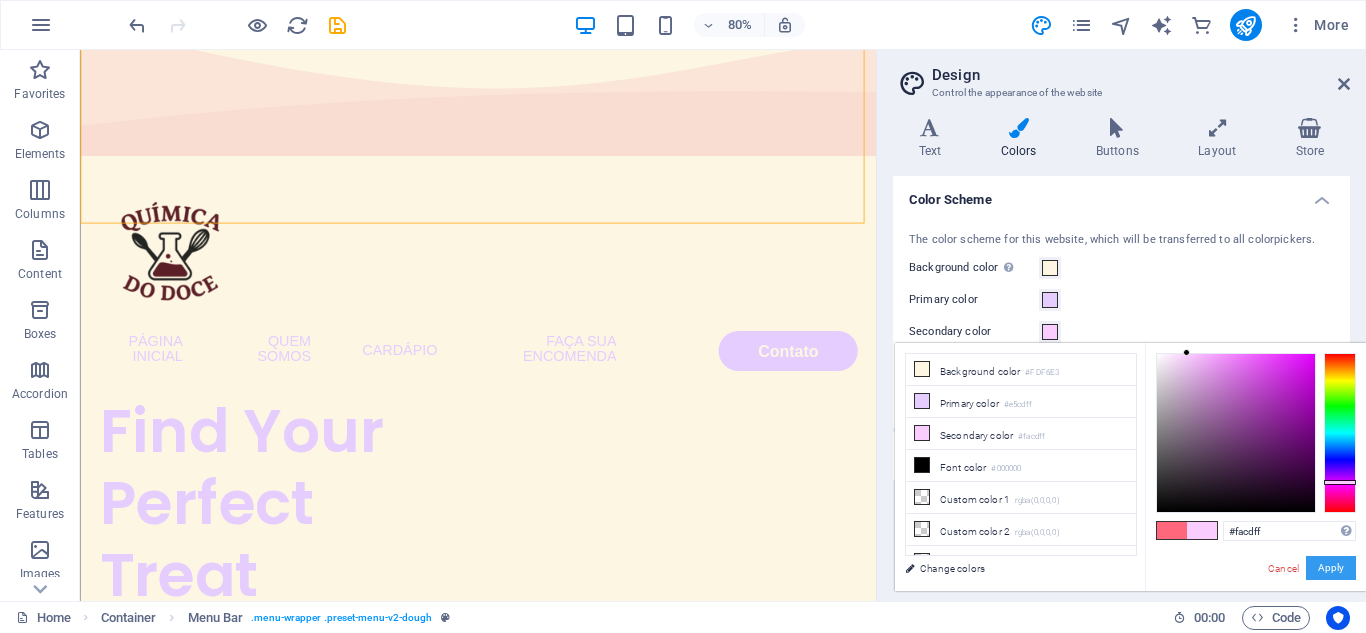 click on "Apply" at bounding box center (1331, 568) 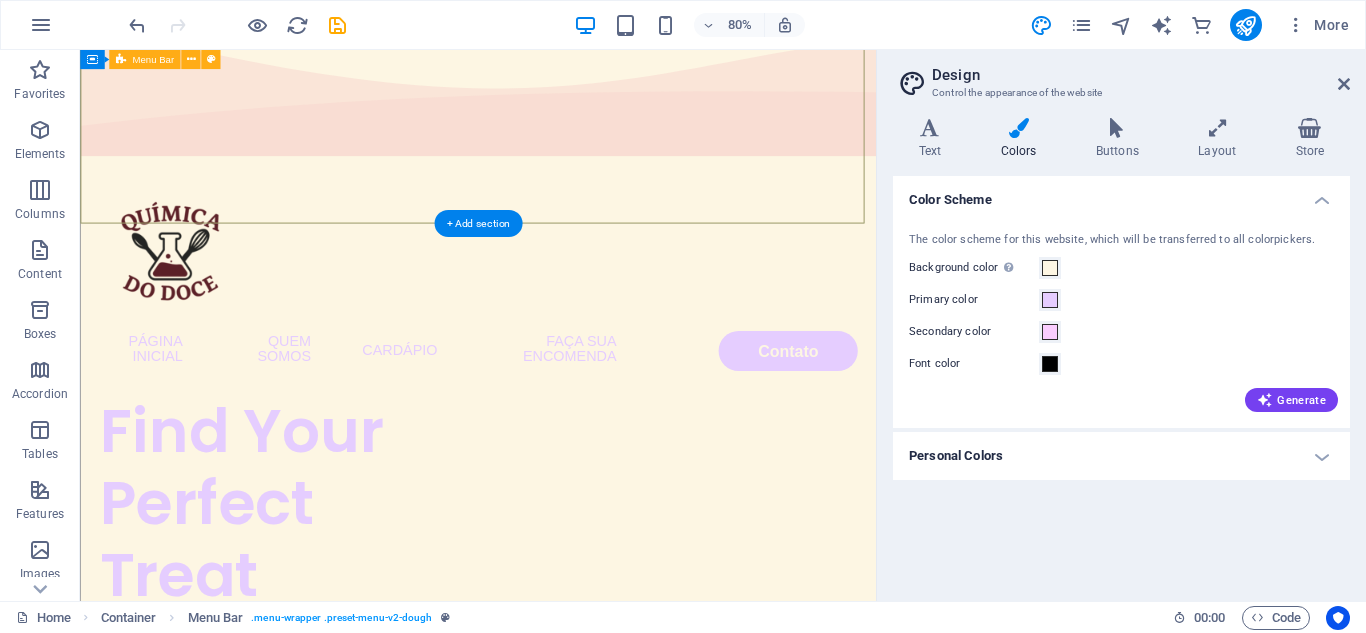 click on "página inicial quem somos cardápio faça sua encomenda Contato" at bounding box center [577, 337] 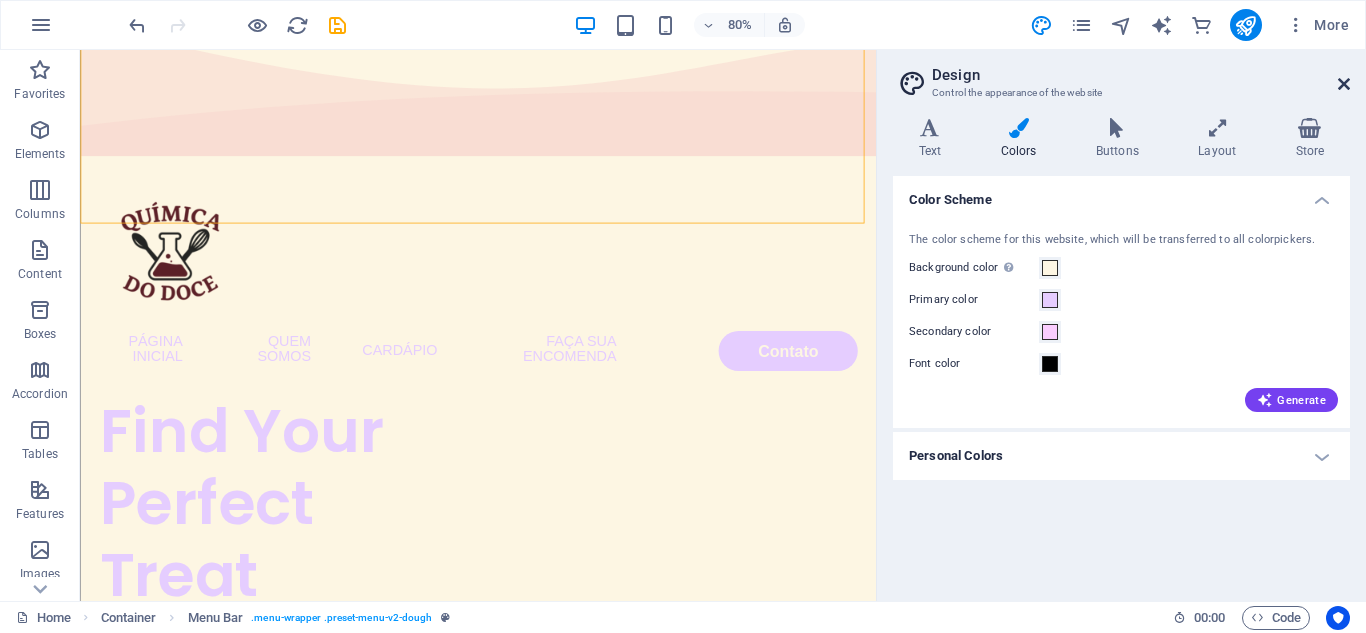 click at bounding box center (1344, 84) 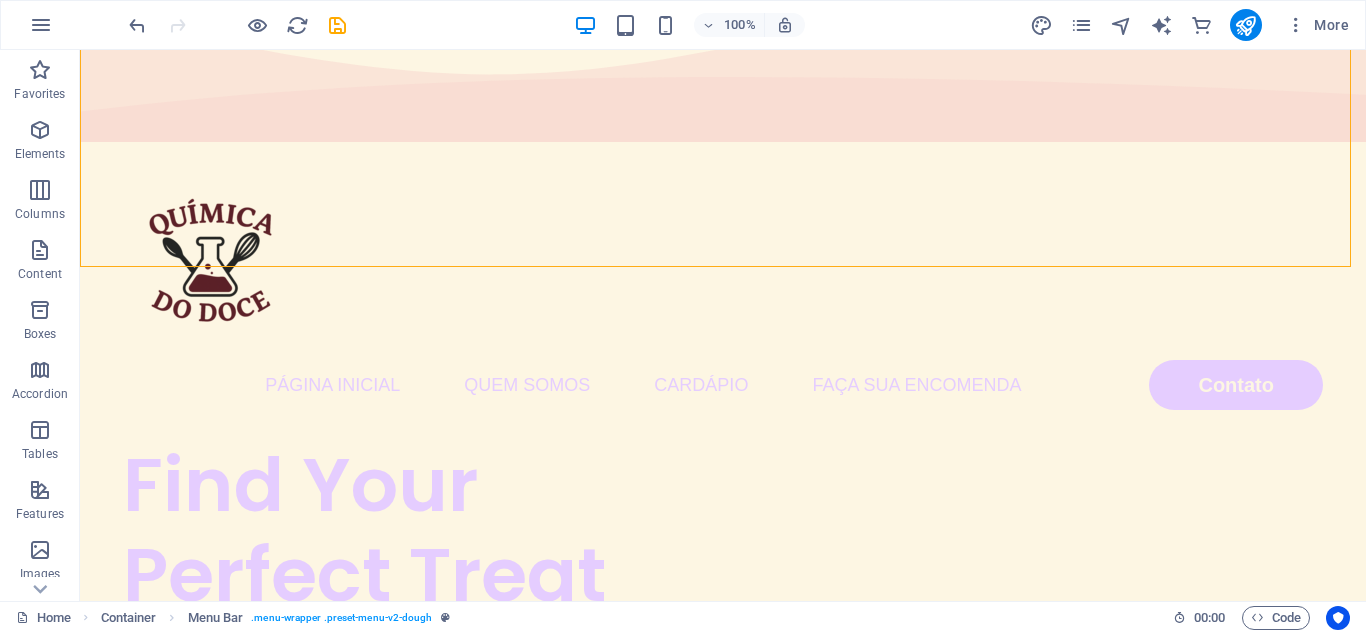 scroll, scrollTop: 0, scrollLeft: 0, axis: both 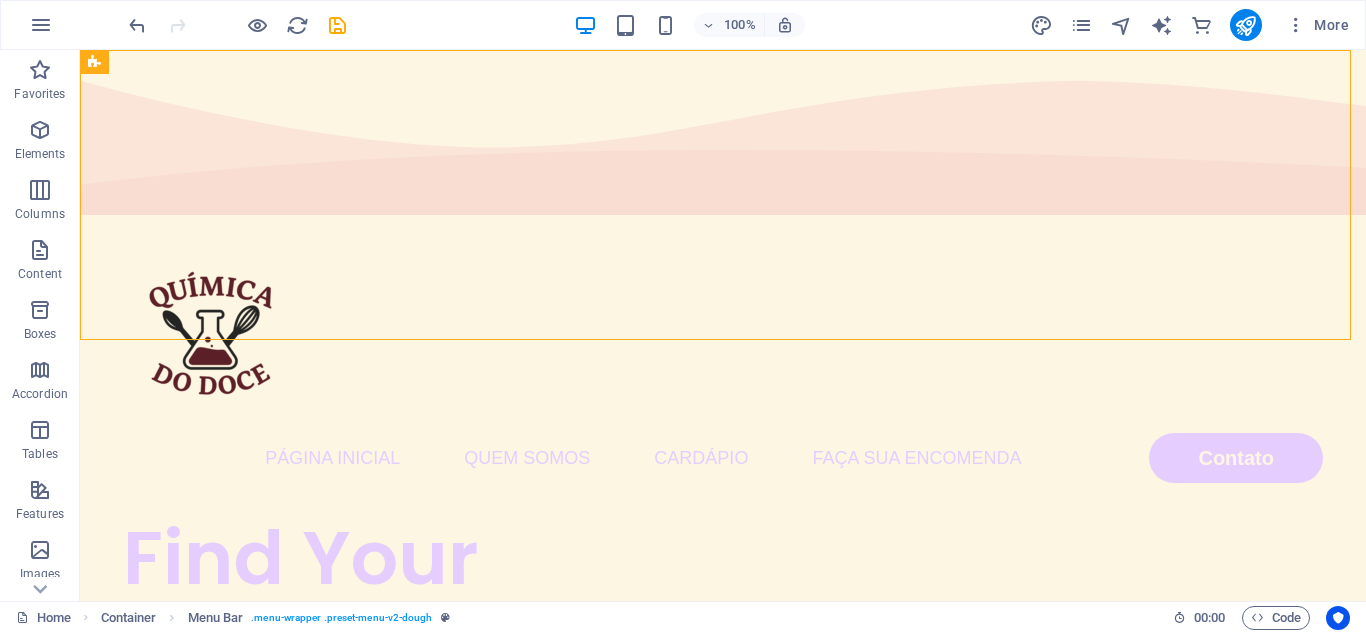 drag, startPoint x: 1359, startPoint y: 86, endPoint x: 1445, endPoint y: 99, distance: 86.977005 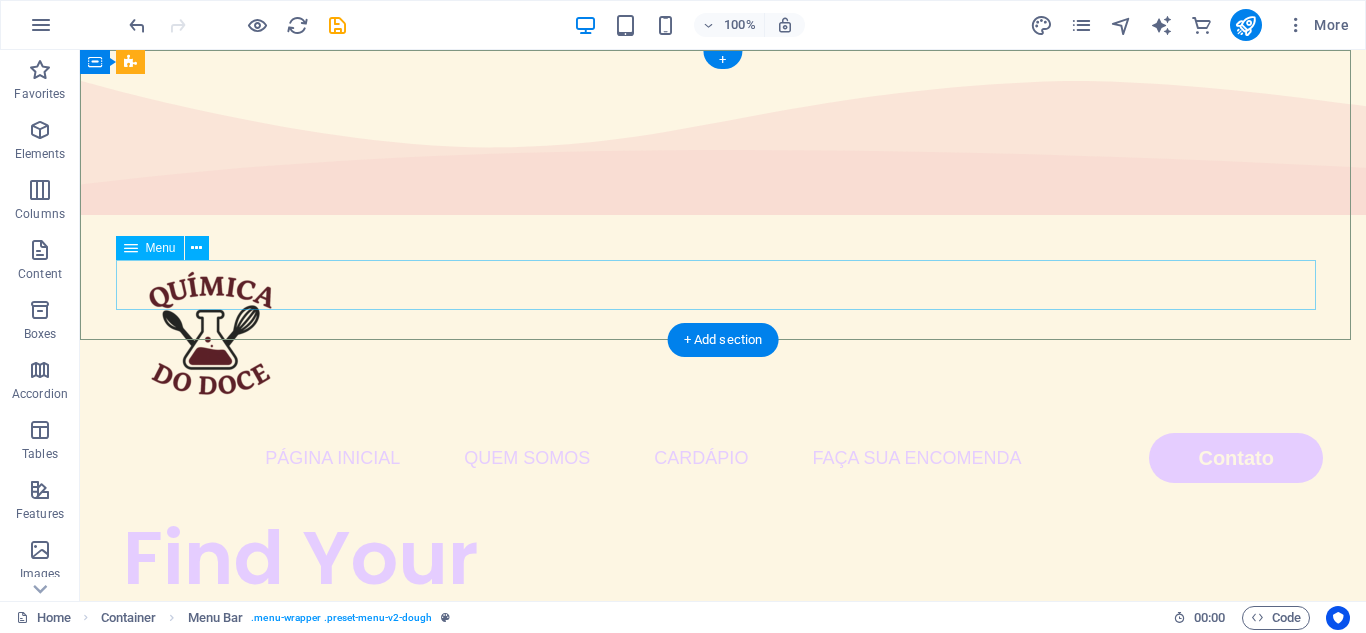 click on "página inicial quem somos cardápio faça sua encomenda Contato" at bounding box center [723, 458] 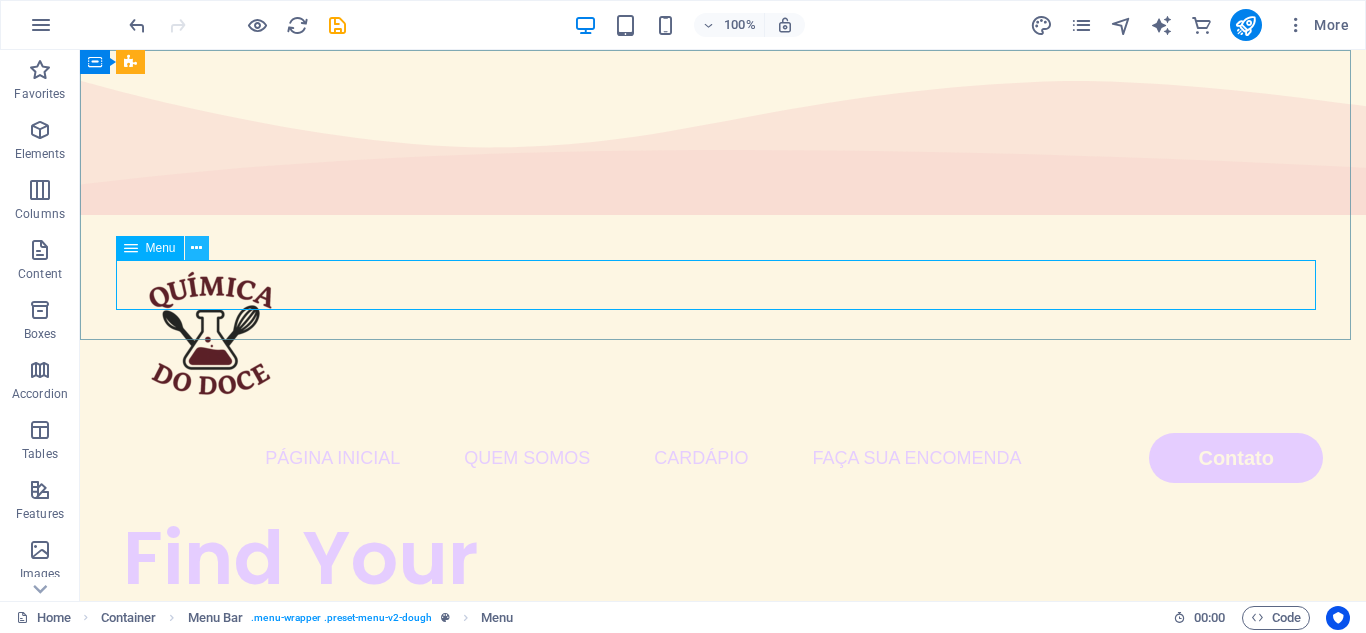 click at bounding box center (196, 248) 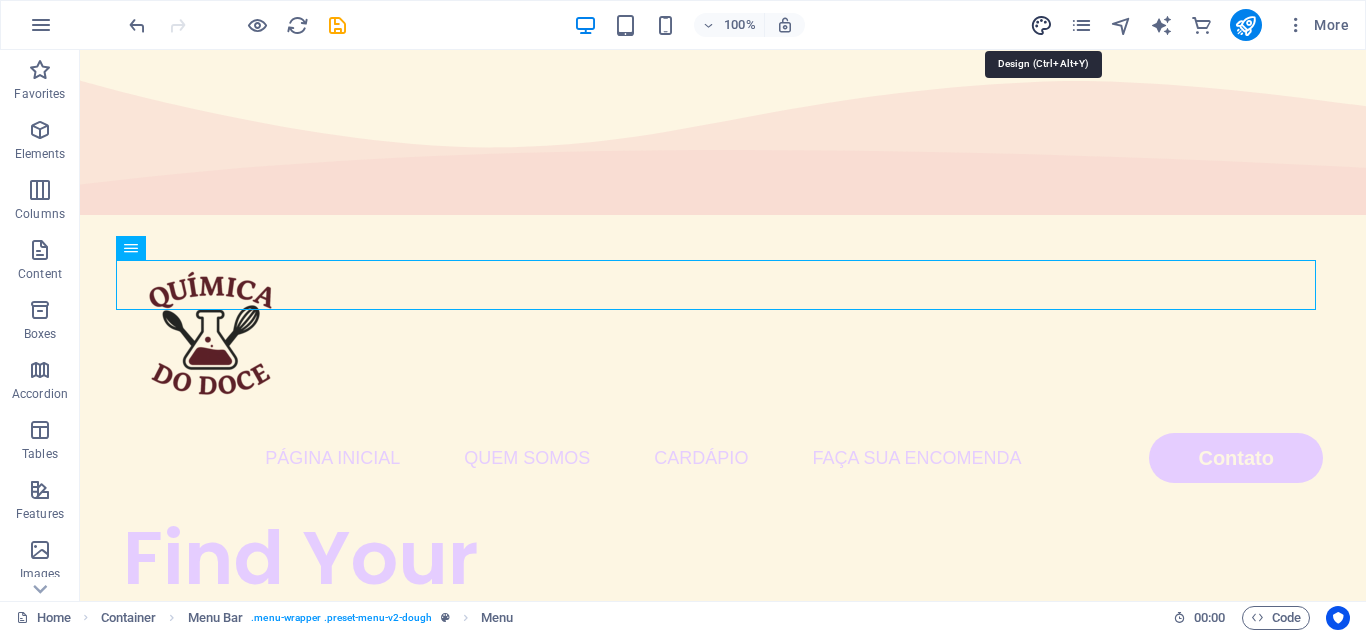 click at bounding box center (1041, 25) 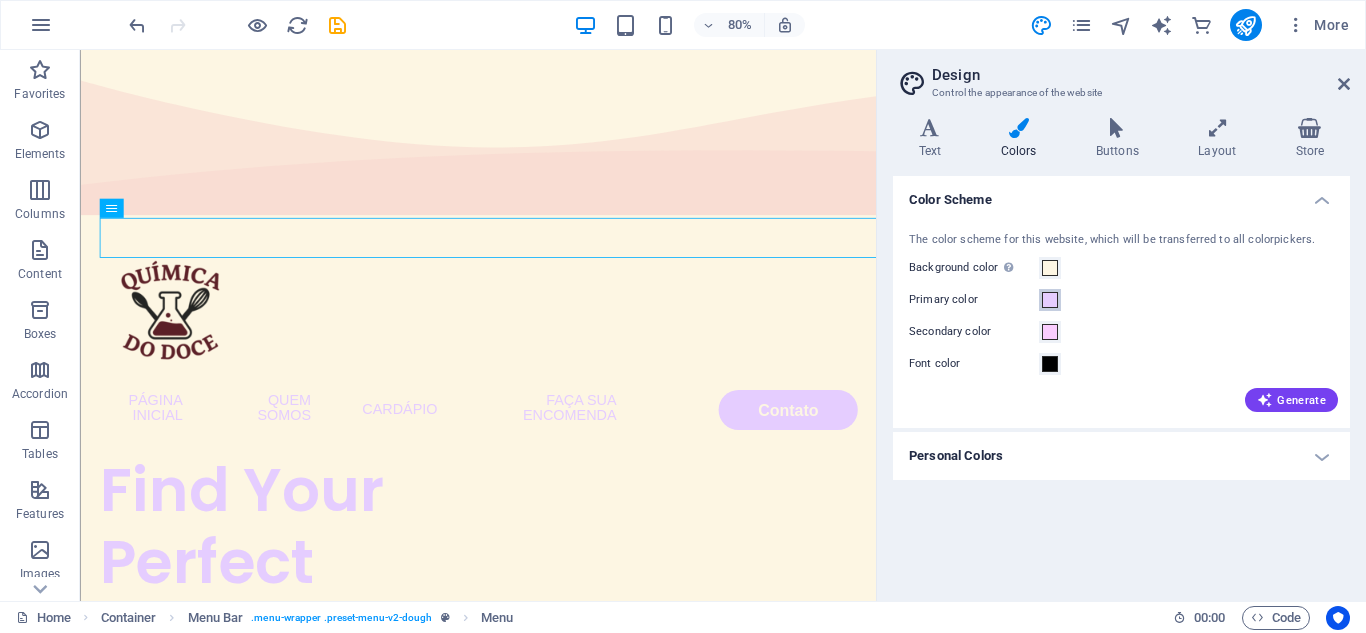 click at bounding box center (1050, 300) 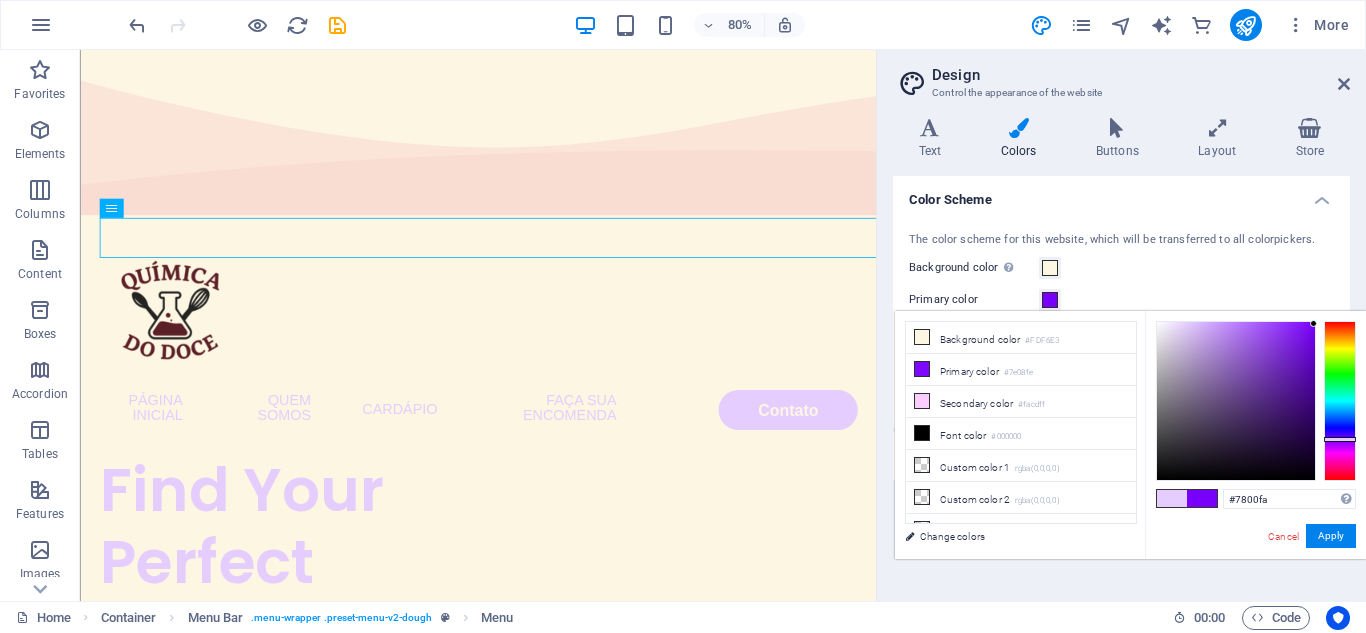 drag, startPoint x: 1187, startPoint y: 321, endPoint x: 1314, endPoint y: 324, distance: 127.03543 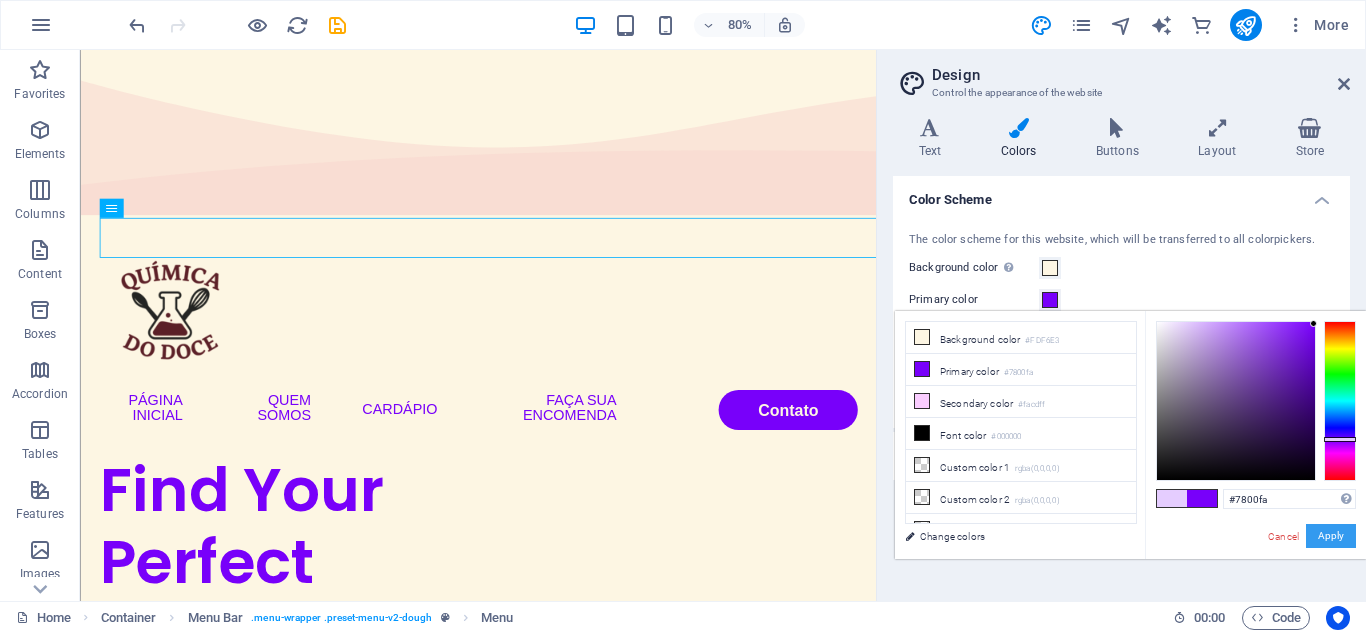 click on "Apply" at bounding box center [1331, 536] 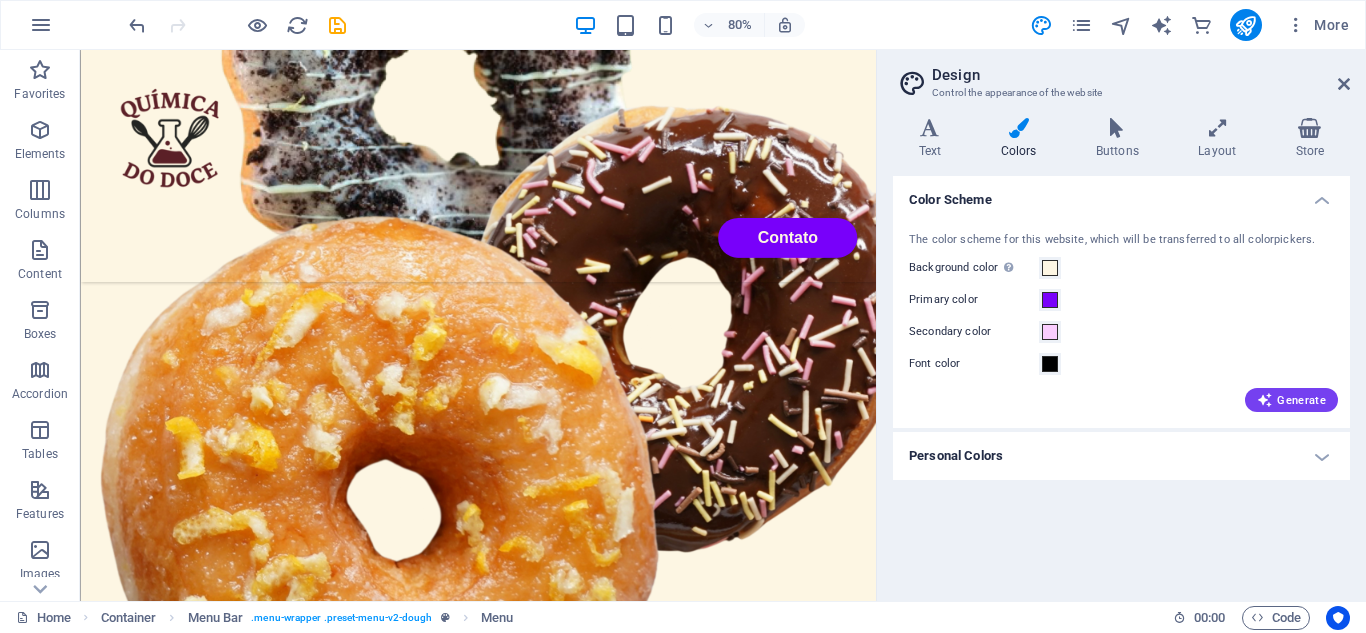 scroll, scrollTop: 0, scrollLeft: 0, axis: both 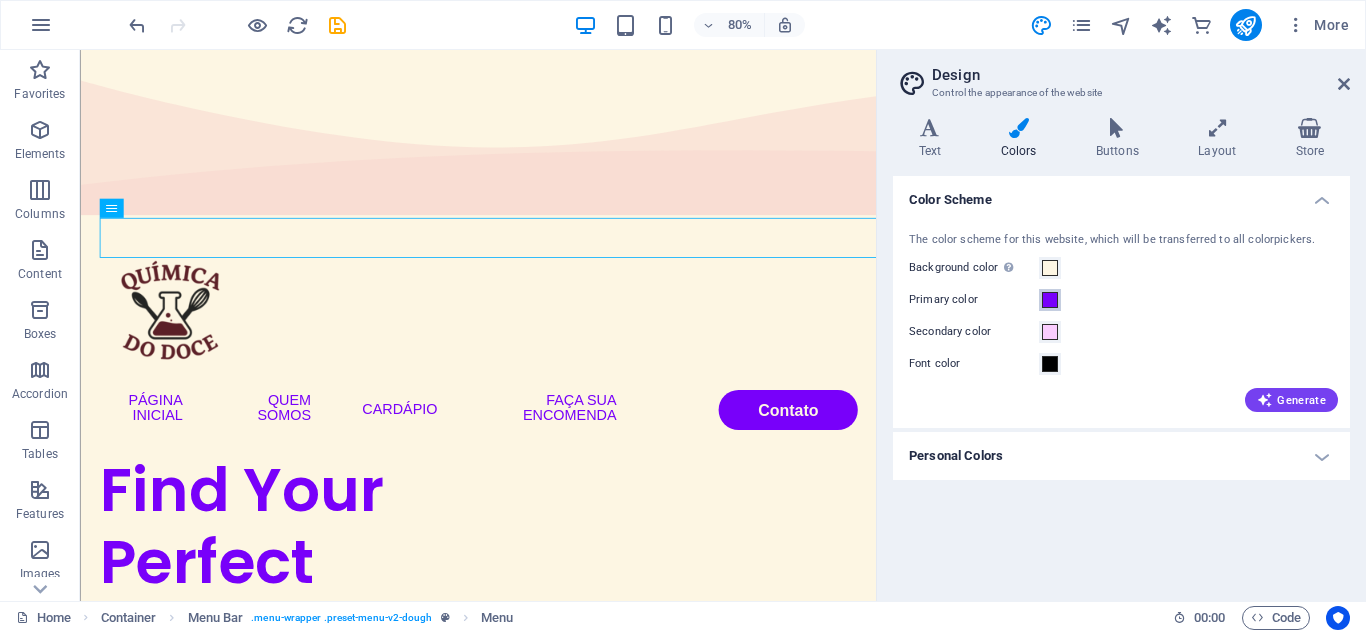 click at bounding box center (1050, 300) 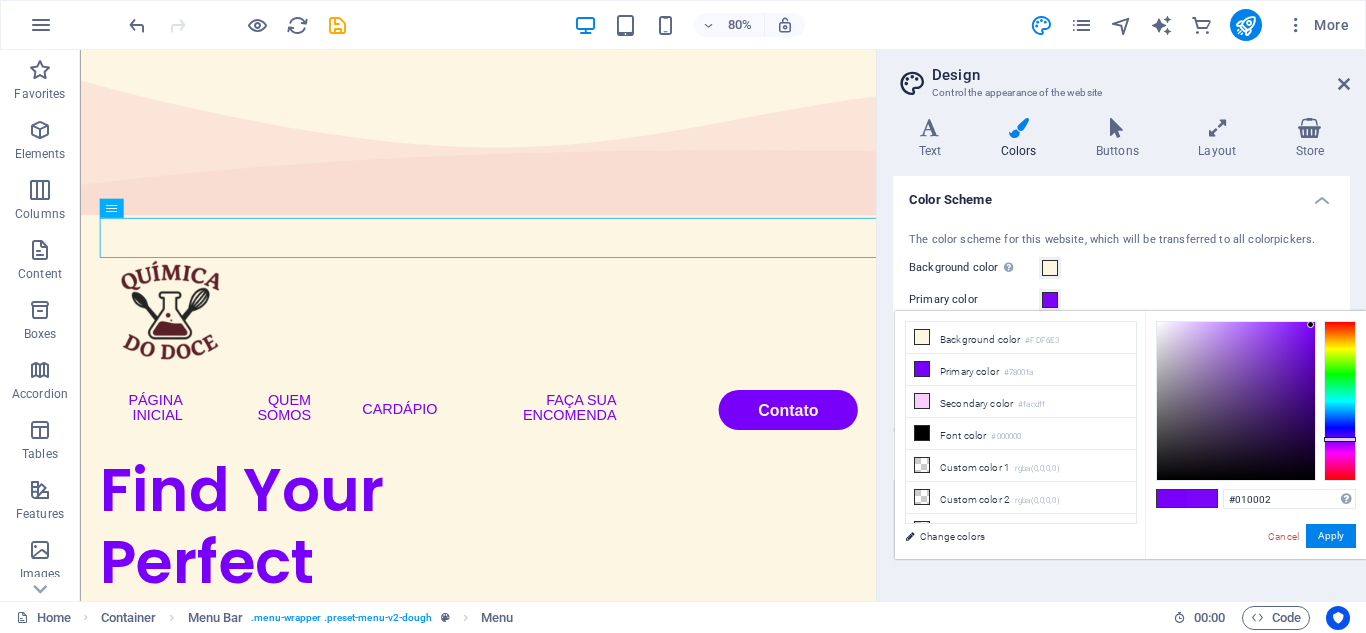 type on "#000000" 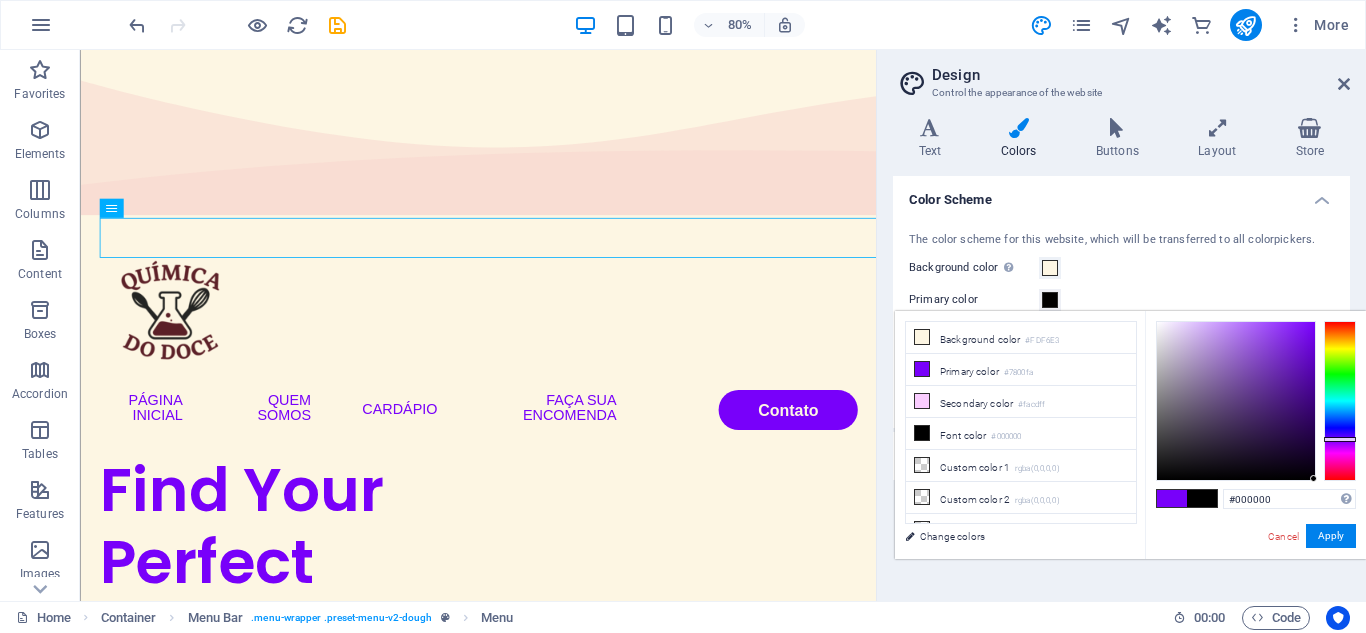 drag, startPoint x: 1311, startPoint y: 325, endPoint x: 1322, endPoint y: 482, distance: 157.38487 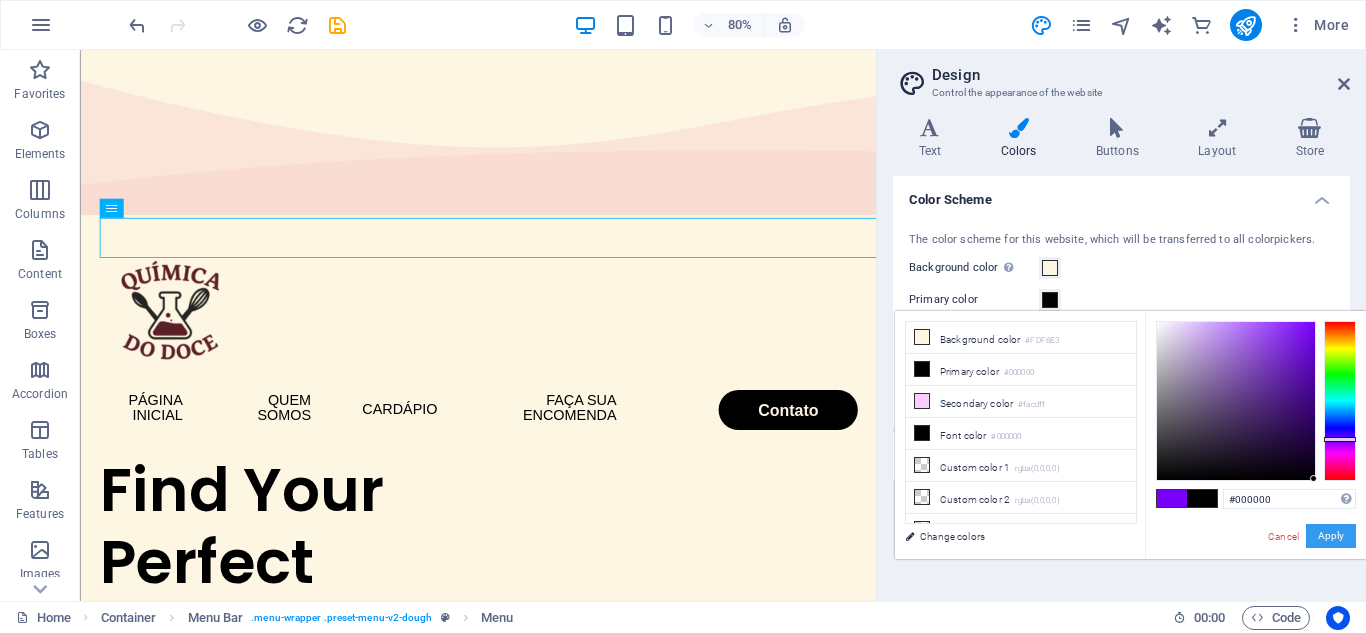 click on "Apply" at bounding box center [1331, 536] 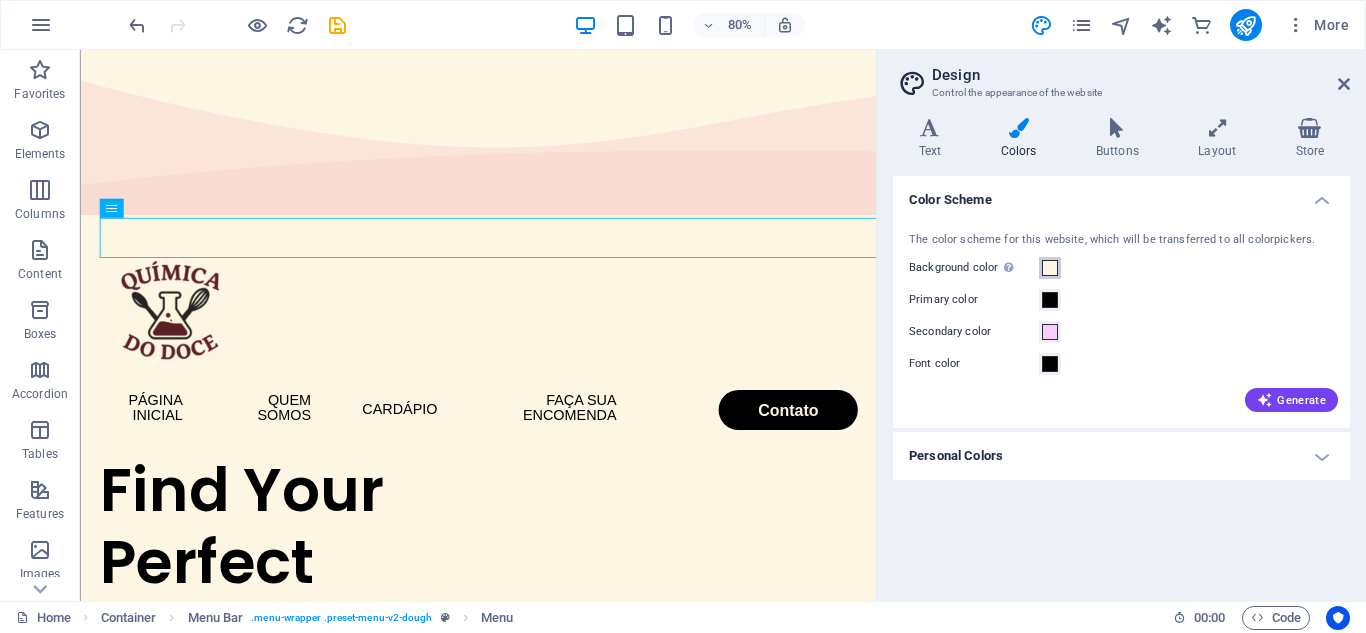 click at bounding box center (1050, 268) 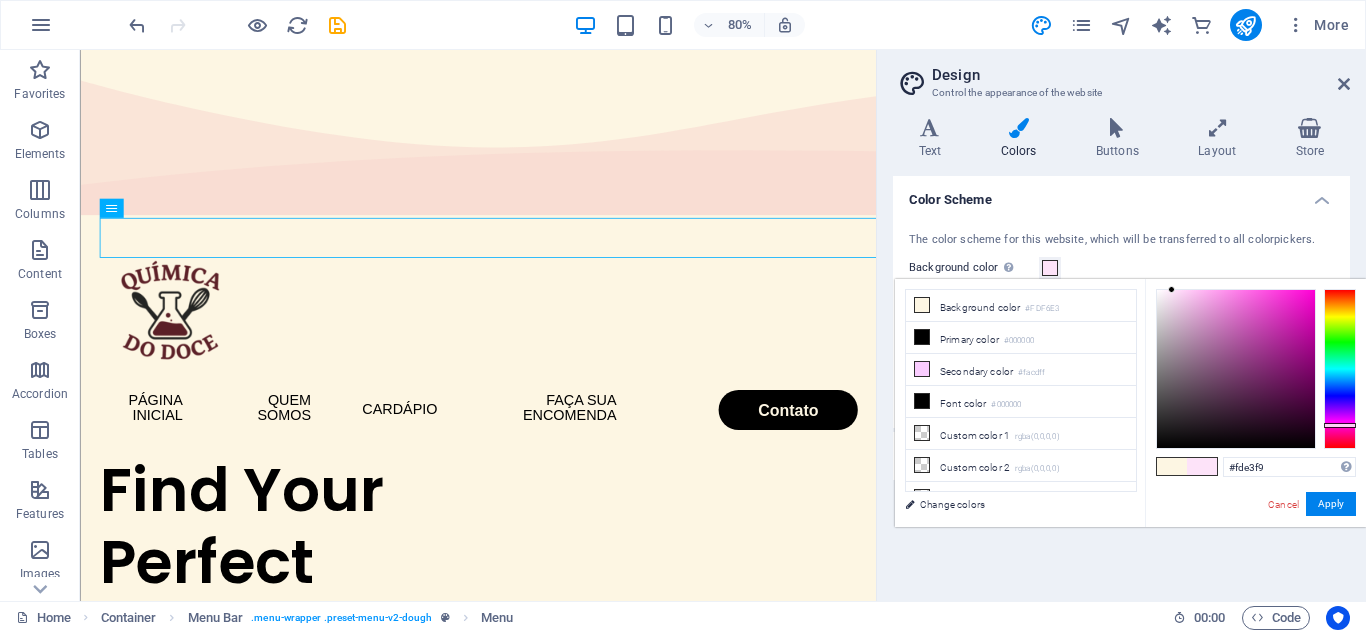 drag, startPoint x: 1339, startPoint y: 310, endPoint x: 1339, endPoint y: 425, distance: 115 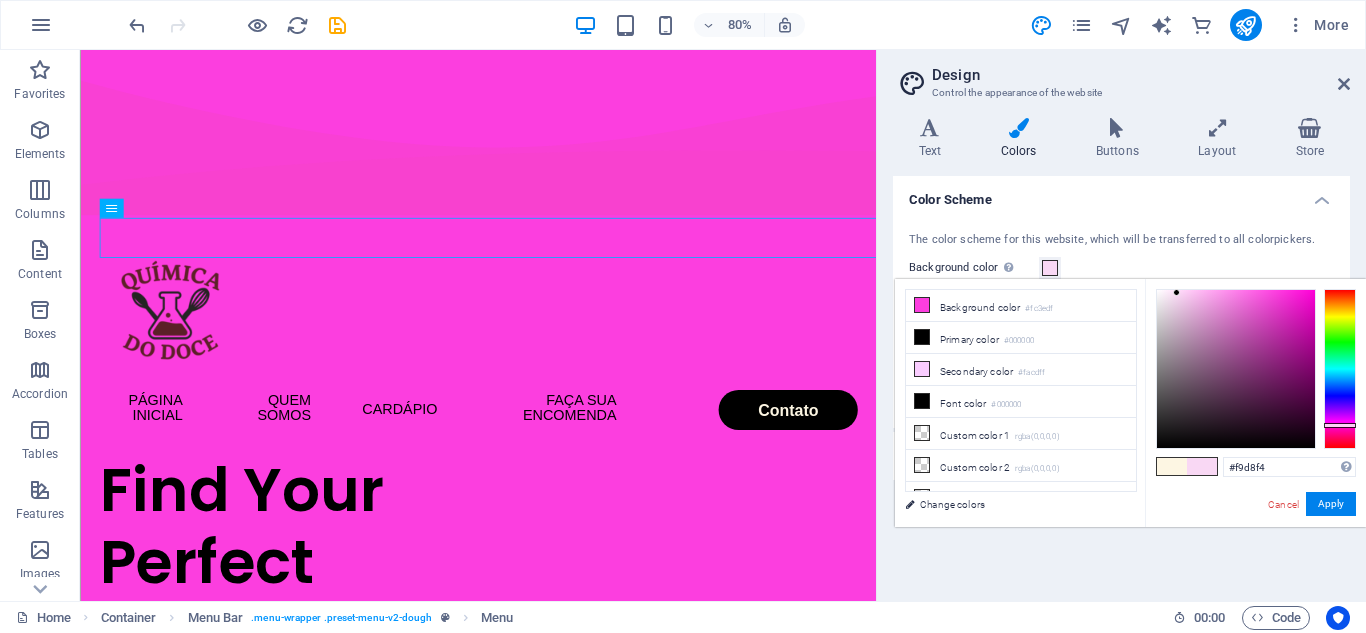 click at bounding box center (1176, 292) 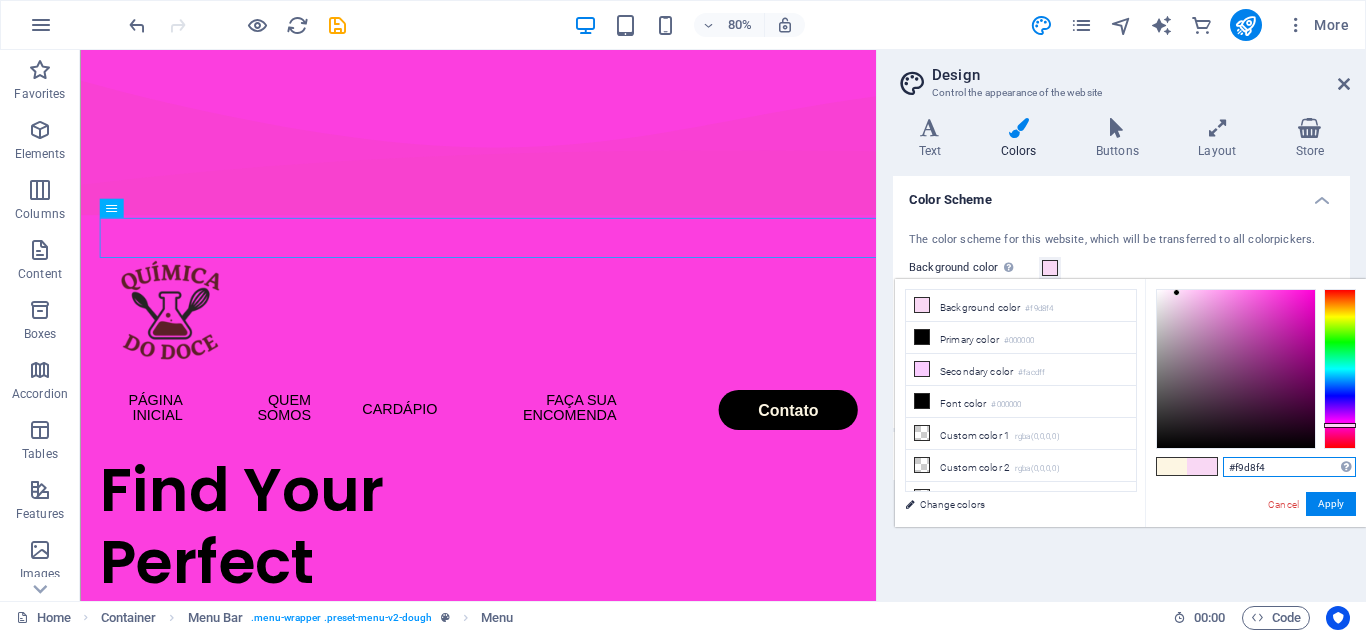 click on "#f9d8f4" at bounding box center [1289, 467] 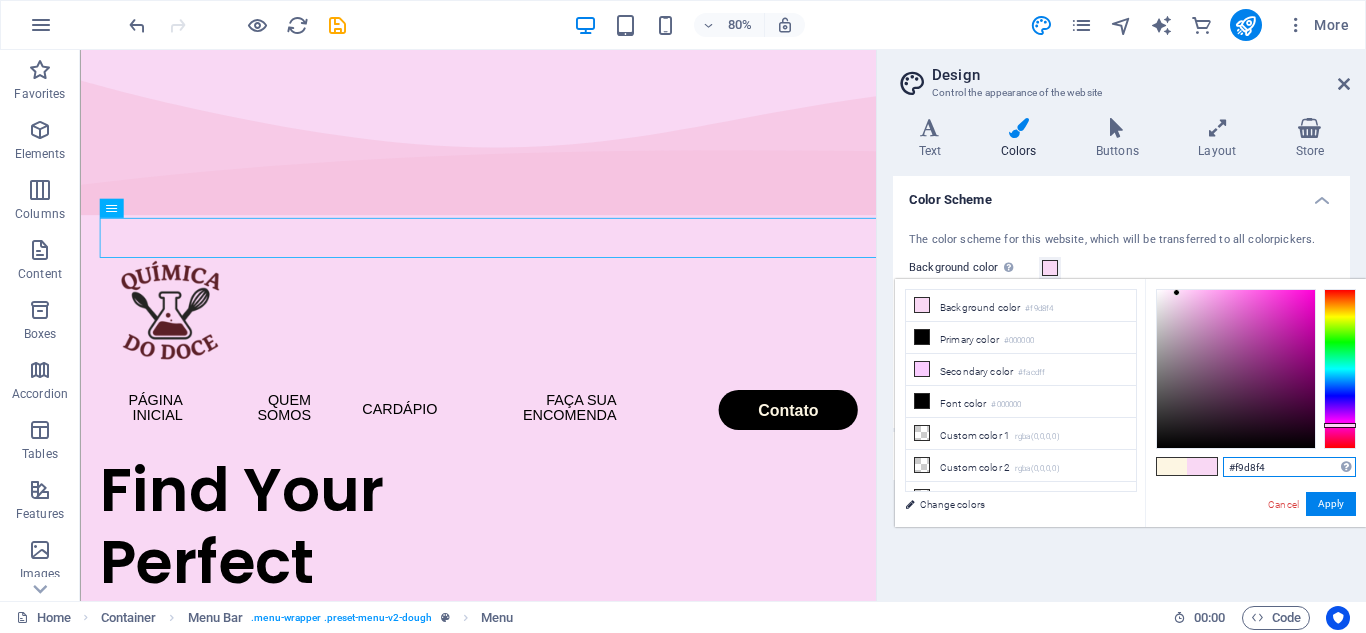 click on "#f9d8f4" at bounding box center (1289, 467) 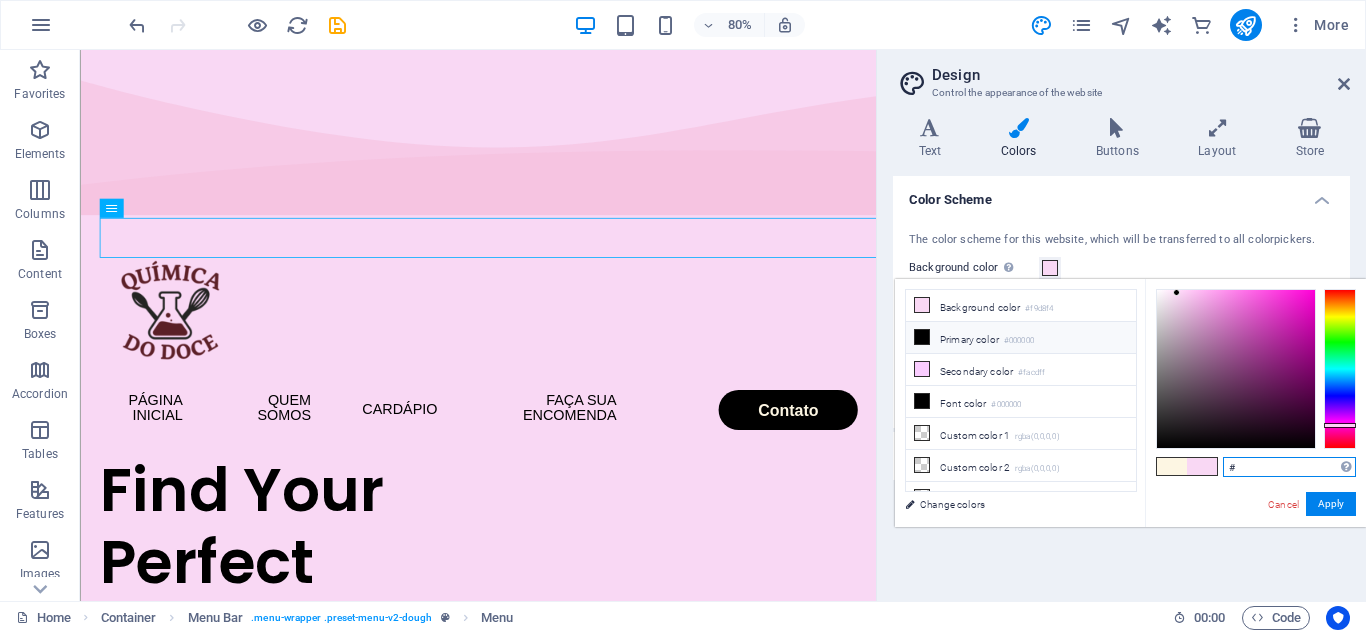 paste on "#e5cdff" 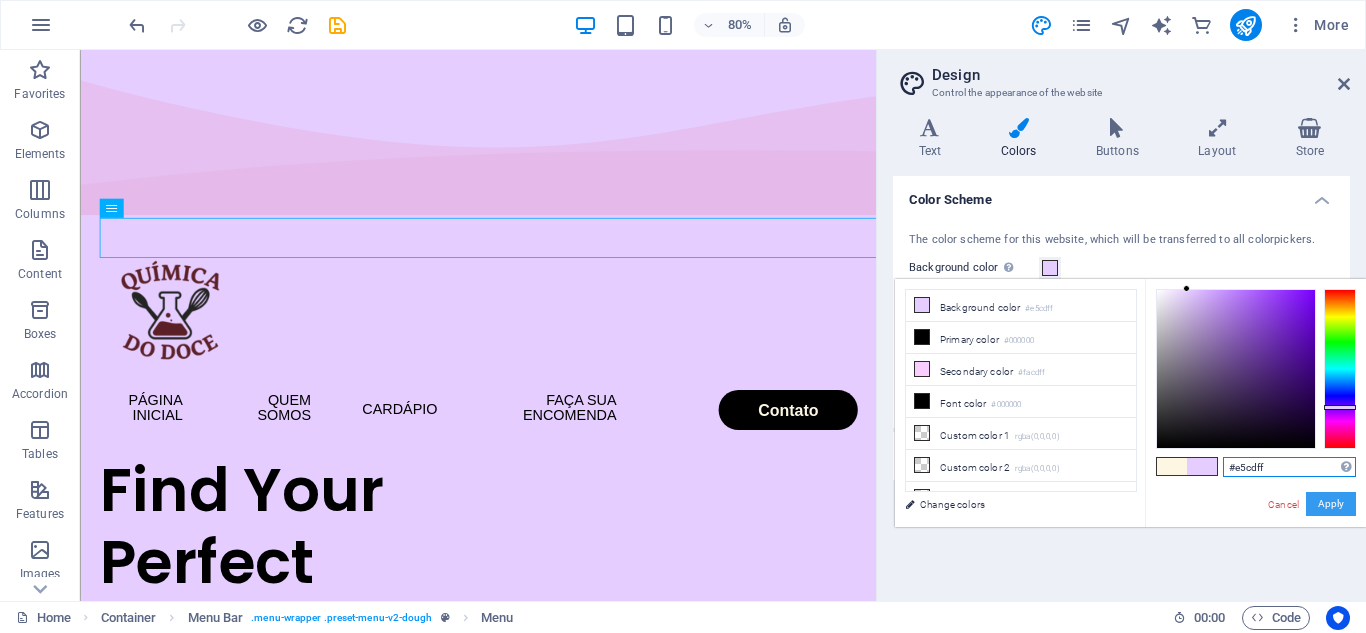 type on "#e5cdff" 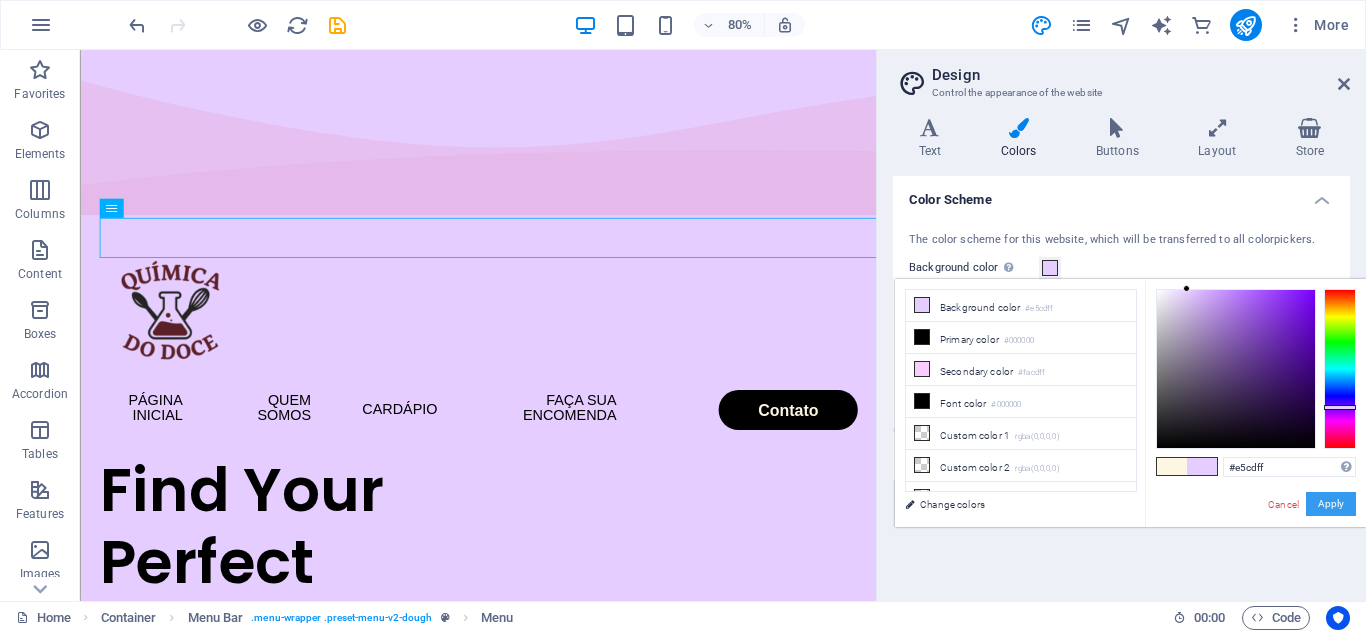 click on "Apply" at bounding box center [1331, 504] 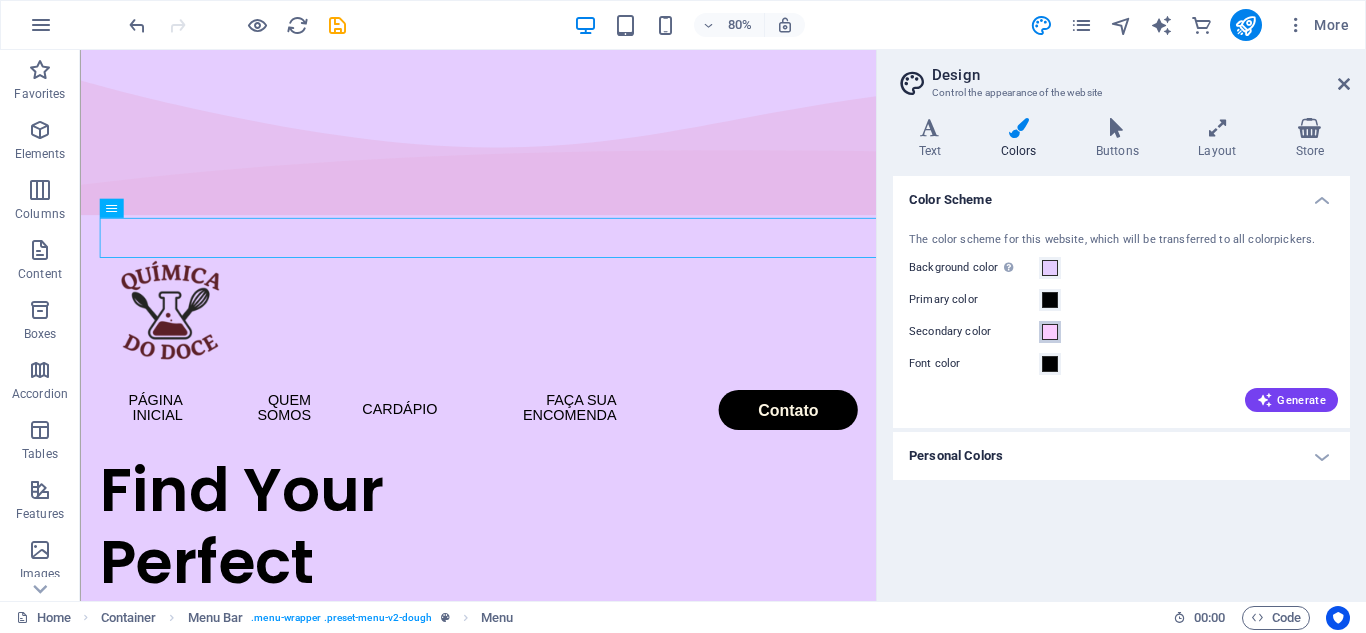 click at bounding box center (1050, 332) 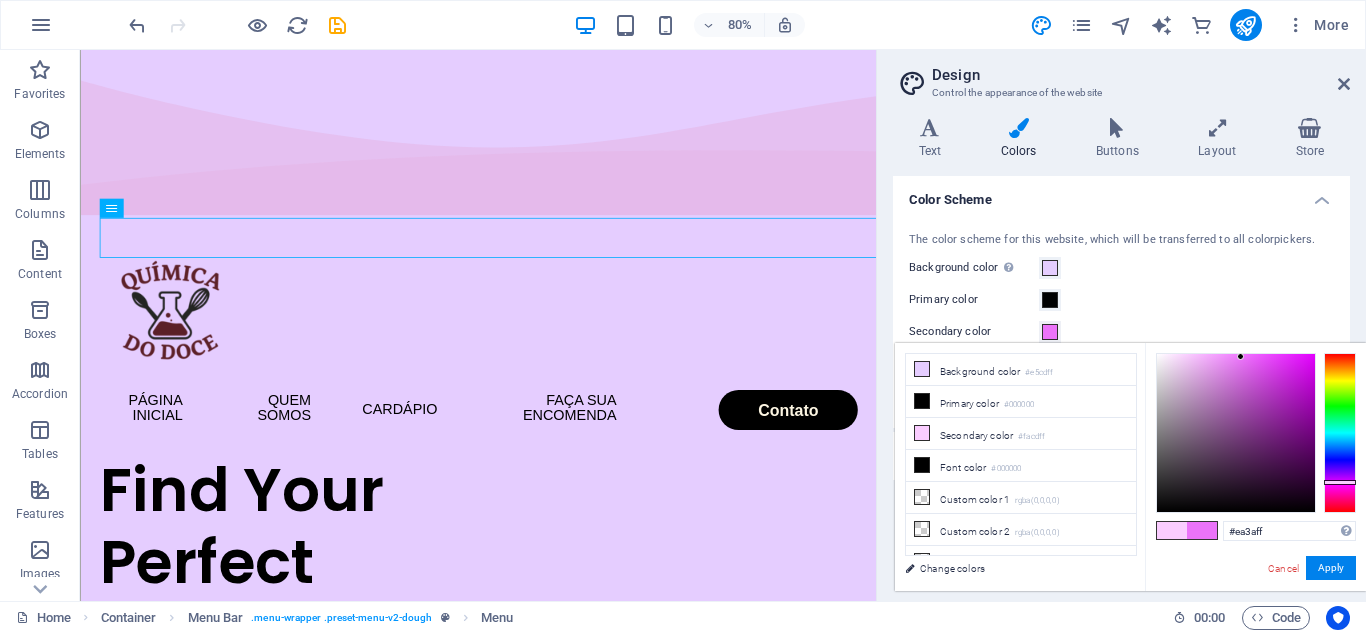 type on "#e400ff" 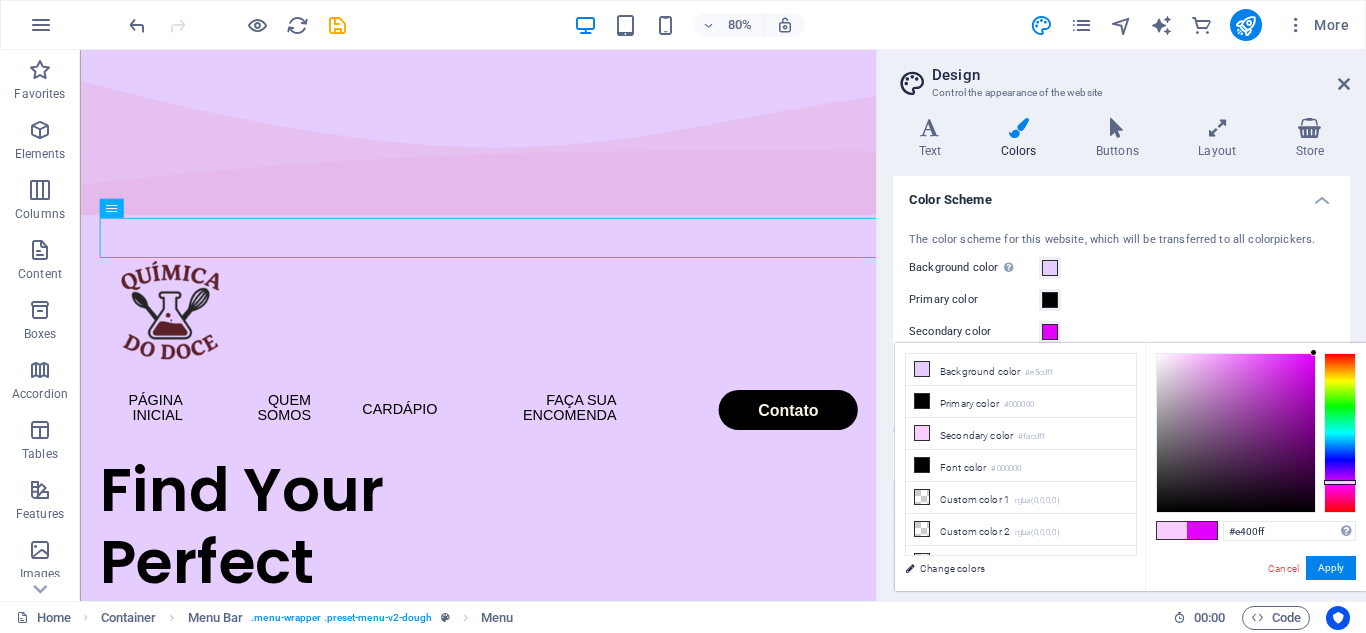 drag, startPoint x: 1188, startPoint y: 357, endPoint x: 1355, endPoint y: 340, distance: 167.86304 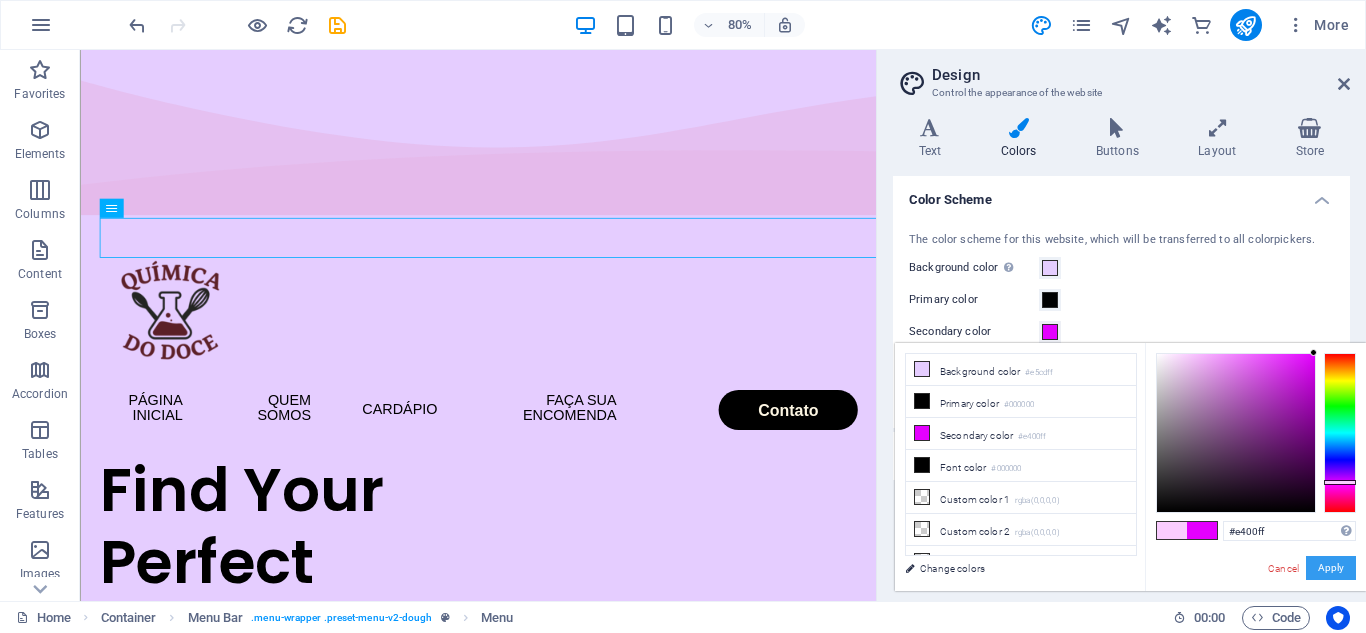 click on "Apply" at bounding box center (1331, 568) 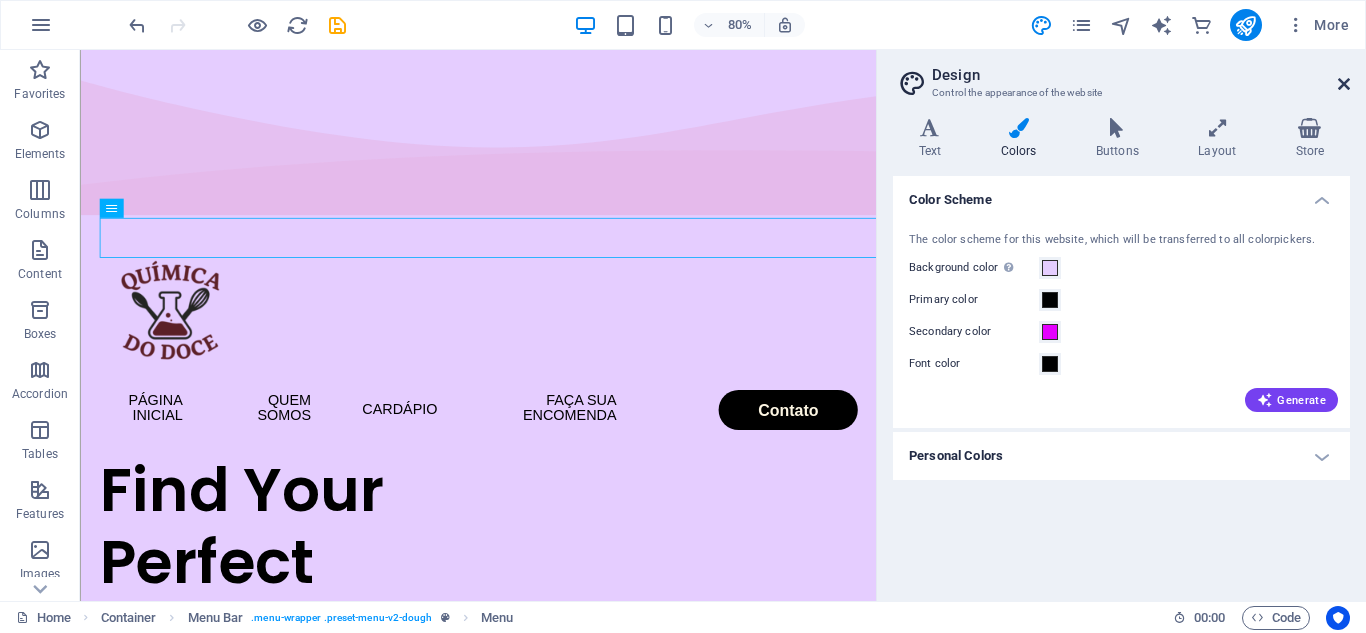 click at bounding box center [1344, 84] 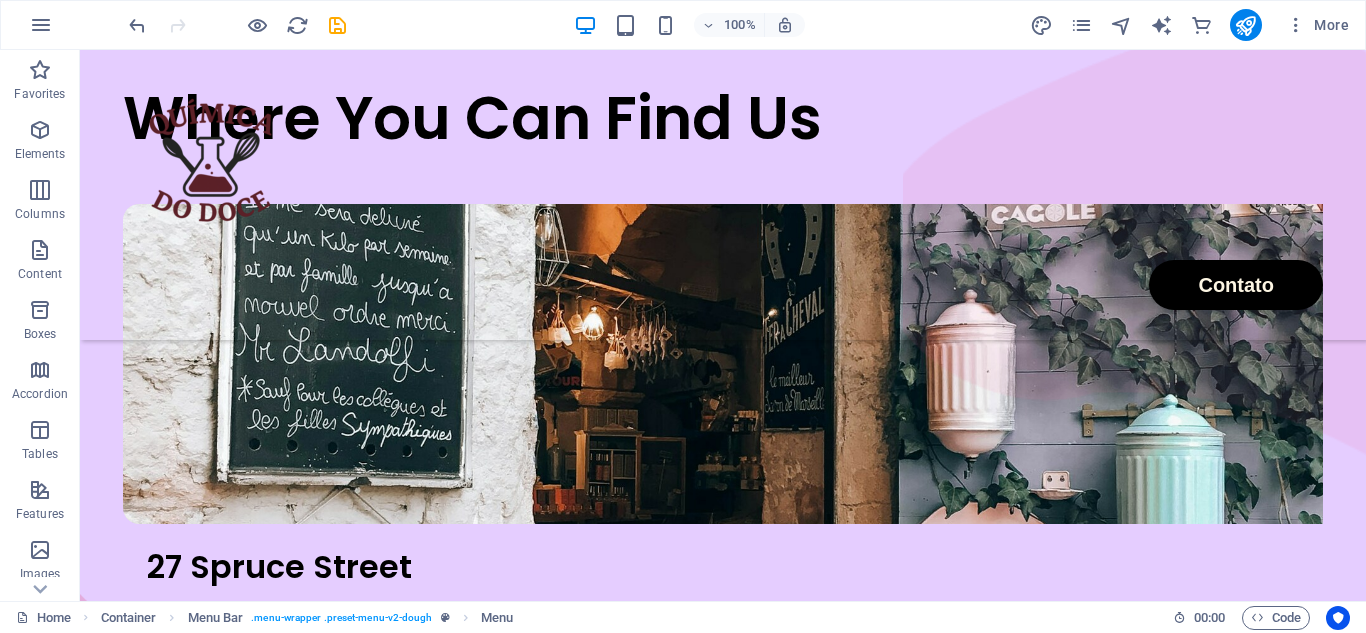 scroll, scrollTop: 5321, scrollLeft: 0, axis: vertical 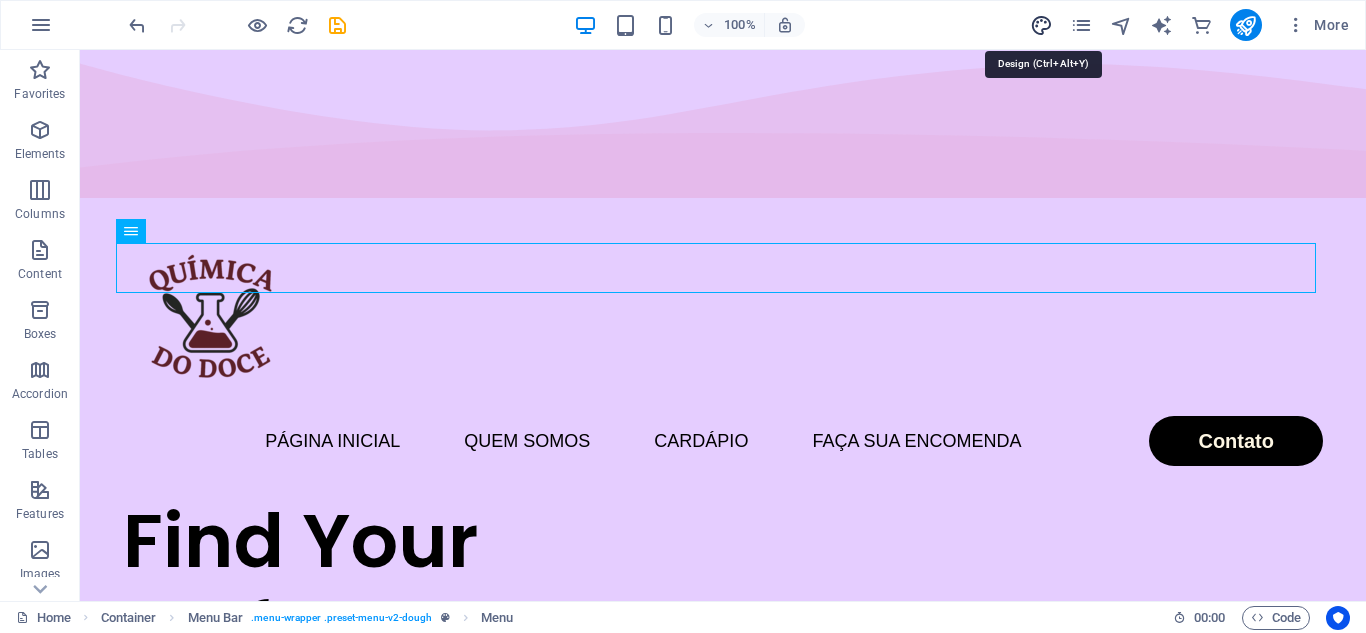 click at bounding box center [1041, 25] 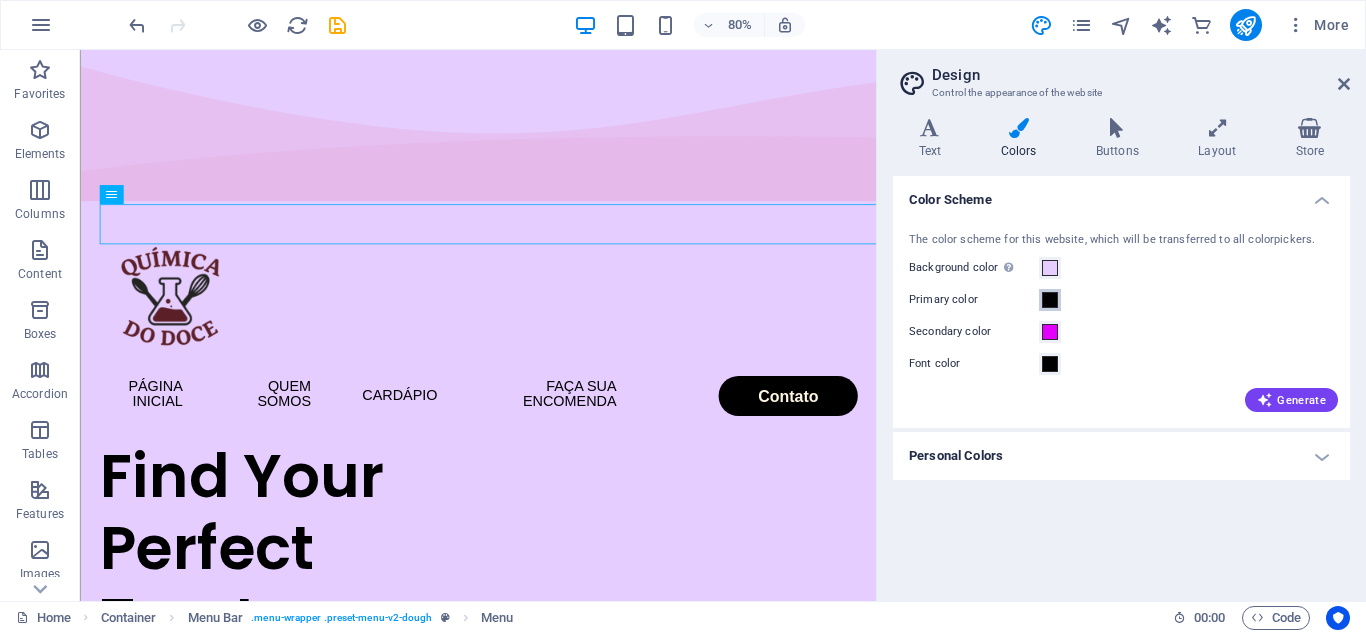 click at bounding box center (1050, 300) 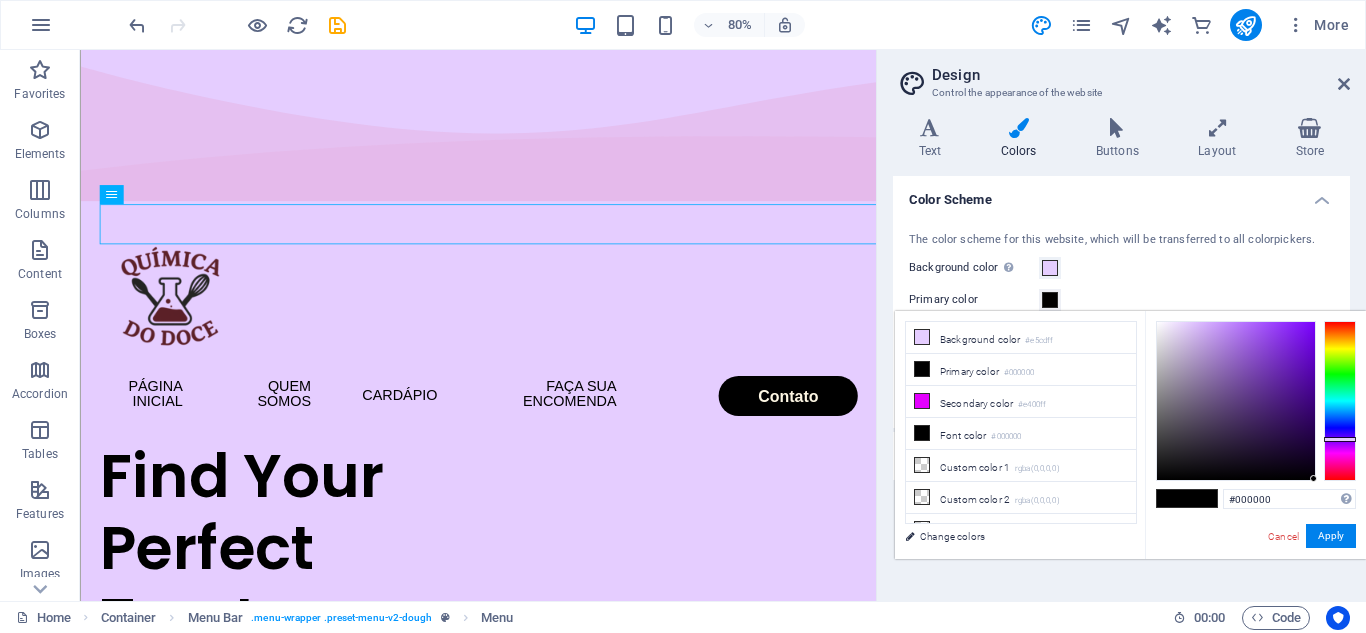 click at bounding box center [1050, 300] 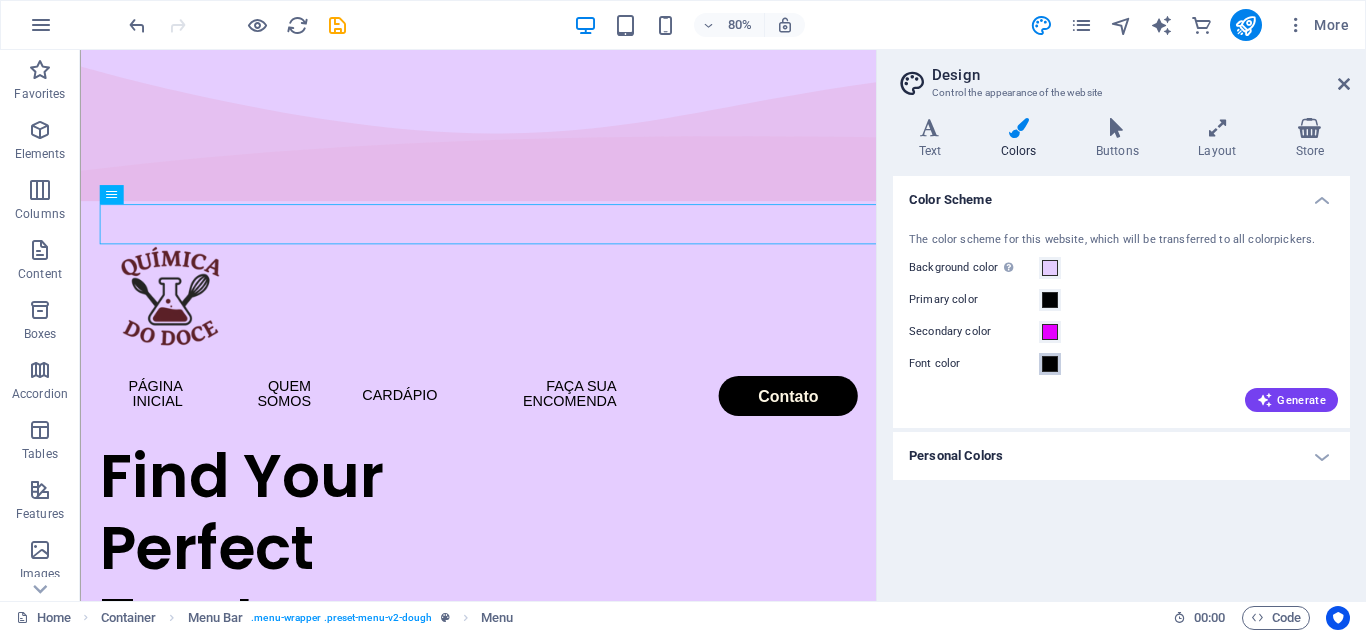 click at bounding box center (1050, 364) 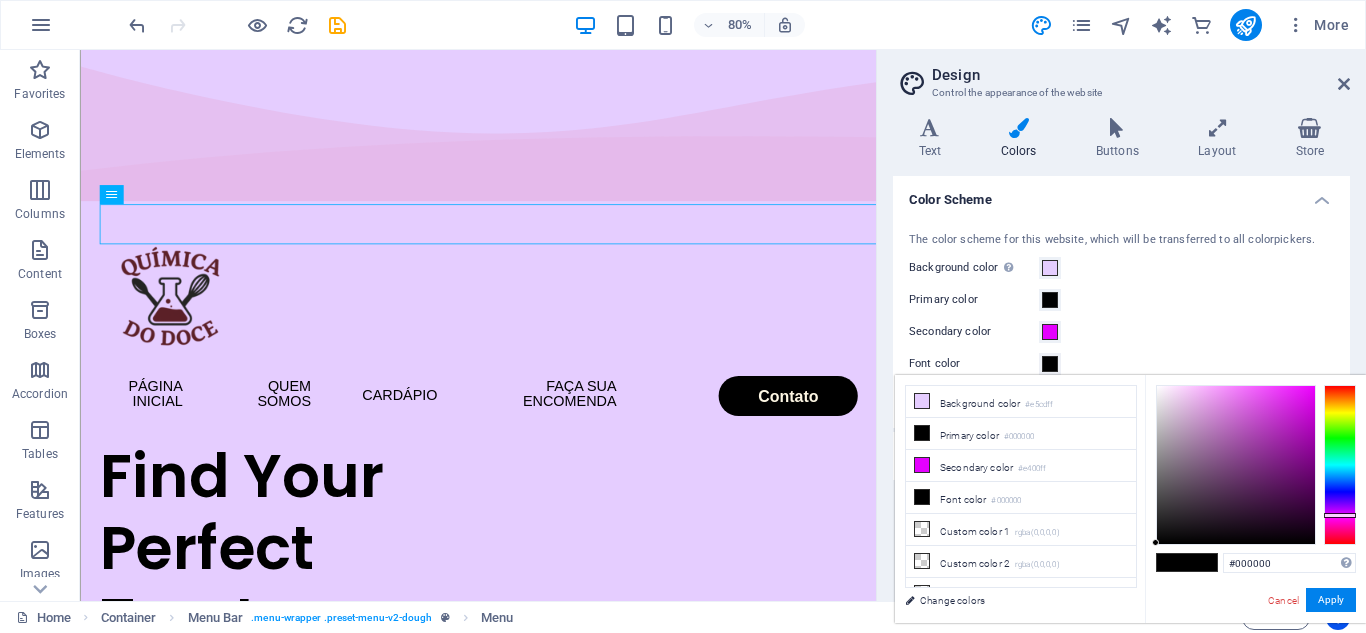 click at bounding box center [1340, 465] 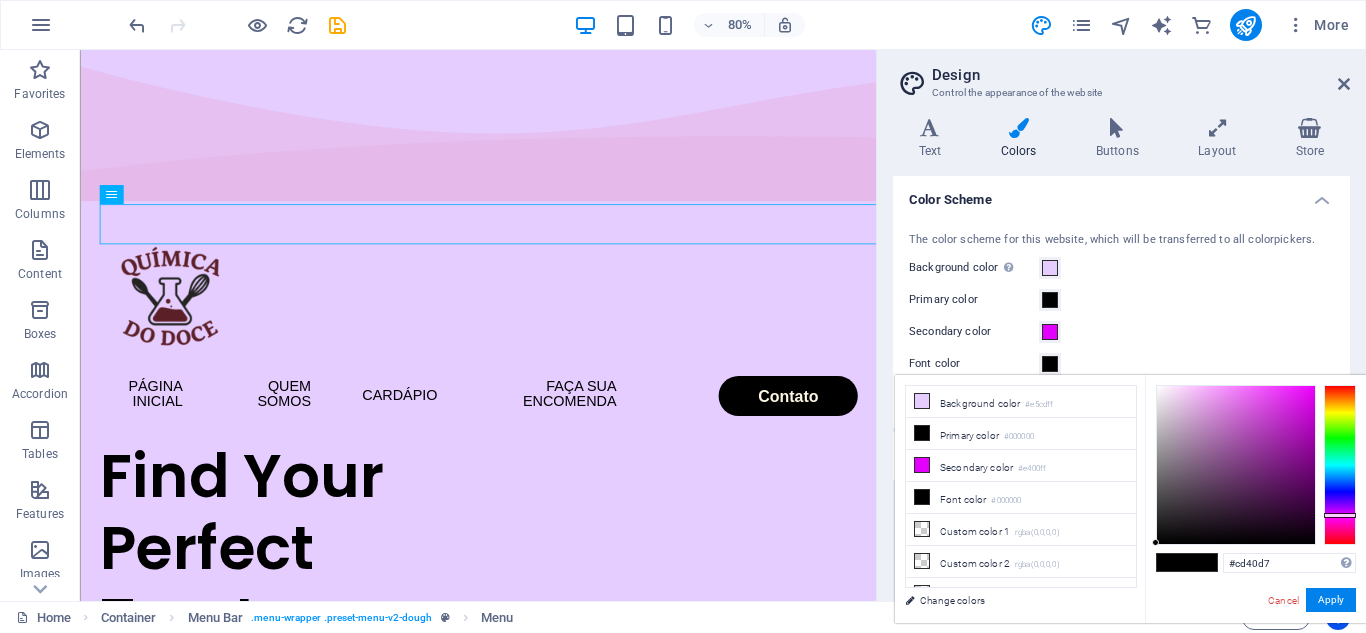click at bounding box center (1236, 465) 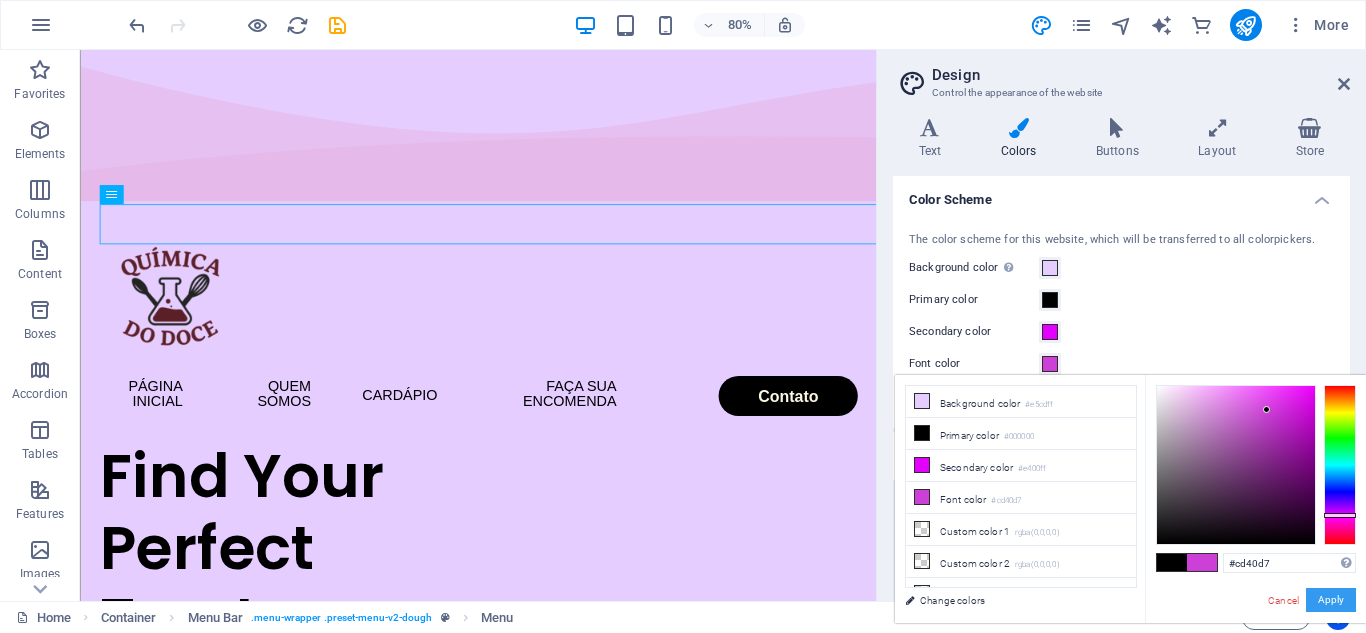 click on "Apply" at bounding box center (1331, 600) 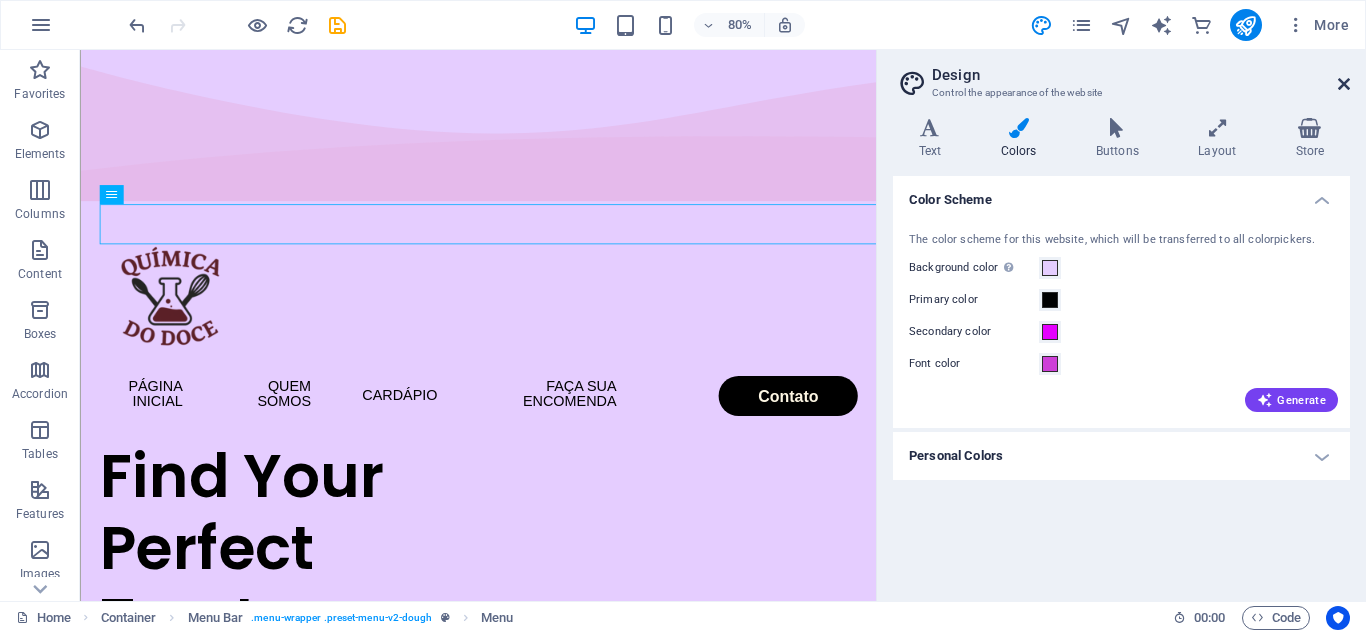 click at bounding box center (1344, 84) 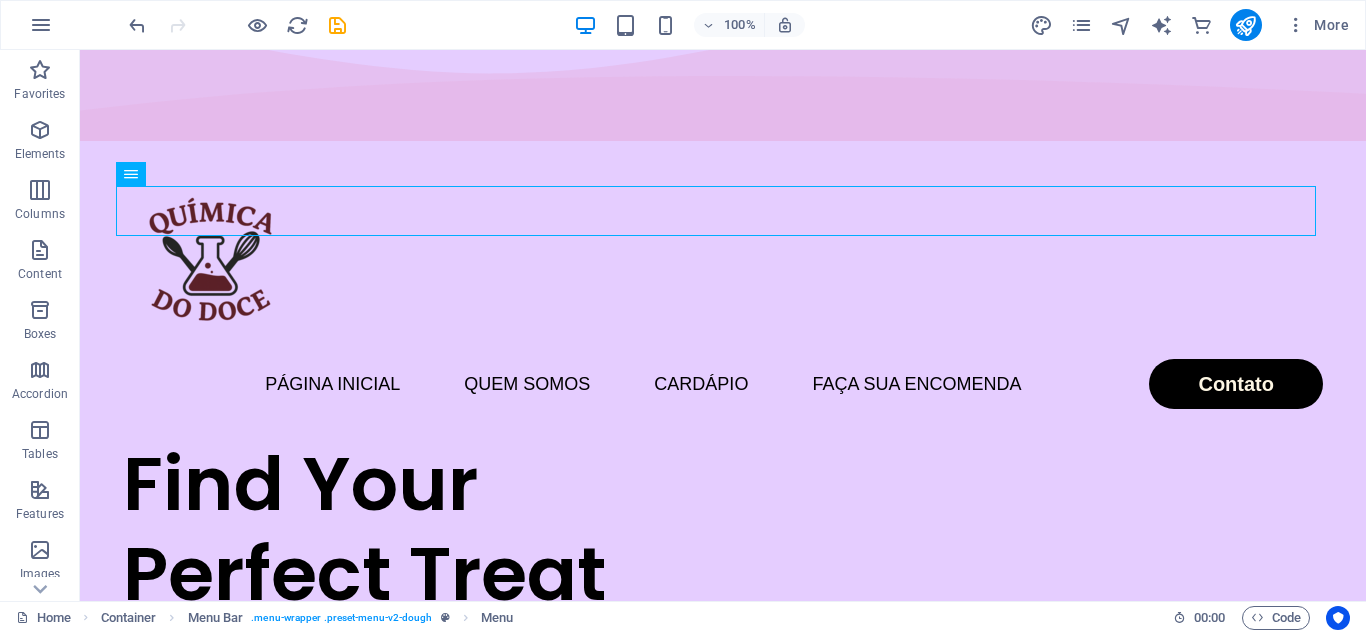 scroll, scrollTop: 0, scrollLeft: 0, axis: both 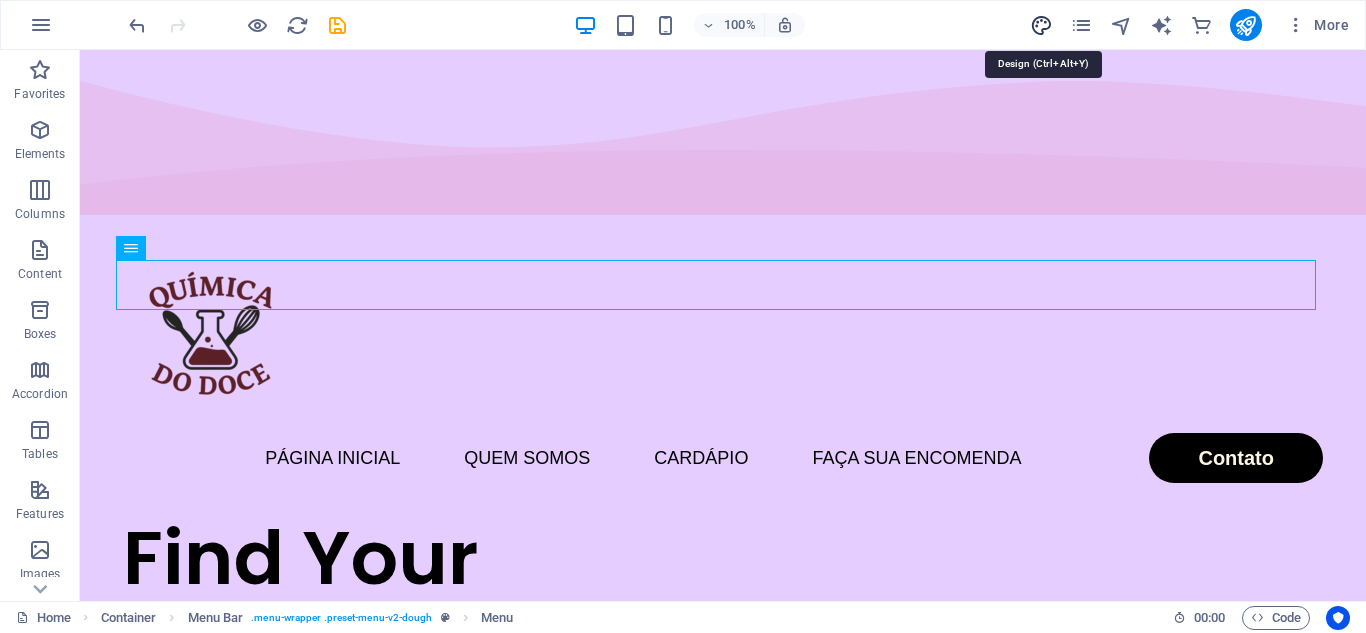 click at bounding box center (1041, 25) 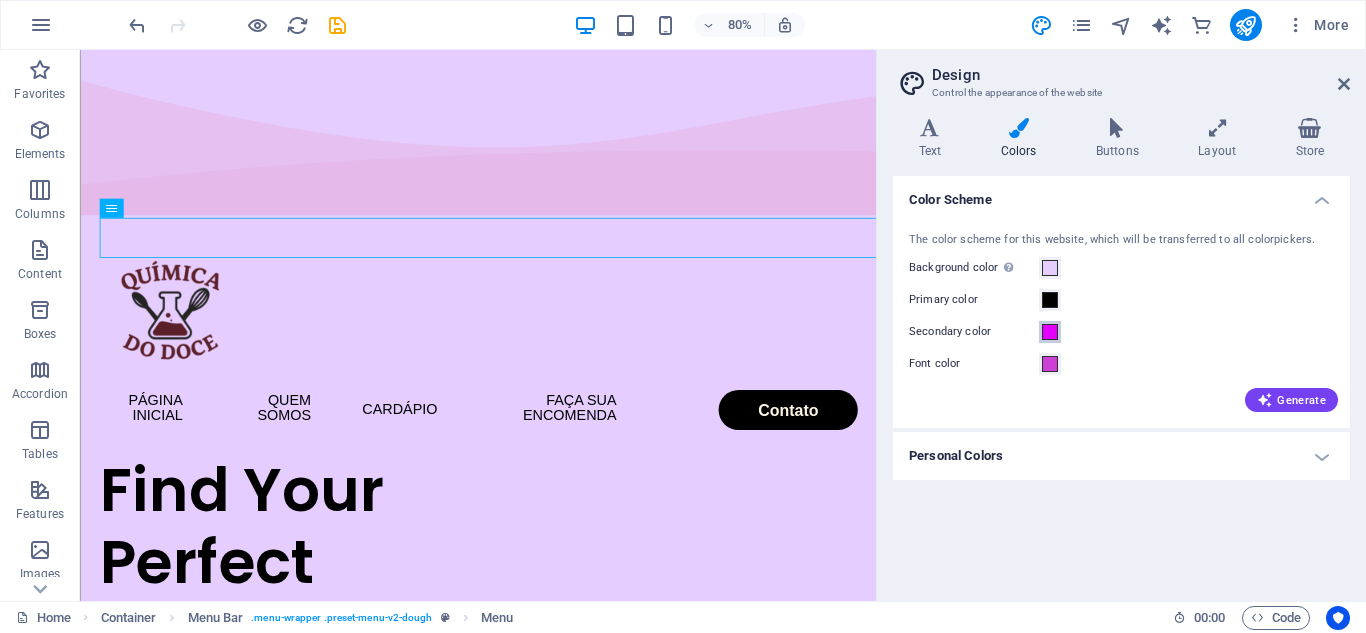 click at bounding box center [1050, 332] 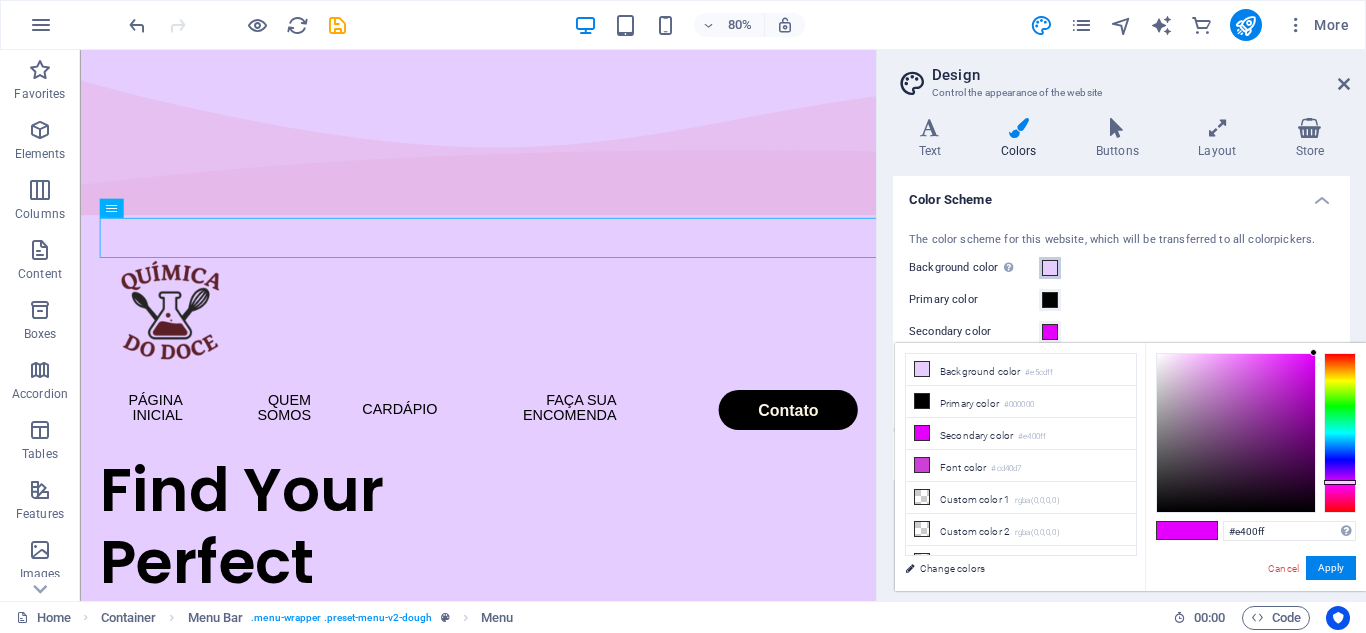 click on "Background color Only visible if it is not covered by other backgrounds." at bounding box center [1050, 268] 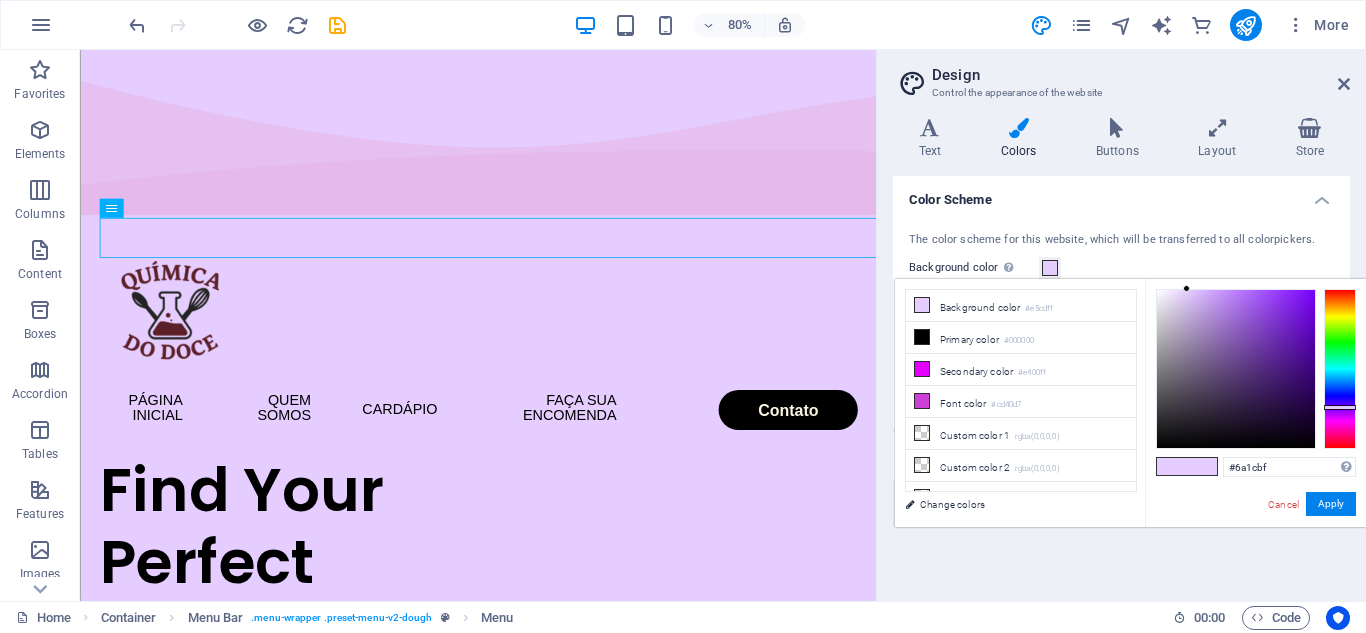 click at bounding box center [1236, 369] 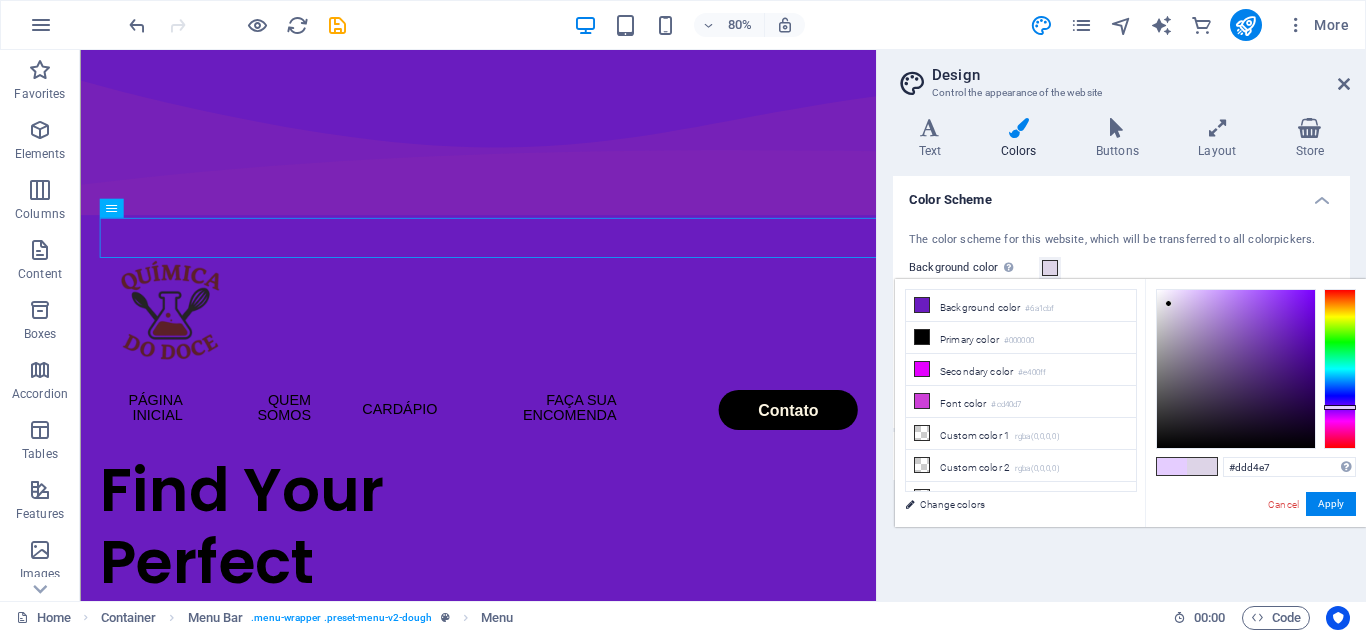drag, startPoint x: 1291, startPoint y: 329, endPoint x: 1169, endPoint y: 304, distance: 124.53513 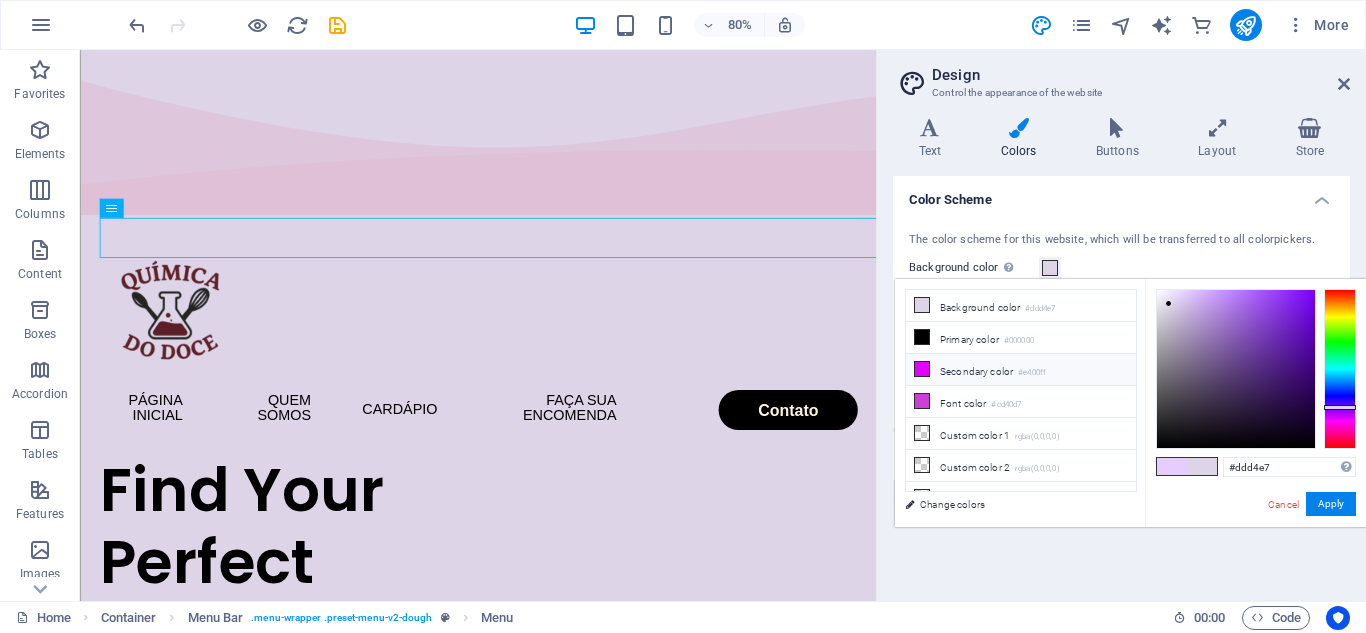 click on "Secondary color
#e400ff" at bounding box center [1021, 370] 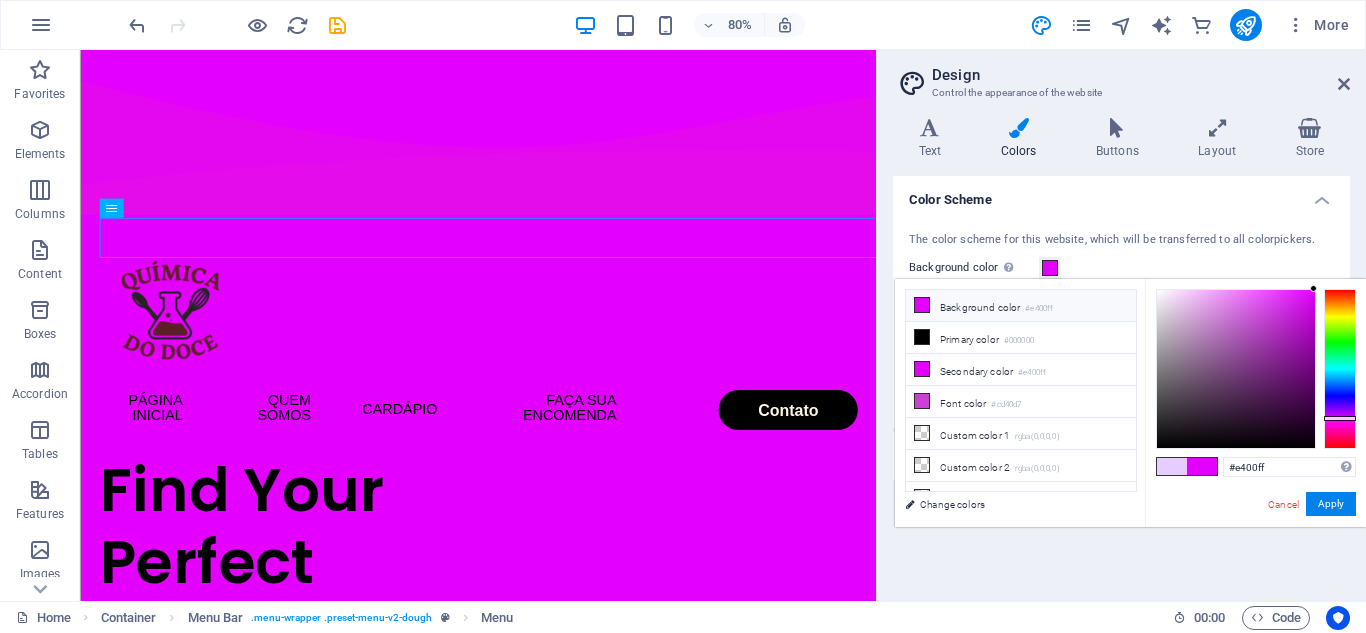 click at bounding box center (922, 305) 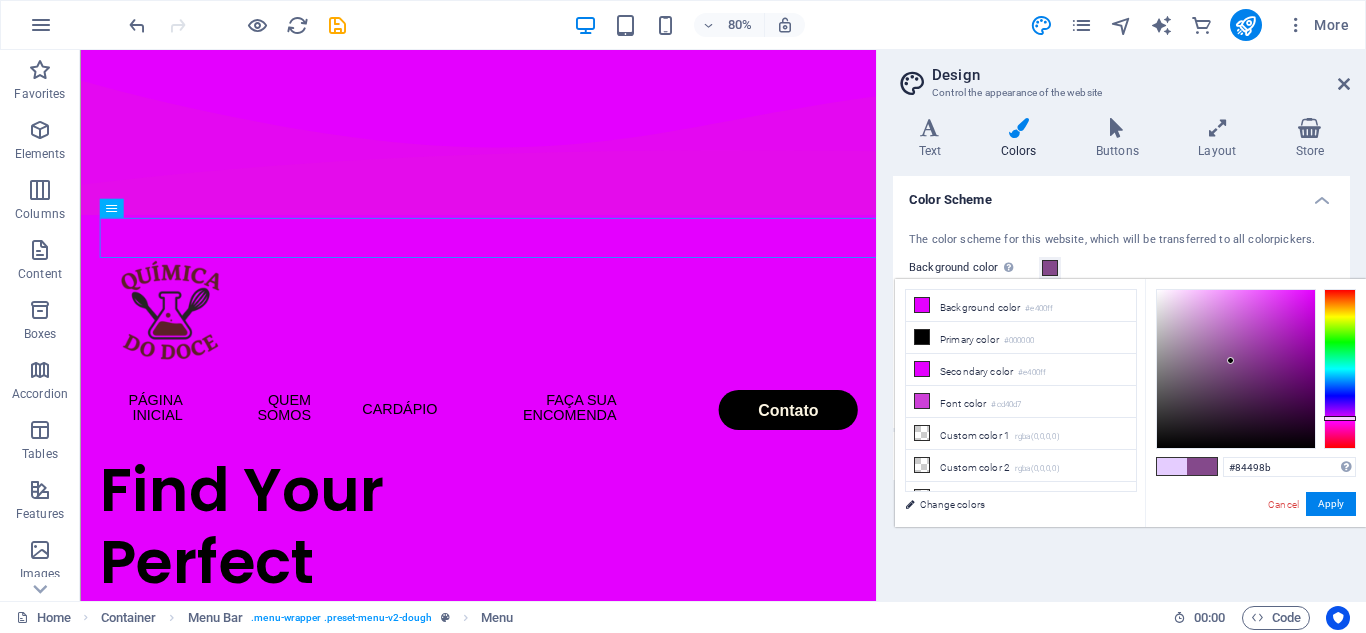 click at bounding box center [1236, 369] 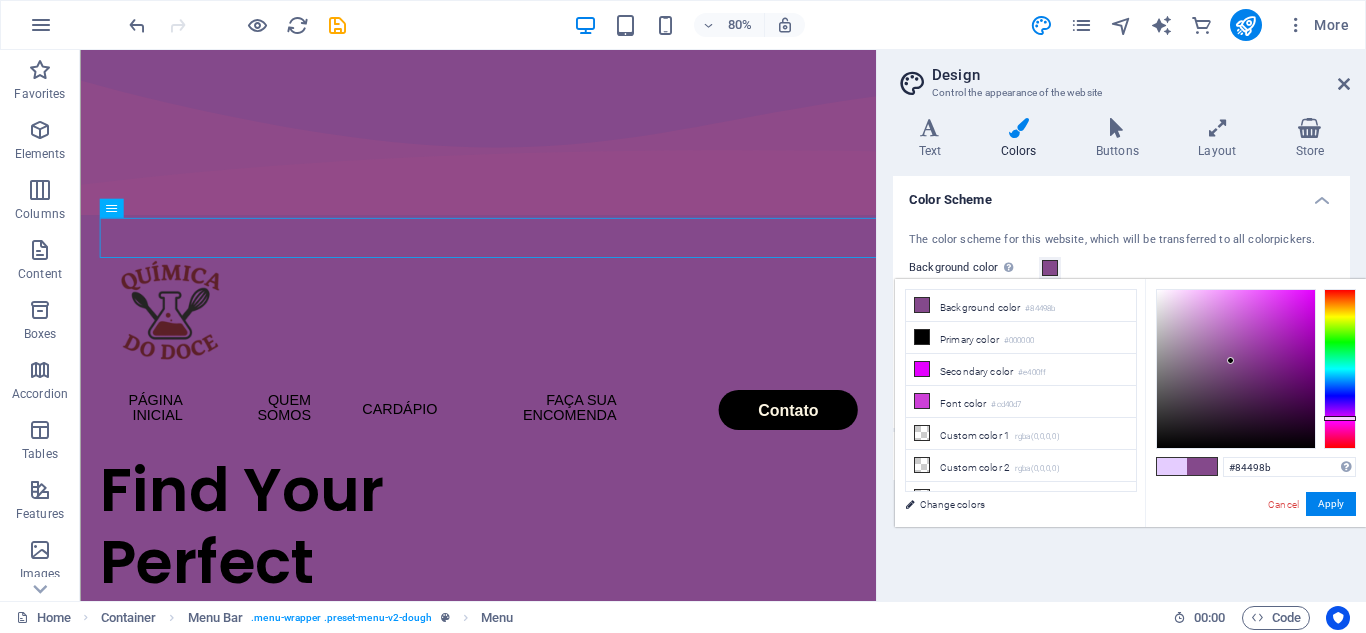click at bounding box center (1172, 466) 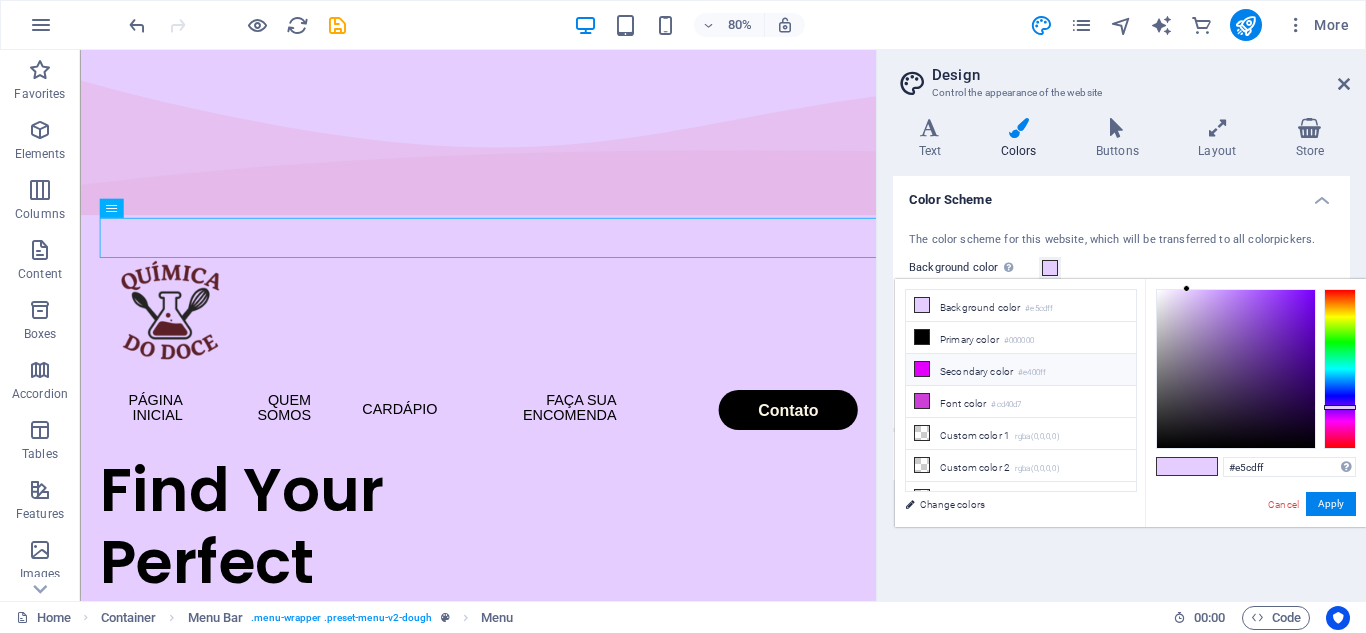click on "Secondary color
#e400ff" at bounding box center [1021, 370] 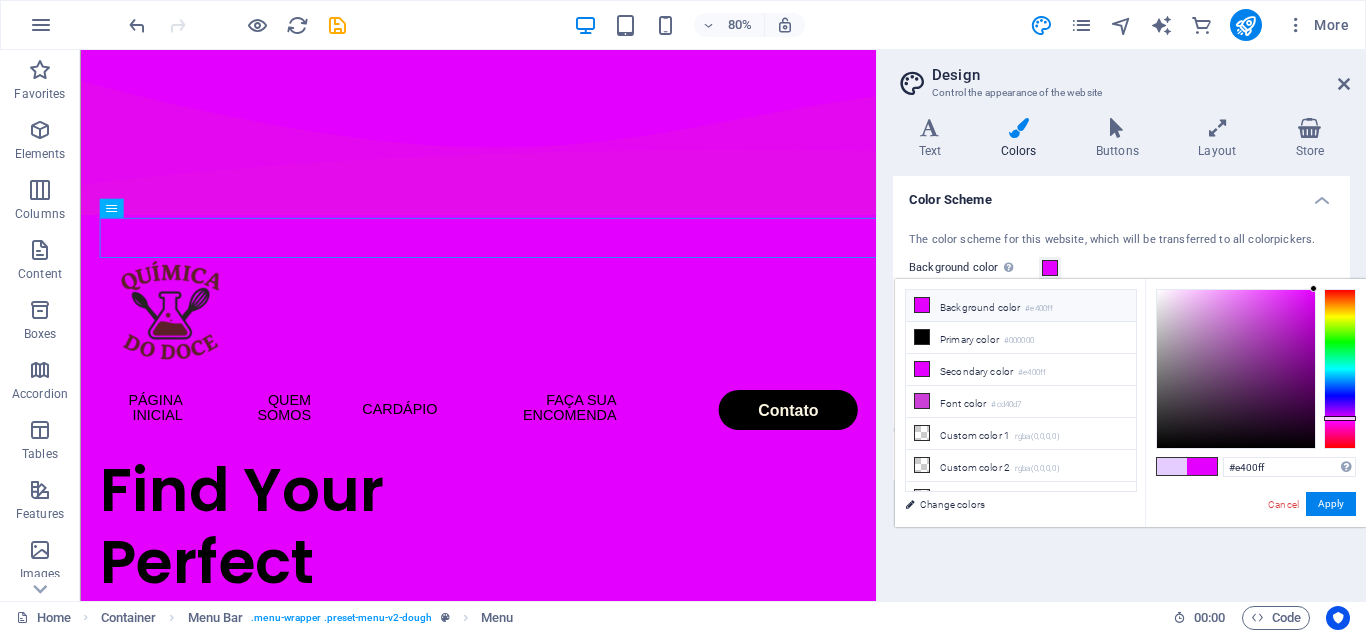 click on "Background color
#e400ff" at bounding box center (1021, 306) 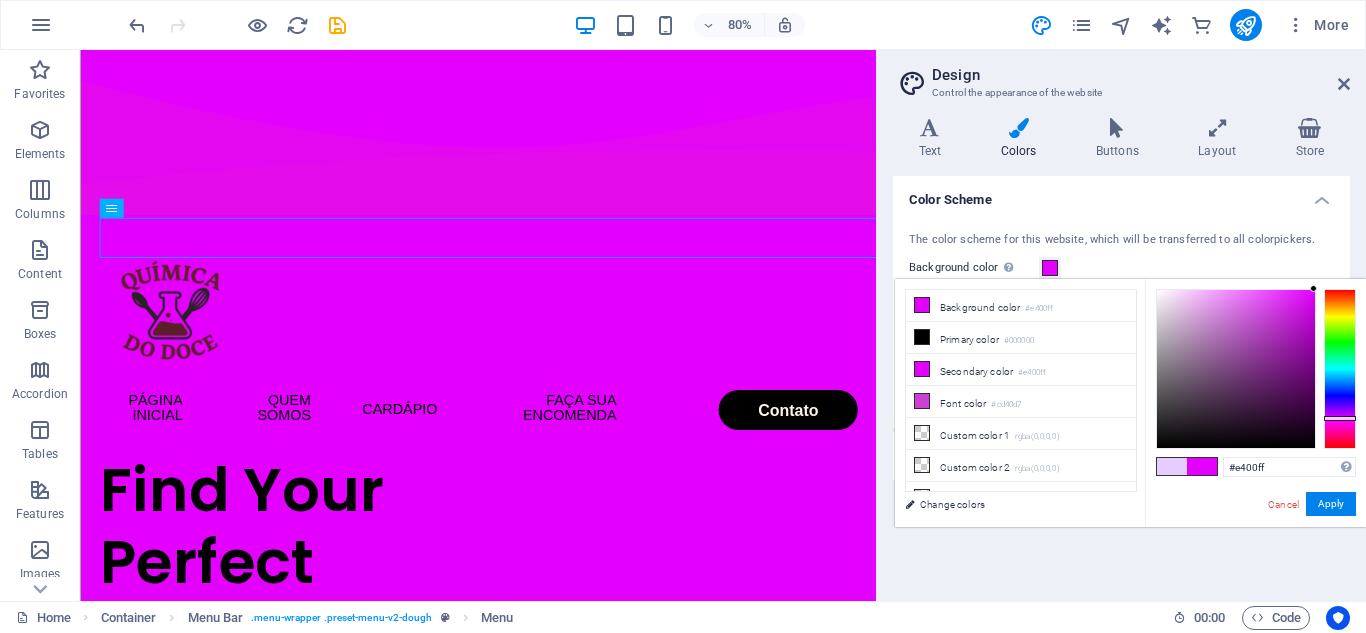 click at bounding box center (1172, 466) 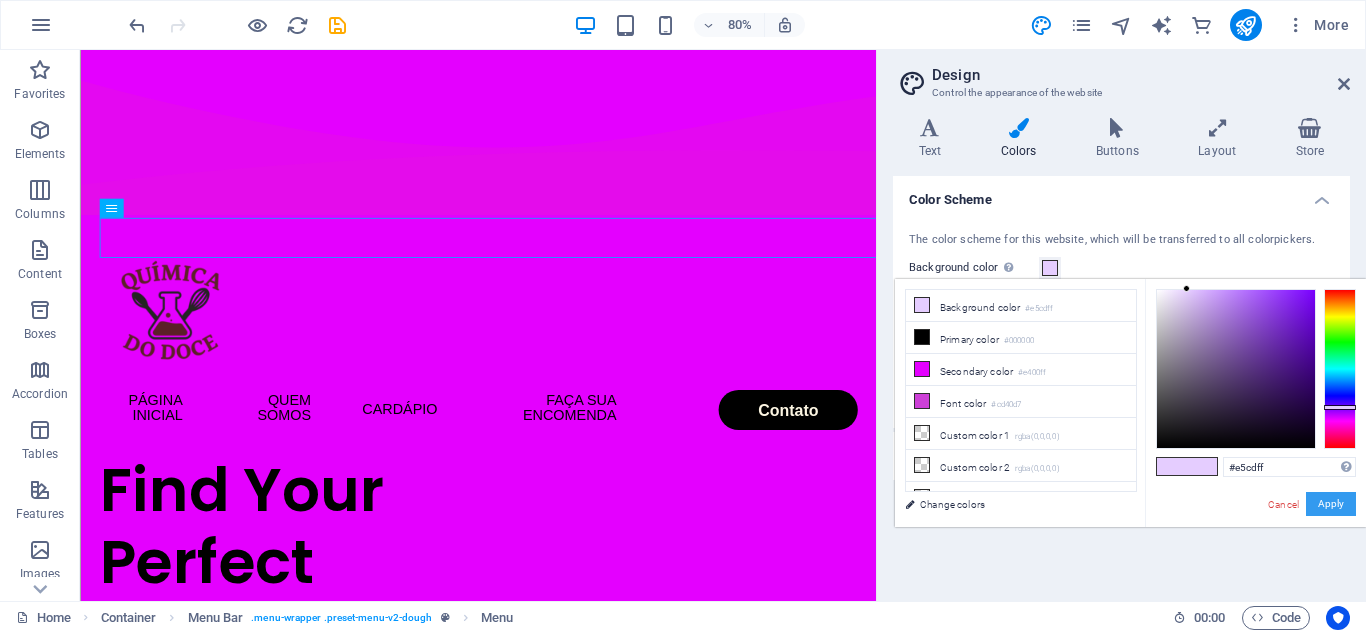 click on "Apply" at bounding box center (1331, 504) 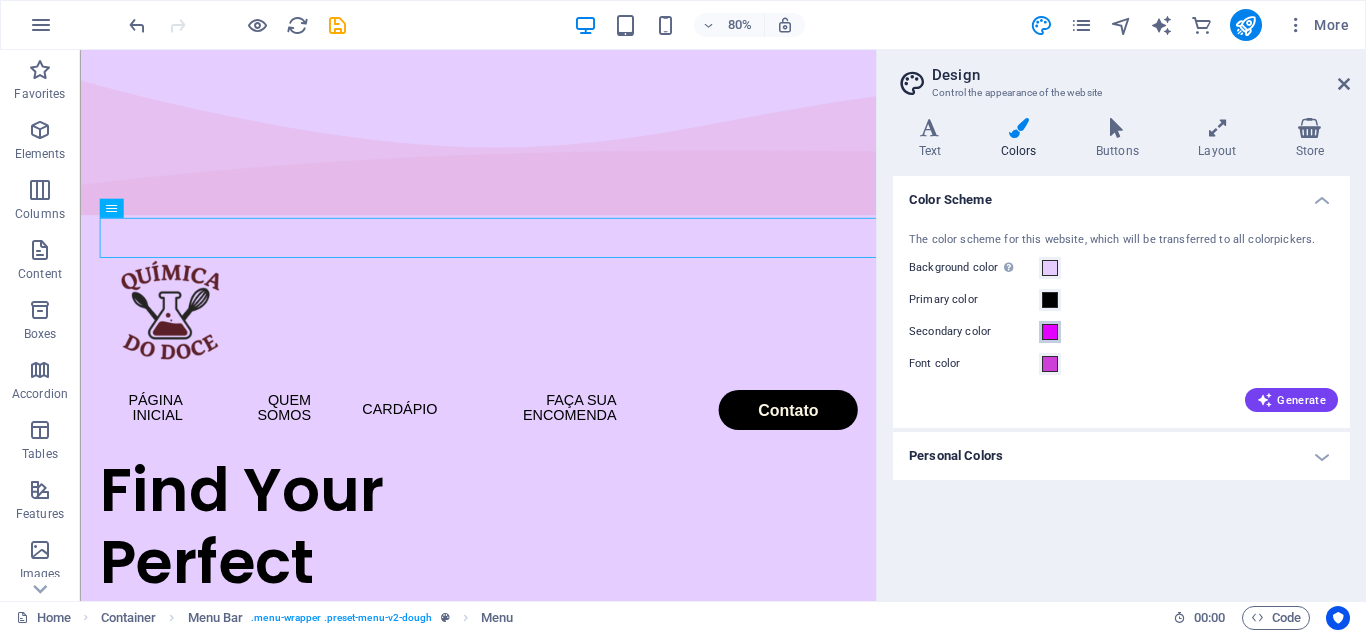 click at bounding box center [1050, 332] 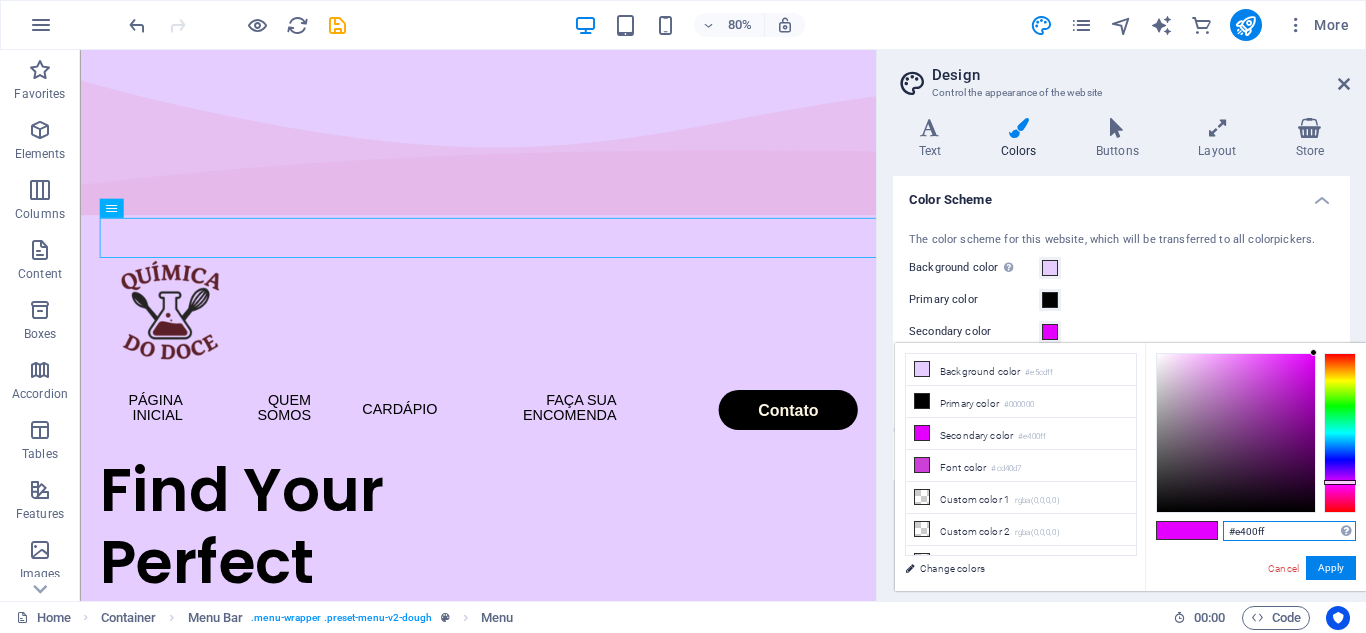click on "#e400ff" at bounding box center (1289, 531) 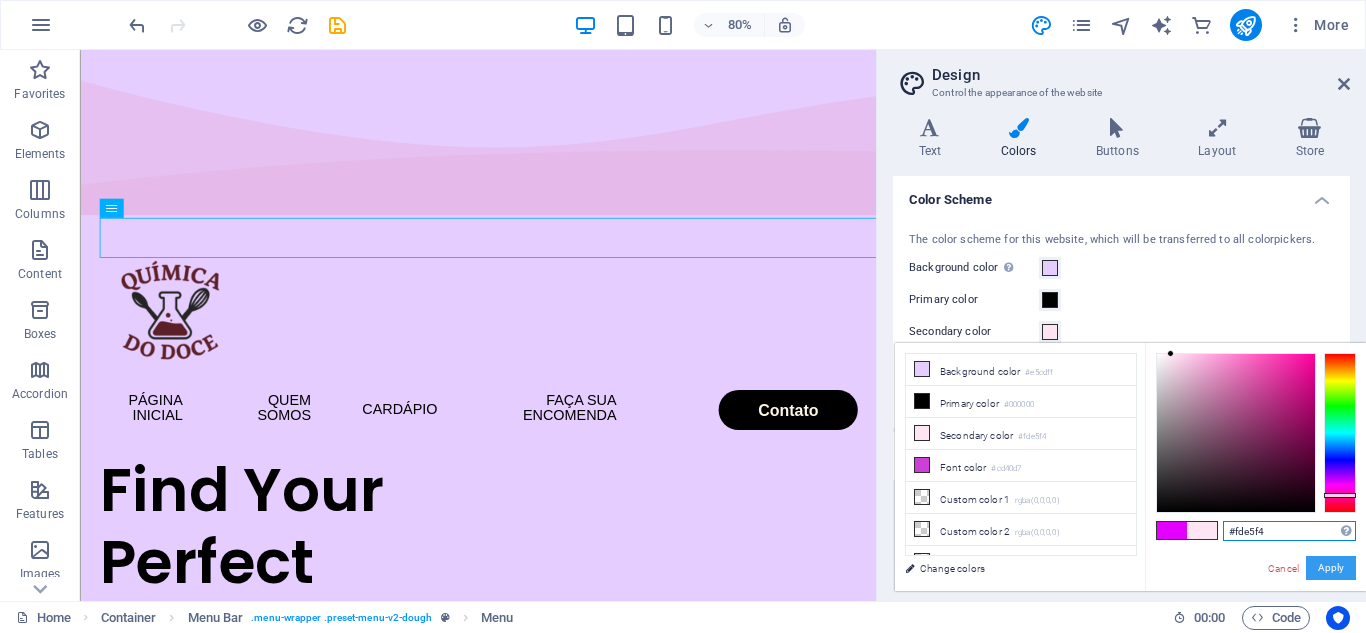type on "#fde5f4" 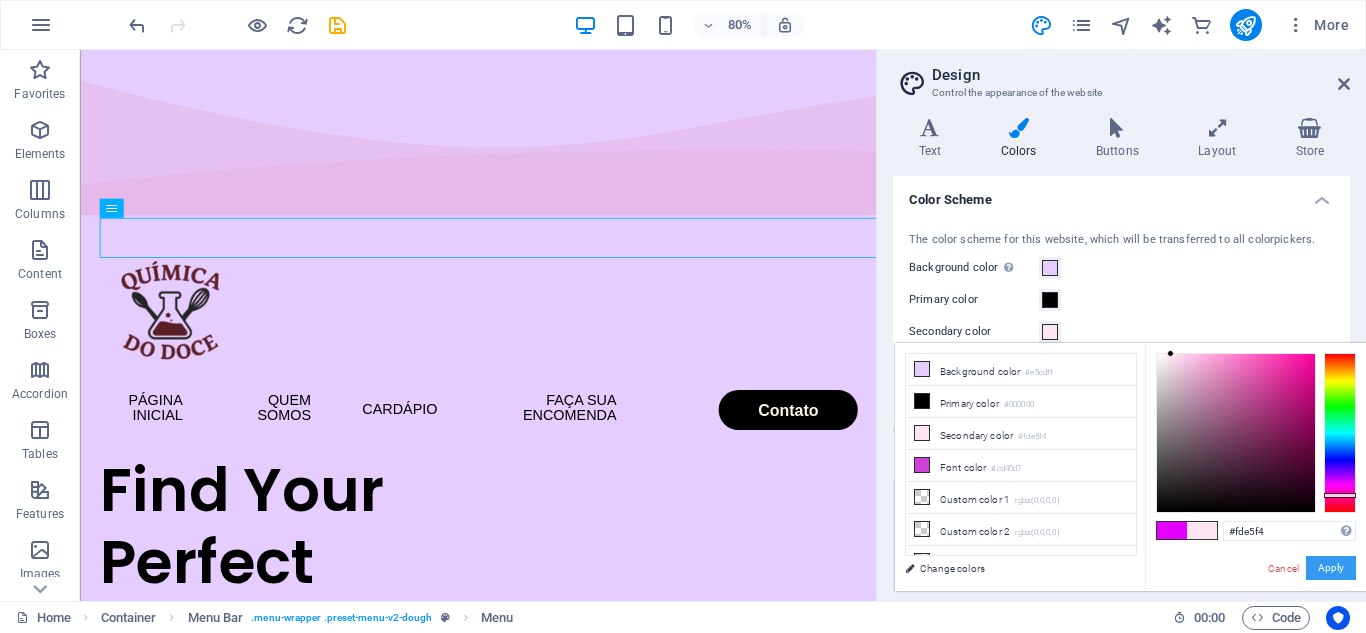 click on "Apply" at bounding box center (1331, 568) 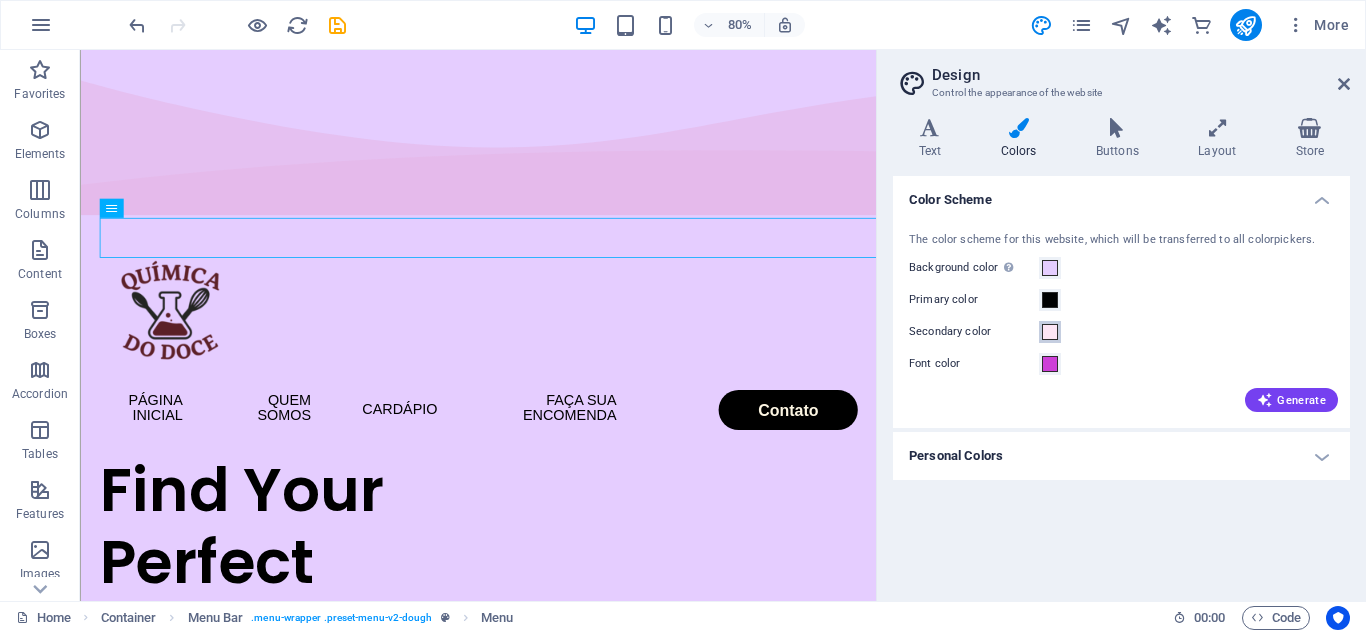 click at bounding box center (1050, 332) 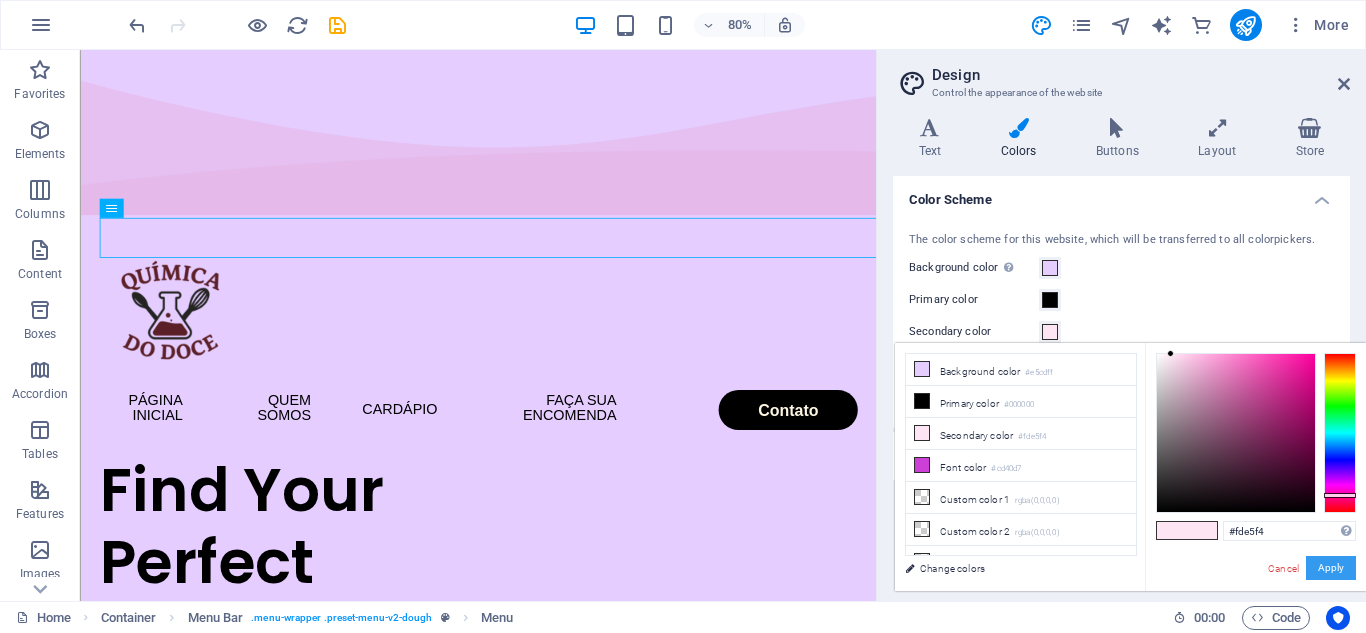 click on "Apply" at bounding box center [1331, 568] 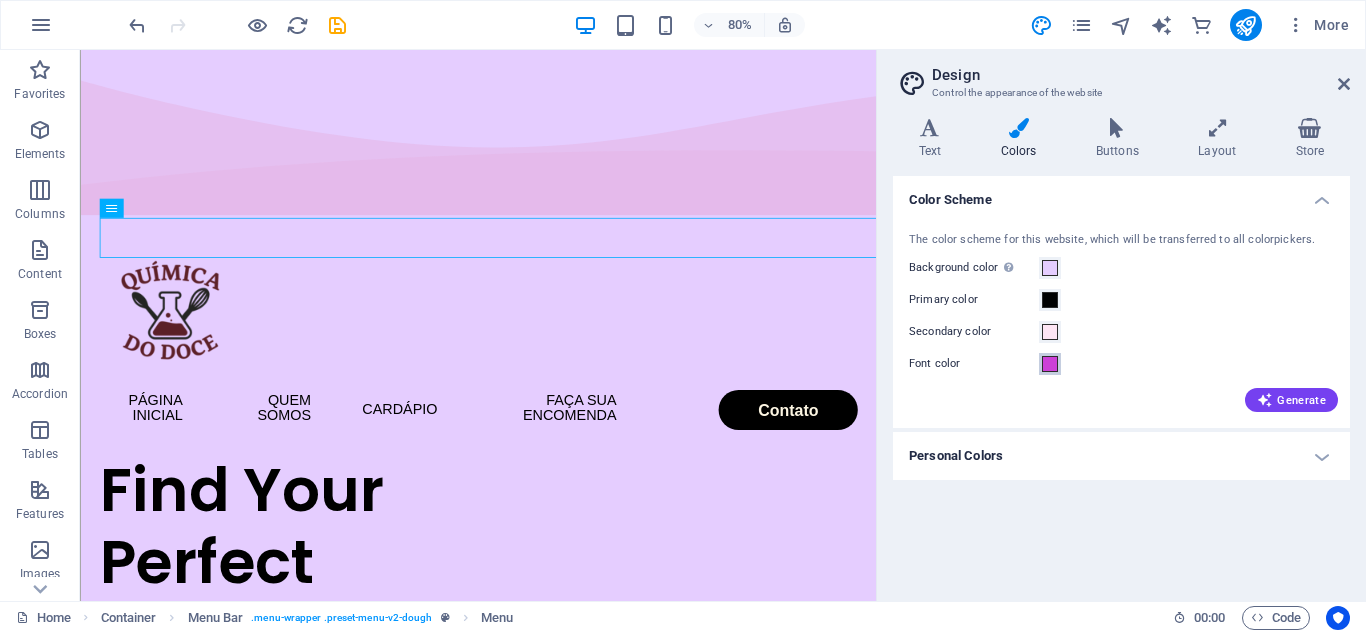 click at bounding box center [1050, 364] 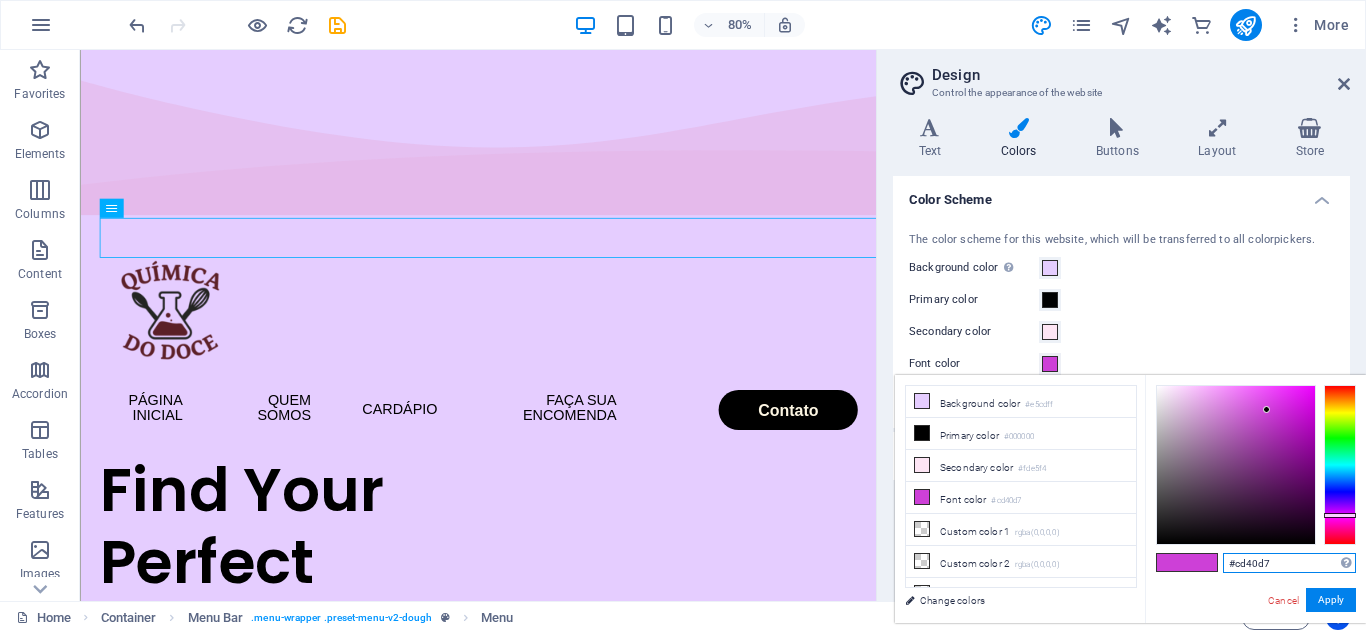 click on "#cd40d7" at bounding box center (1289, 563) 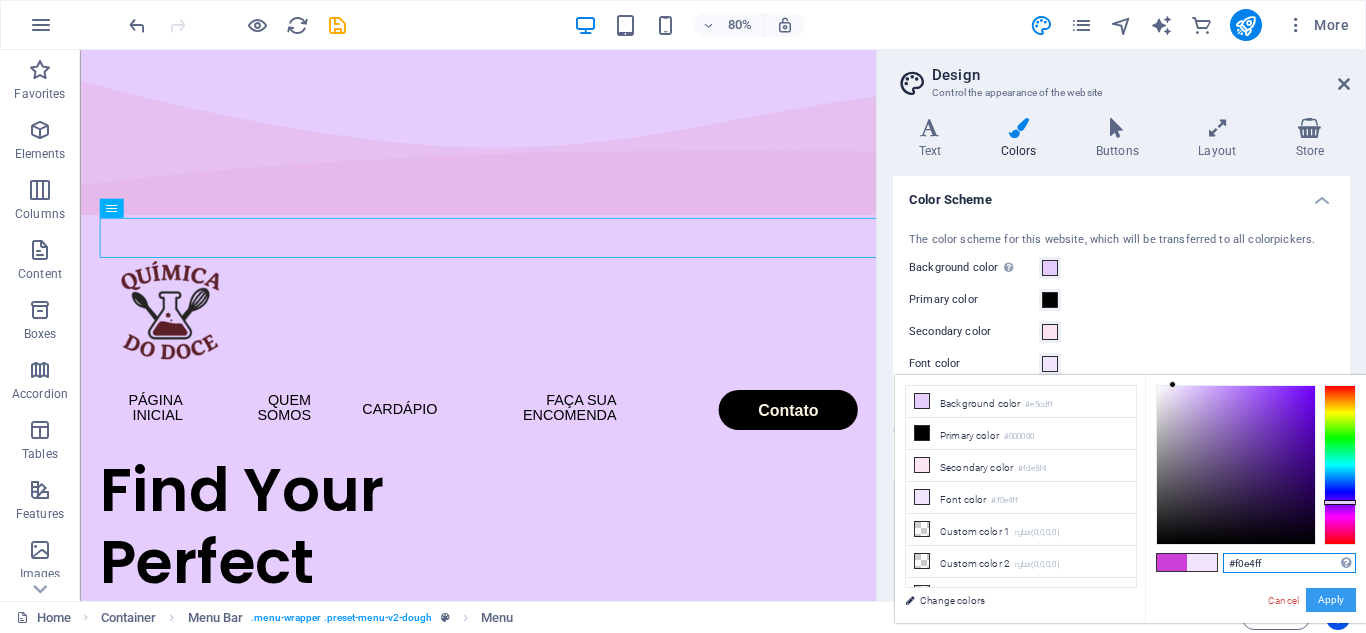 type on "#f0e4ff" 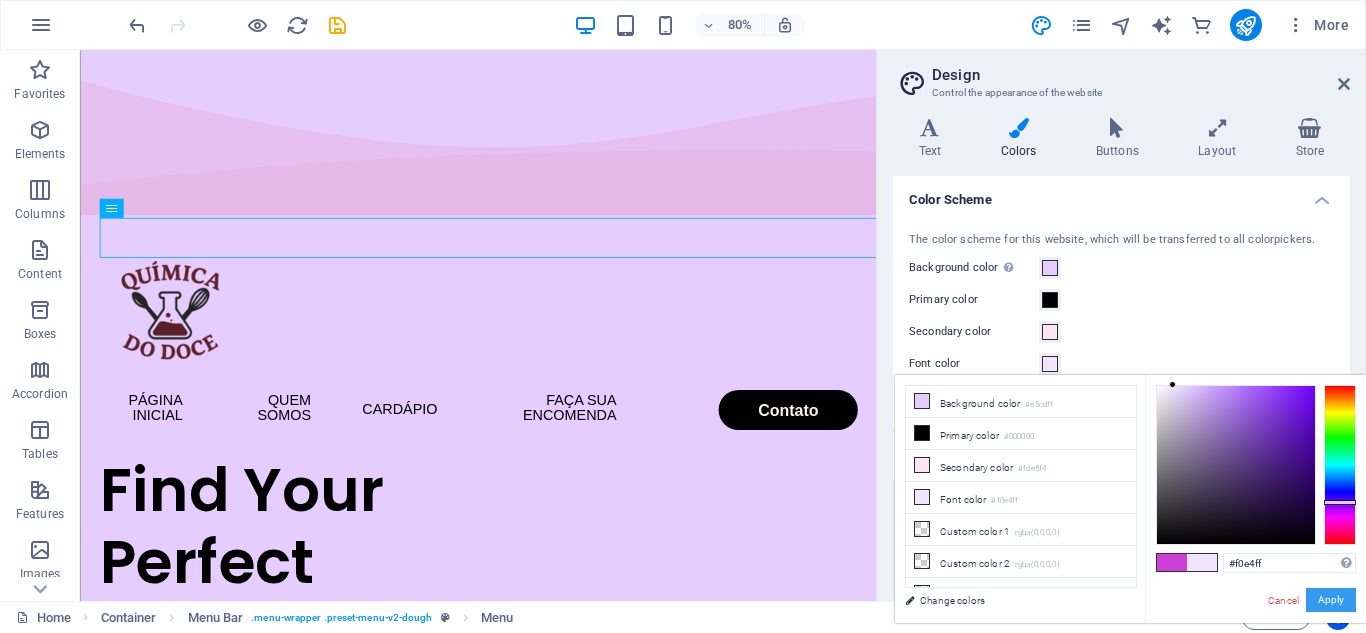 click on "Apply" at bounding box center (1331, 600) 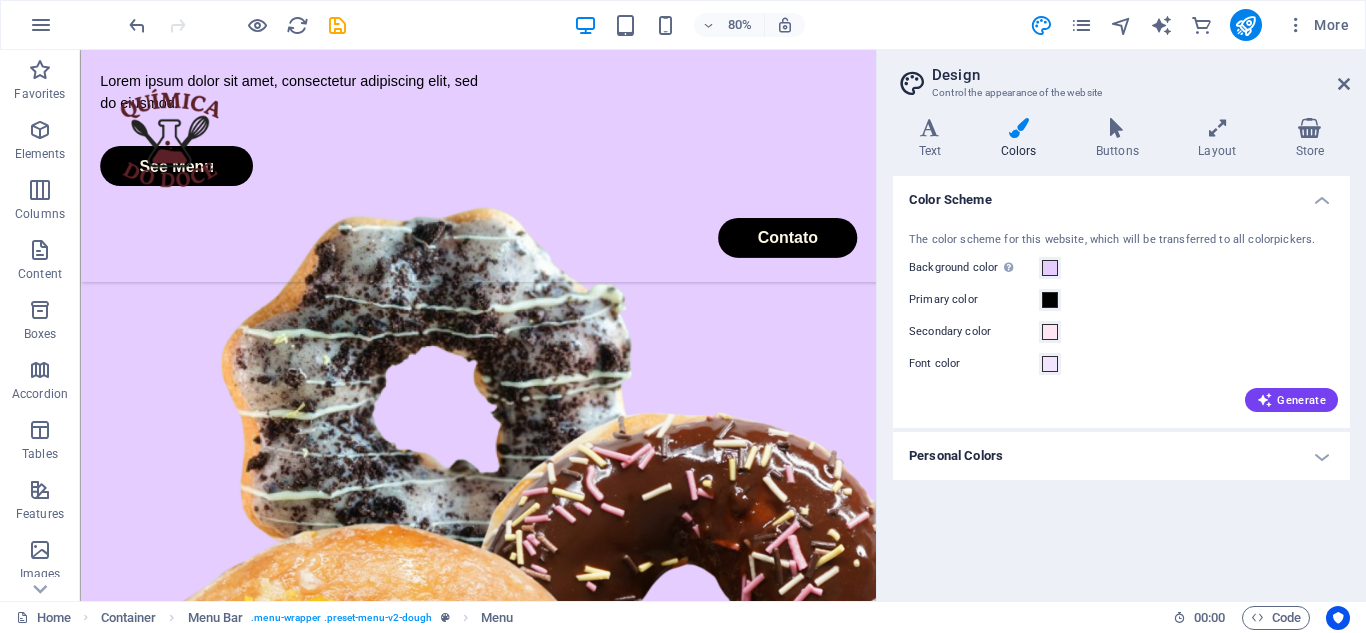 scroll, scrollTop: 0, scrollLeft: 0, axis: both 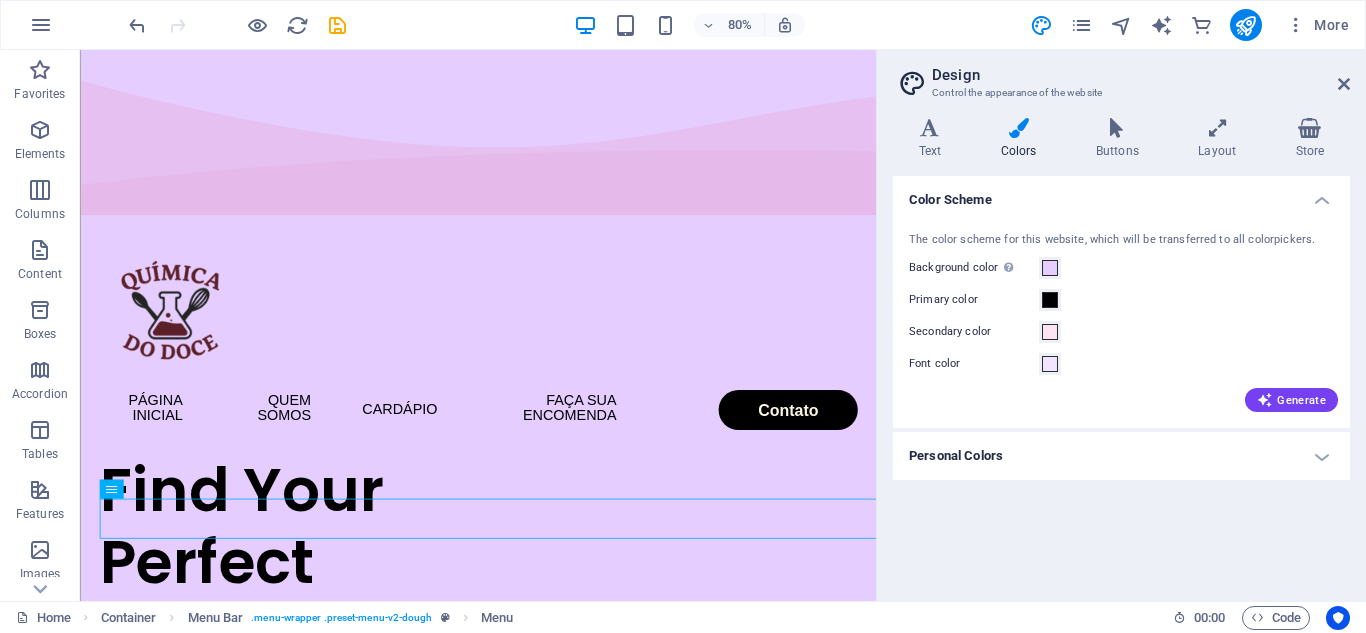 drag, startPoint x: 1072, startPoint y: 82, endPoint x: 976, endPoint y: 118, distance: 102.528046 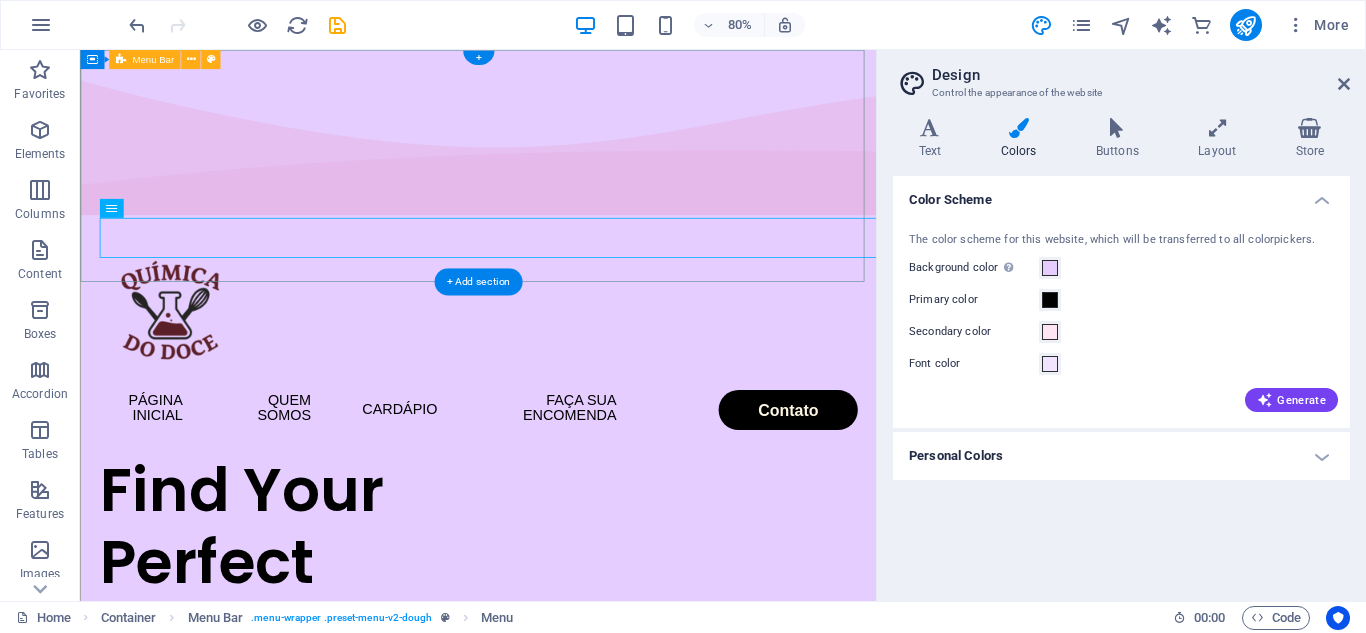 click on "página inicial quem somos cardápio faça sua encomenda Contato" at bounding box center (577, 410) 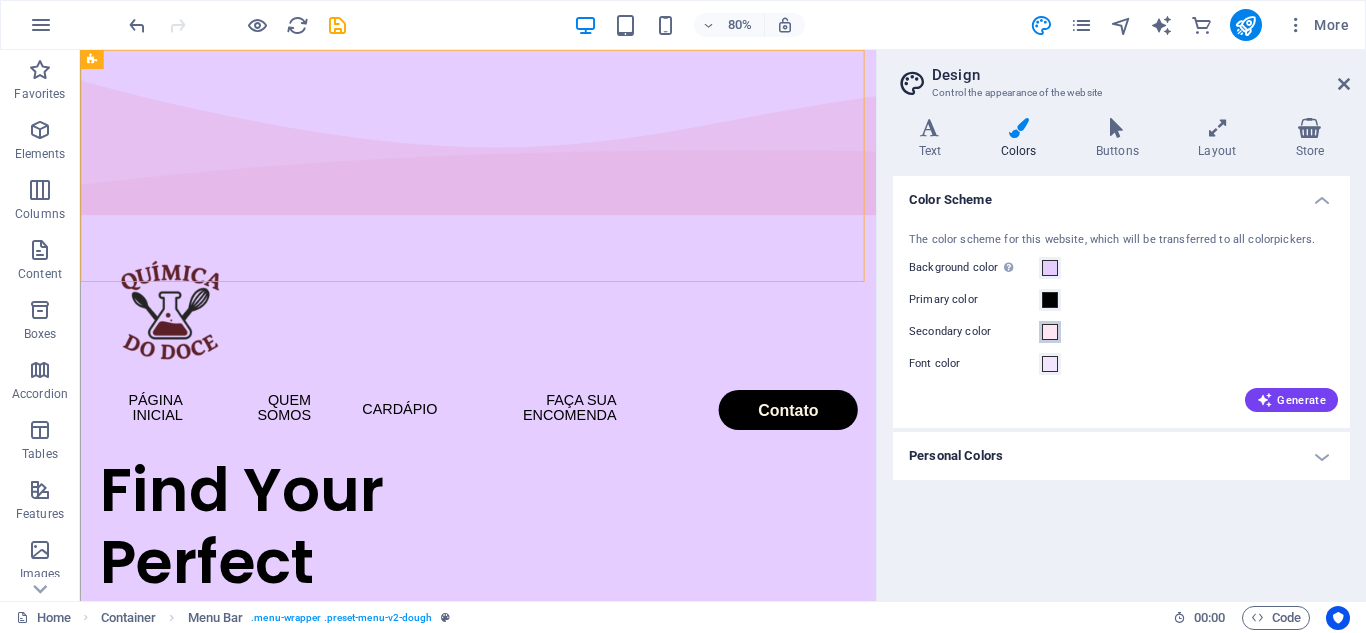 click on "Secondary color" at bounding box center (1050, 332) 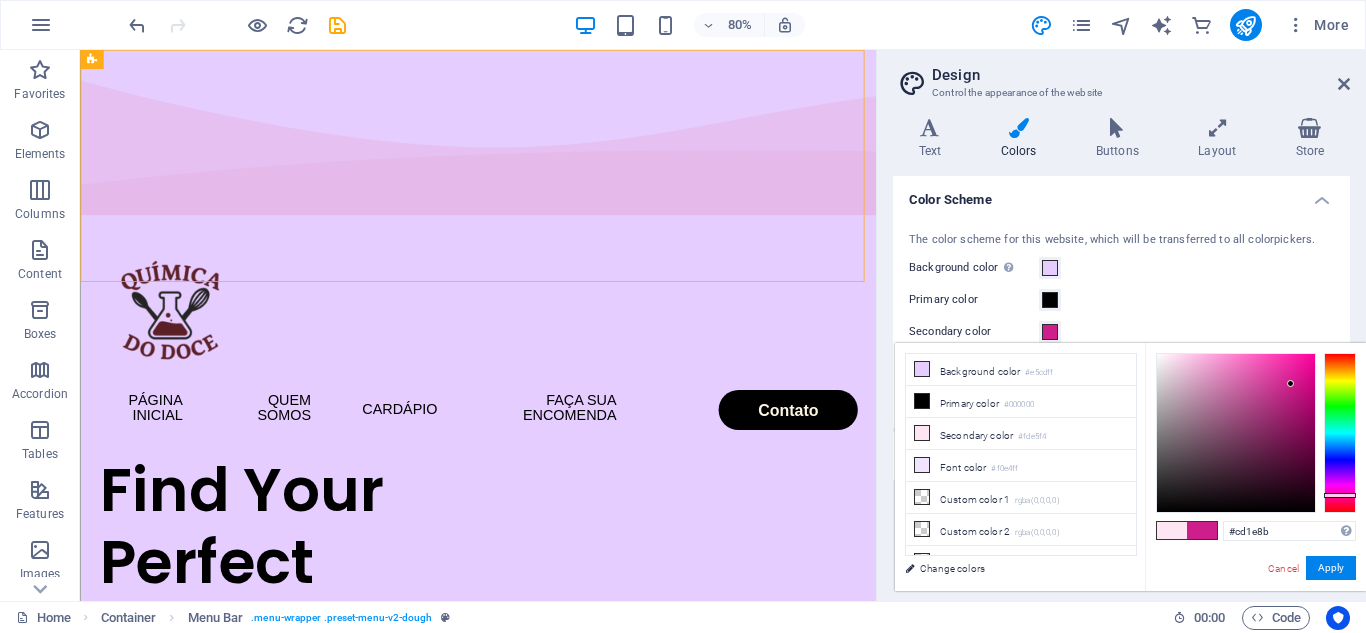 click at bounding box center [1236, 433] 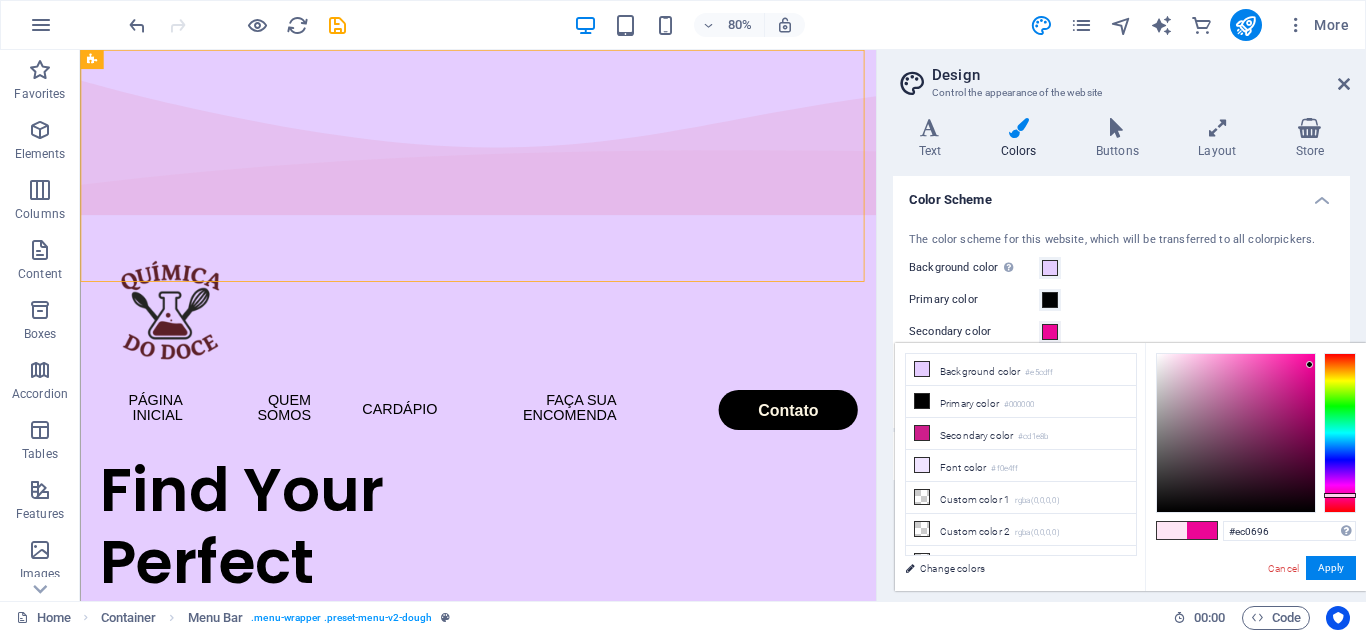 click at bounding box center [1236, 433] 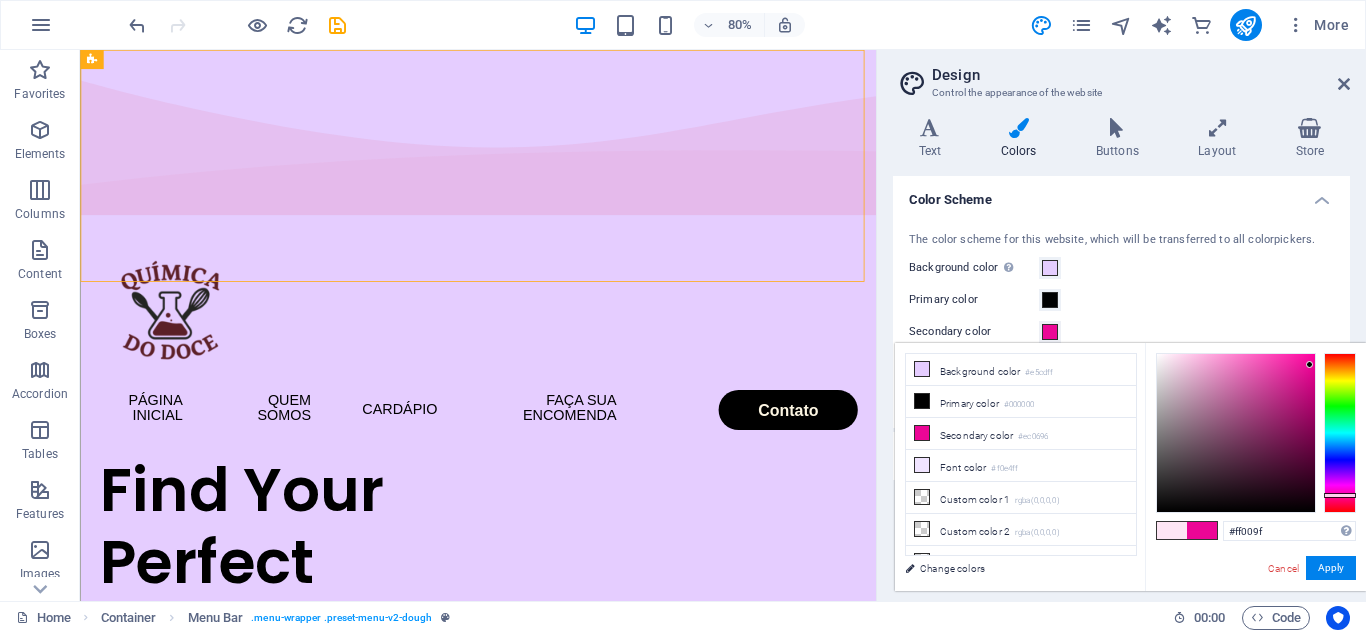 drag, startPoint x: 1310, startPoint y: 365, endPoint x: 1326, endPoint y: 325, distance: 43.081318 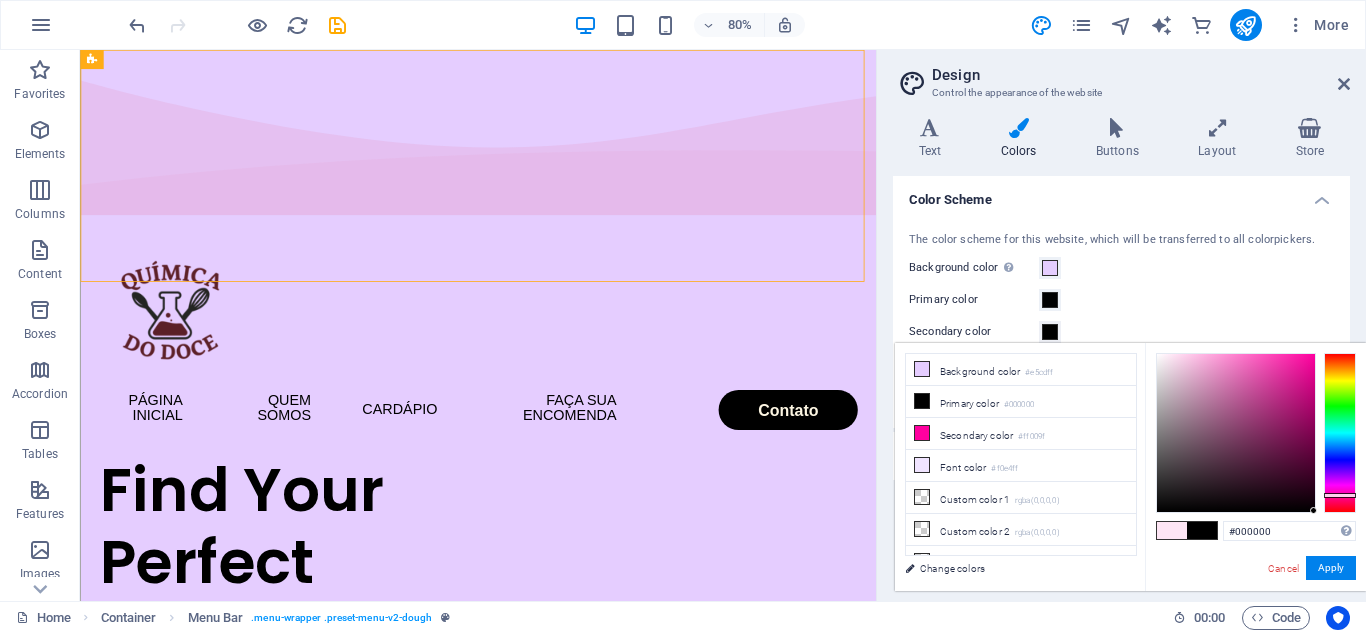 drag, startPoint x: 1315, startPoint y: 352, endPoint x: 1330, endPoint y: 513, distance: 161.69725 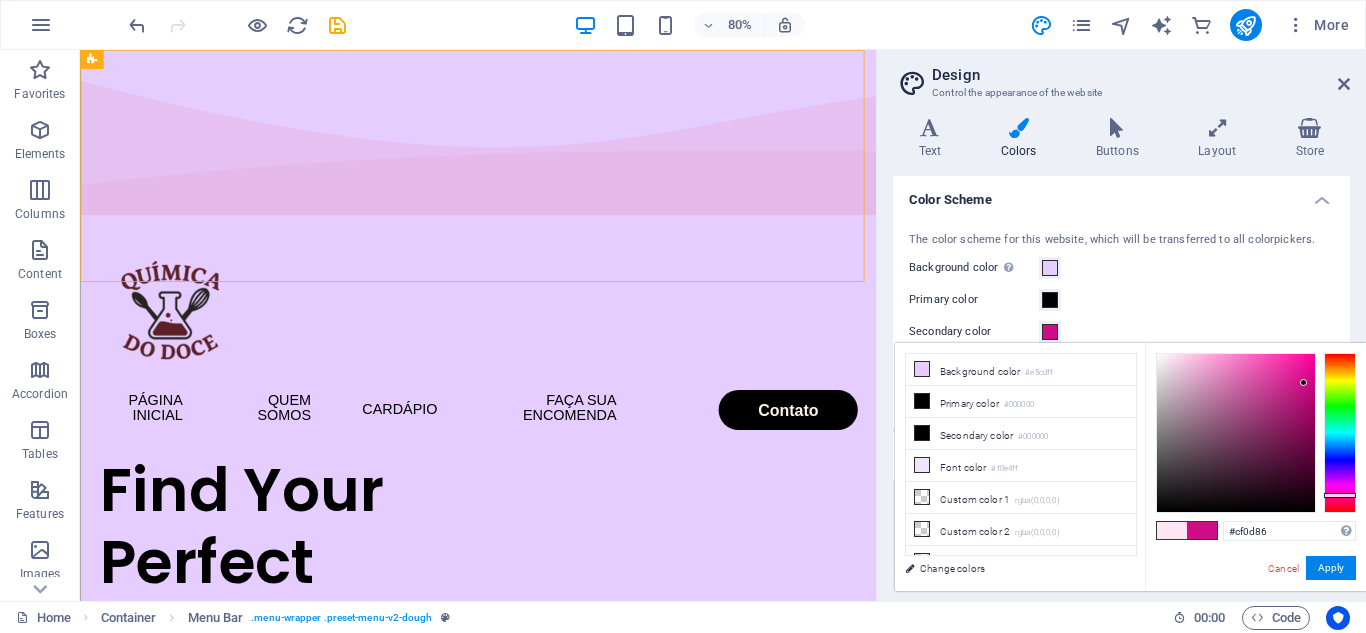 drag, startPoint x: 1311, startPoint y: 509, endPoint x: 1304, endPoint y: 383, distance: 126.1943 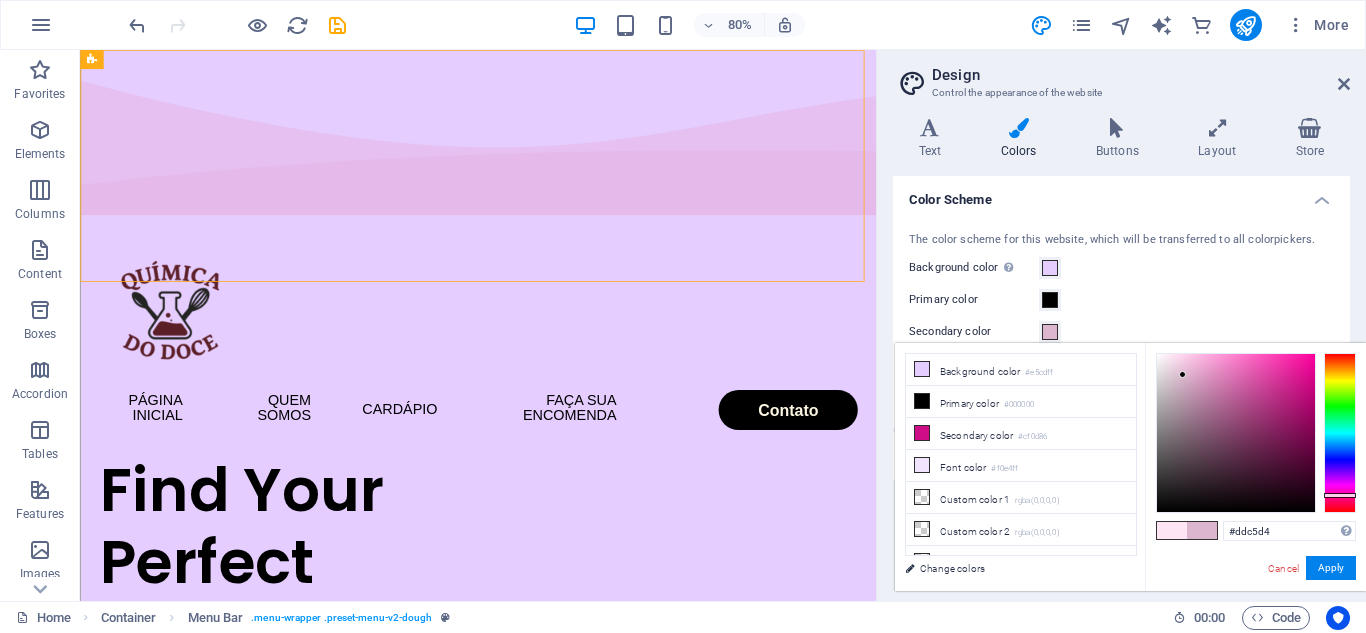 type on "#ddc7d5" 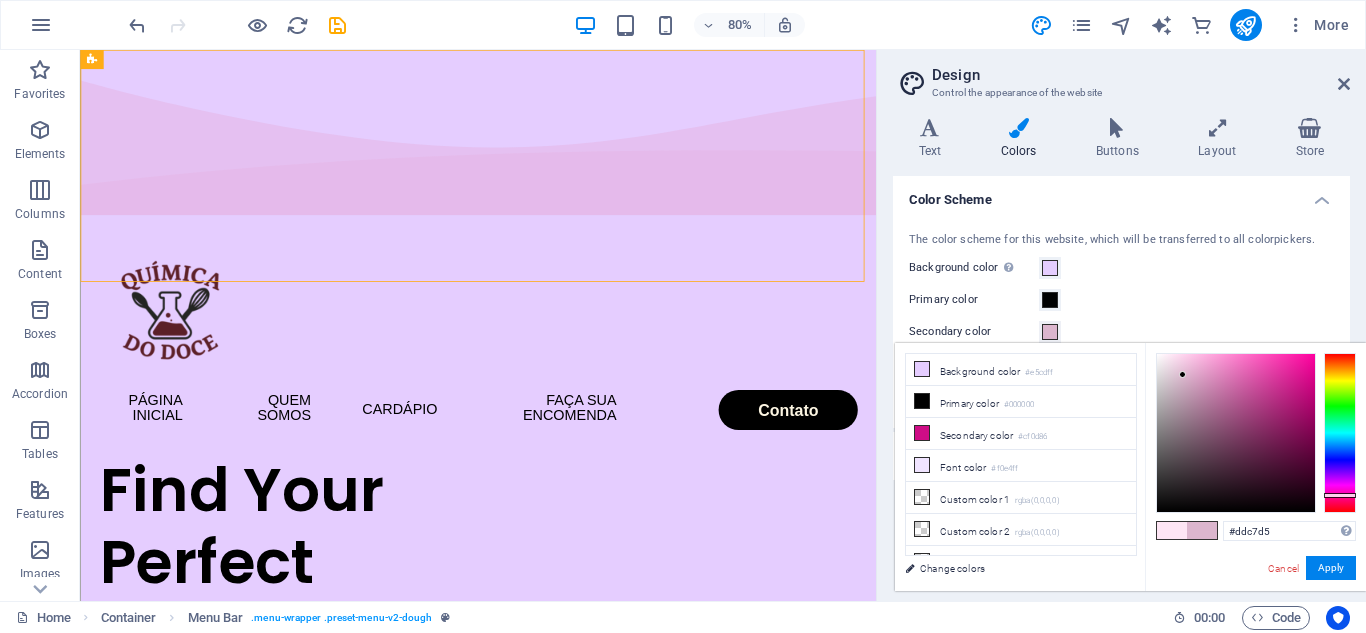 drag, startPoint x: 1304, startPoint y: 383, endPoint x: 1172, endPoint y: 374, distance: 132.30646 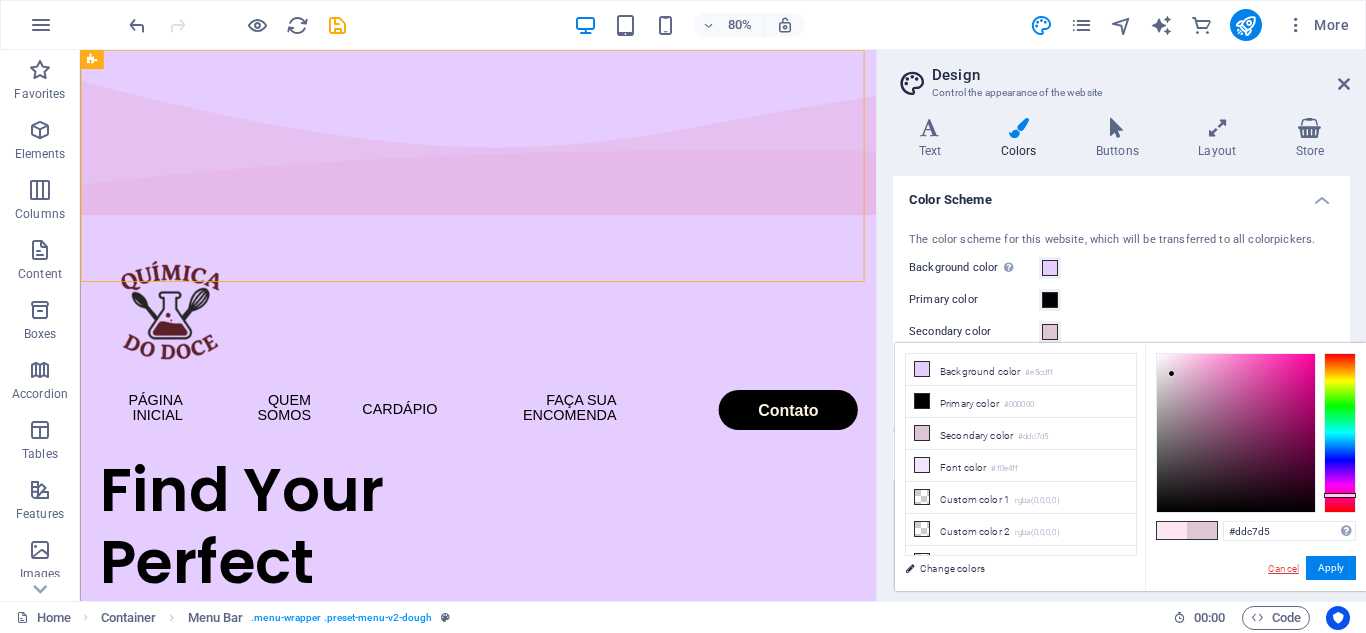 click on "Cancel" at bounding box center (1283, 568) 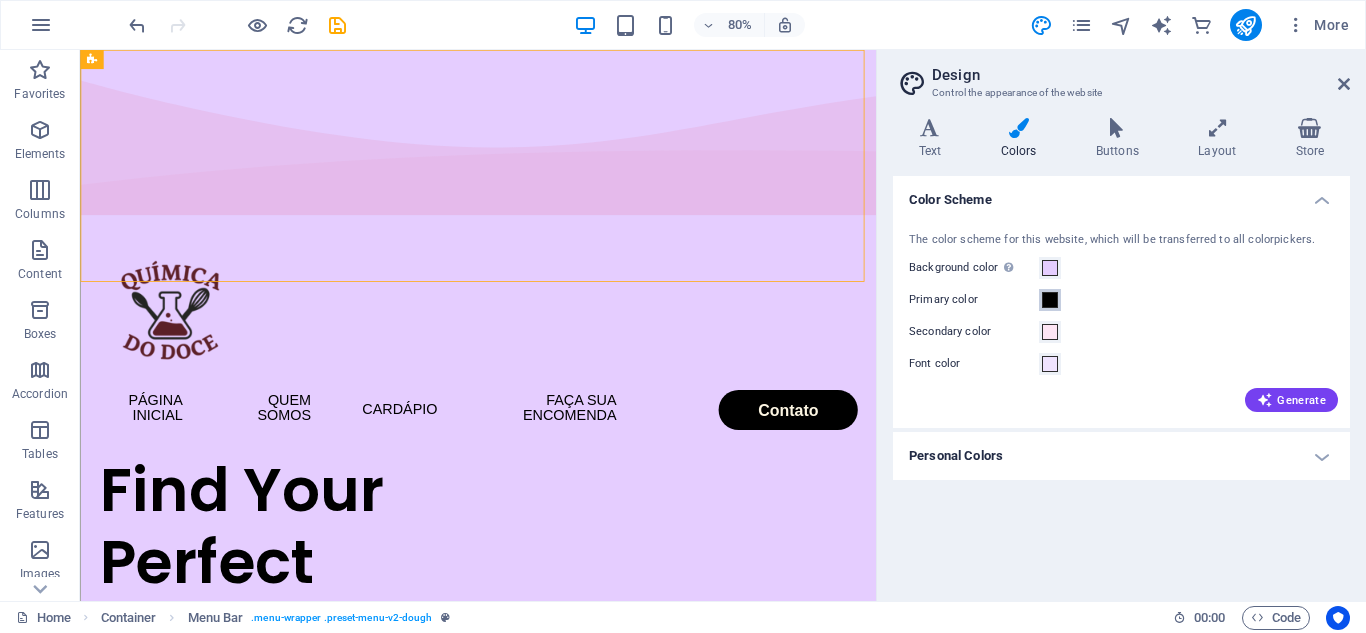click at bounding box center (1050, 300) 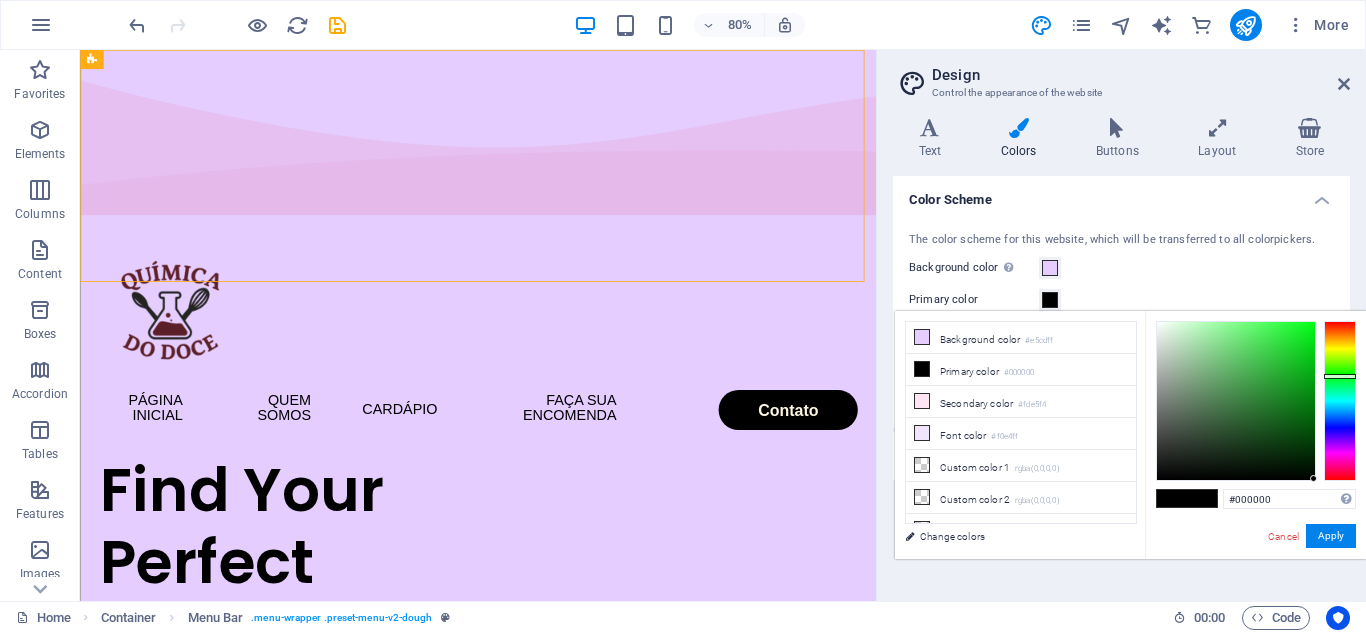 click at bounding box center [1340, 401] 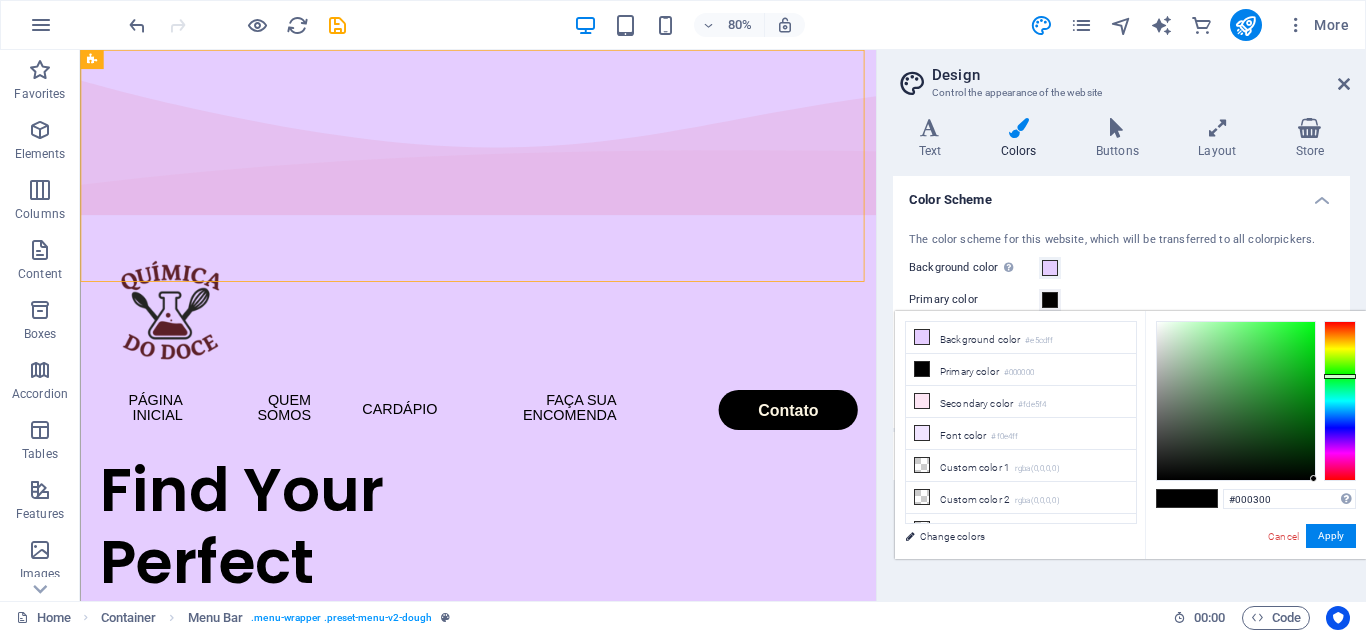 click at bounding box center (1313, 478) 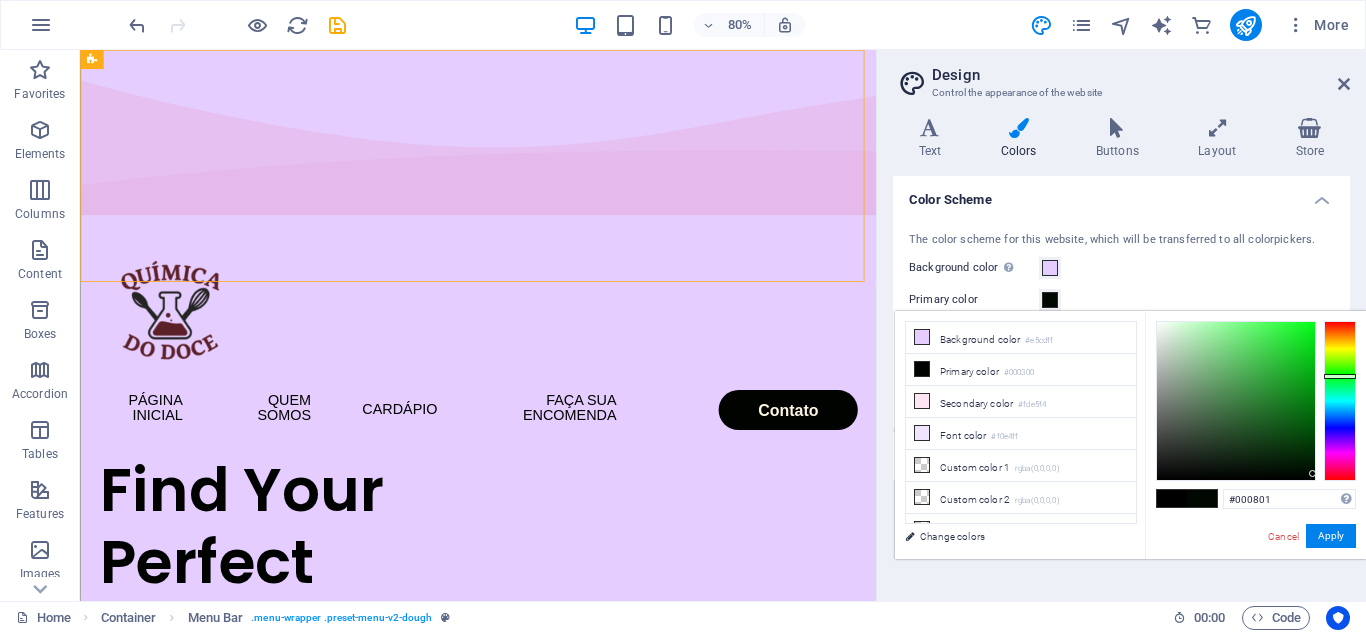 click at bounding box center (1312, 473) 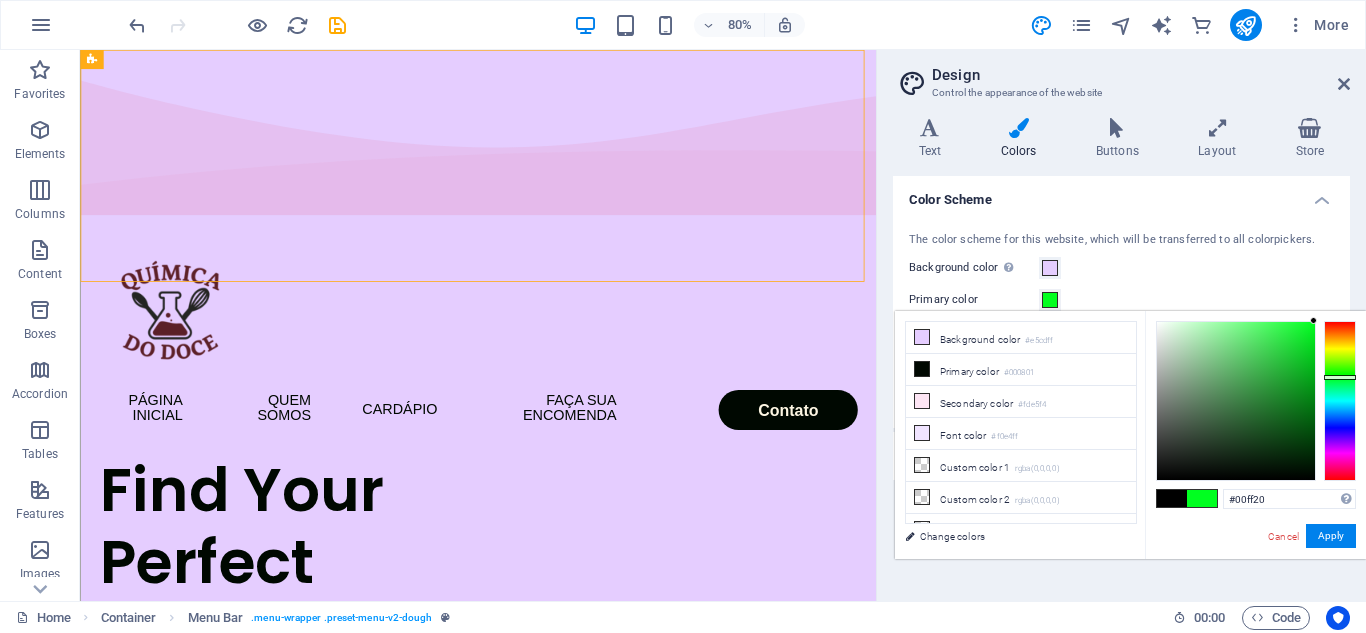 drag, startPoint x: 1314, startPoint y: 470, endPoint x: 1326, endPoint y: 258, distance: 212.33936 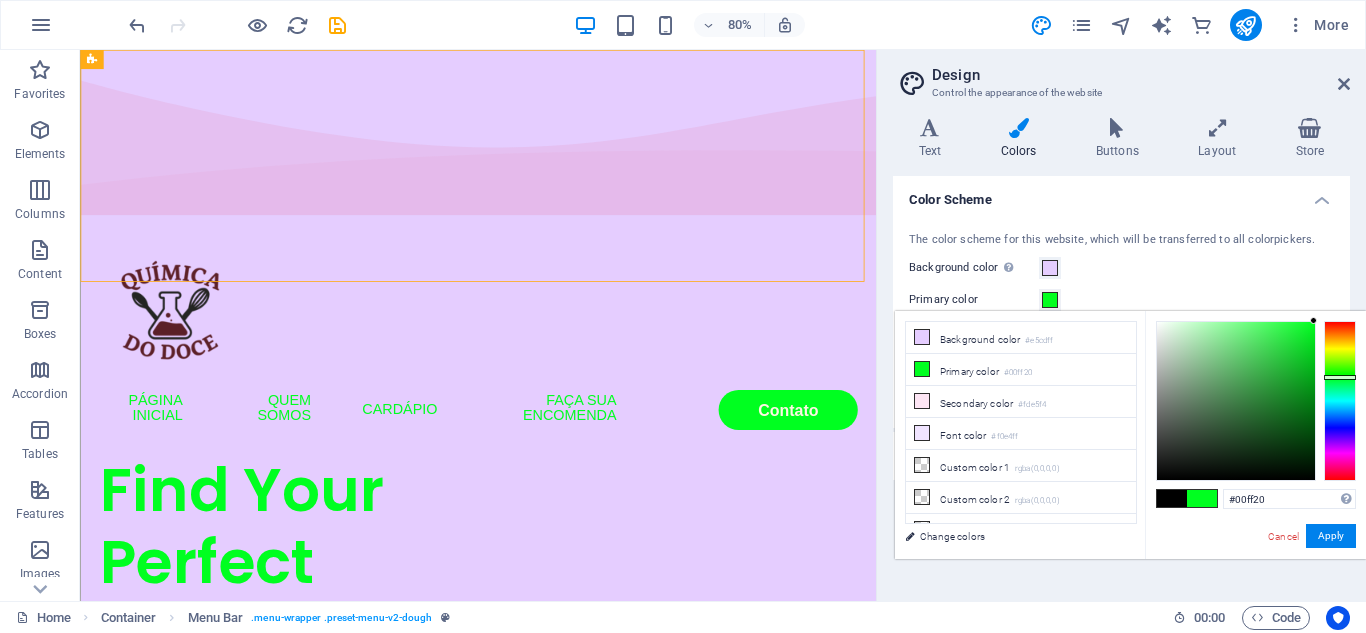 click at bounding box center [1172, 498] 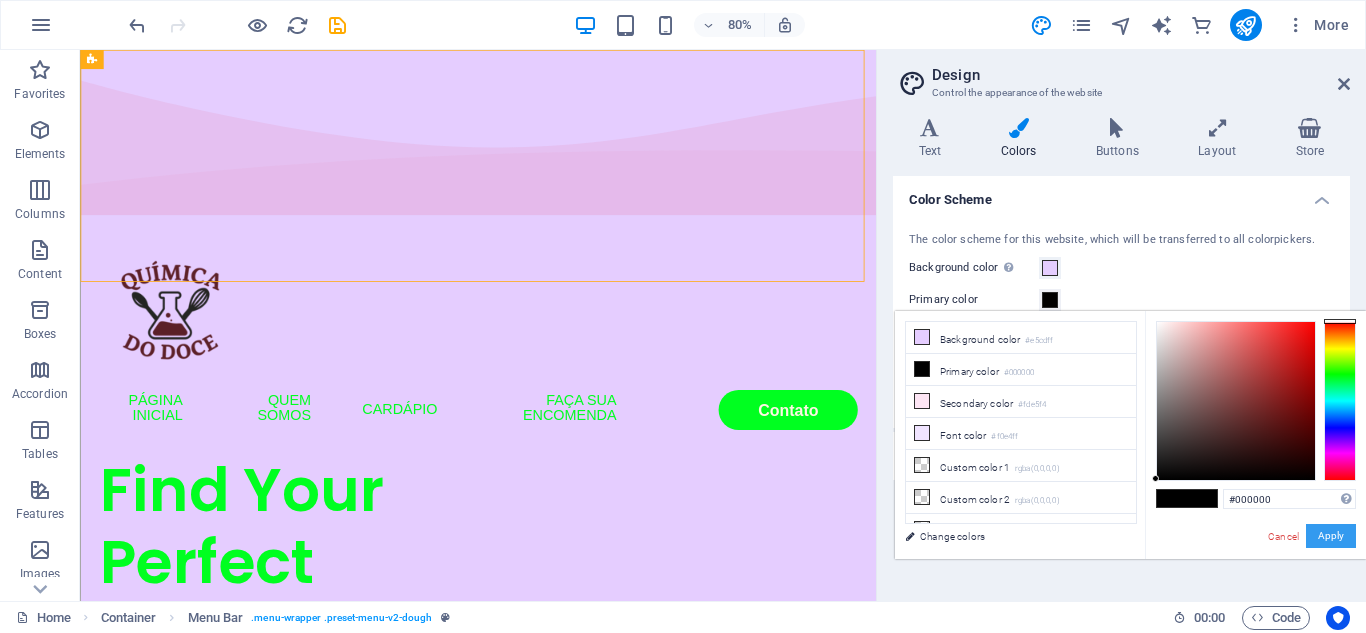click on "Apply" at bounding box center [1331, 536] 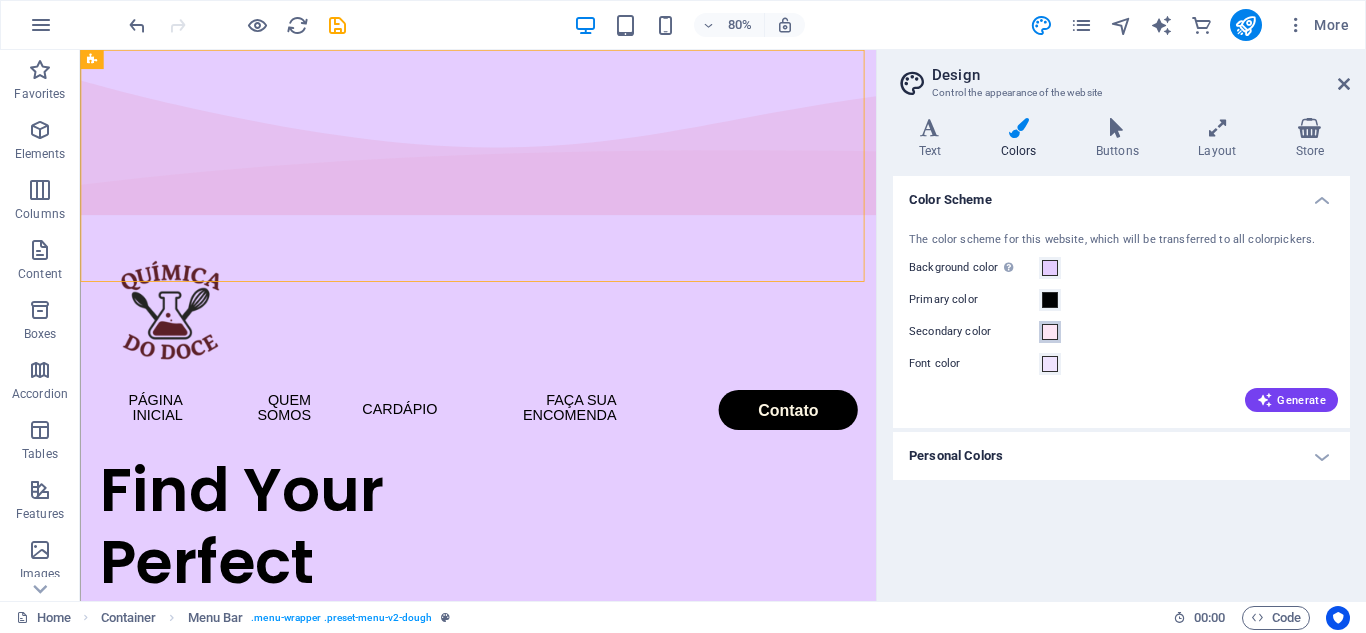 click at bounding box center (1050, 332) 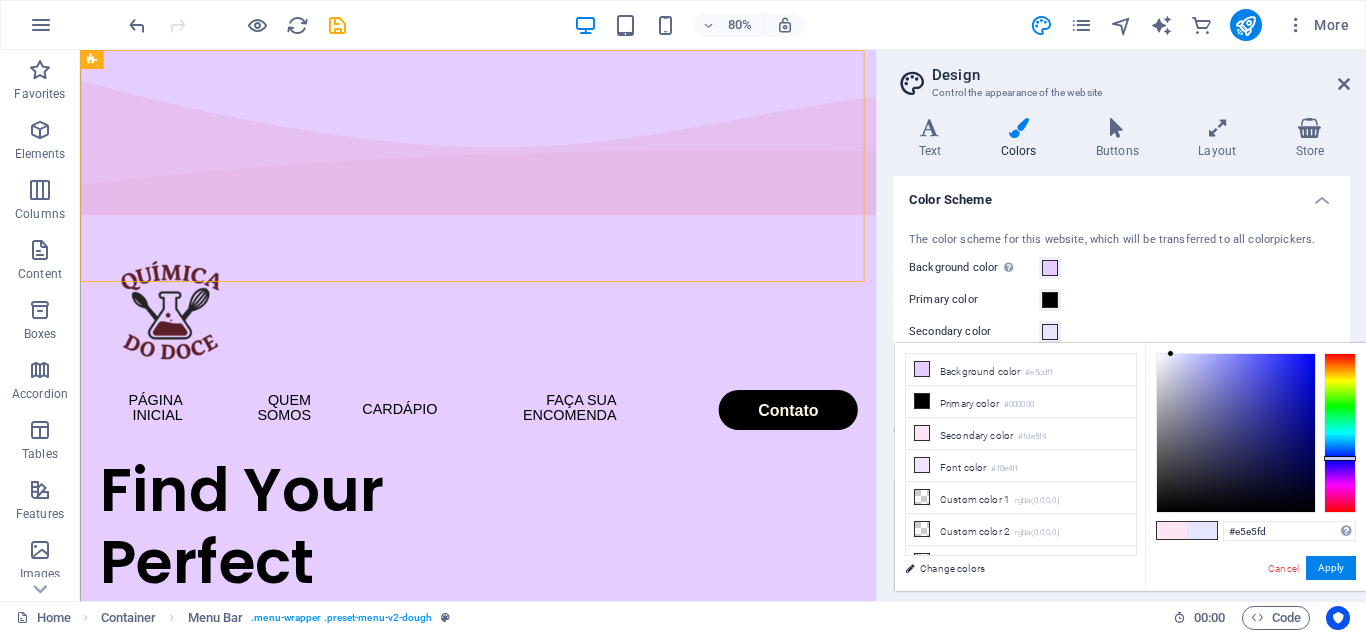 click at bounding box center (1340, 433) 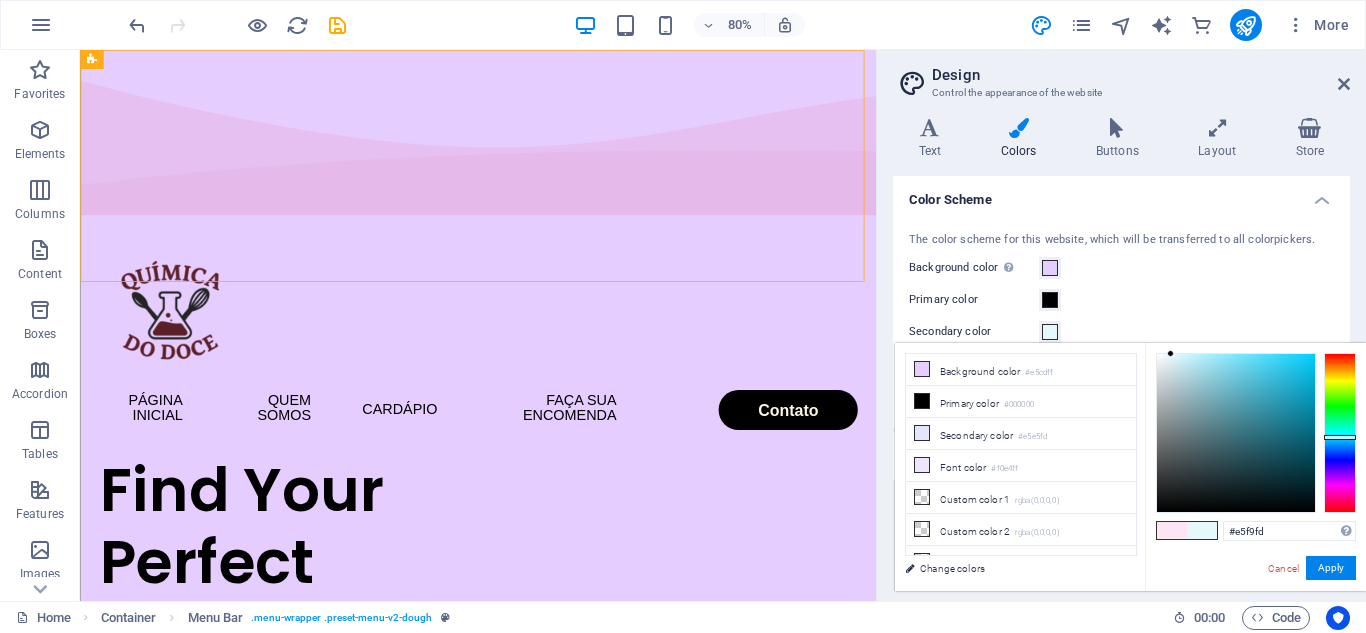 click at bounding box center (1340, 433) 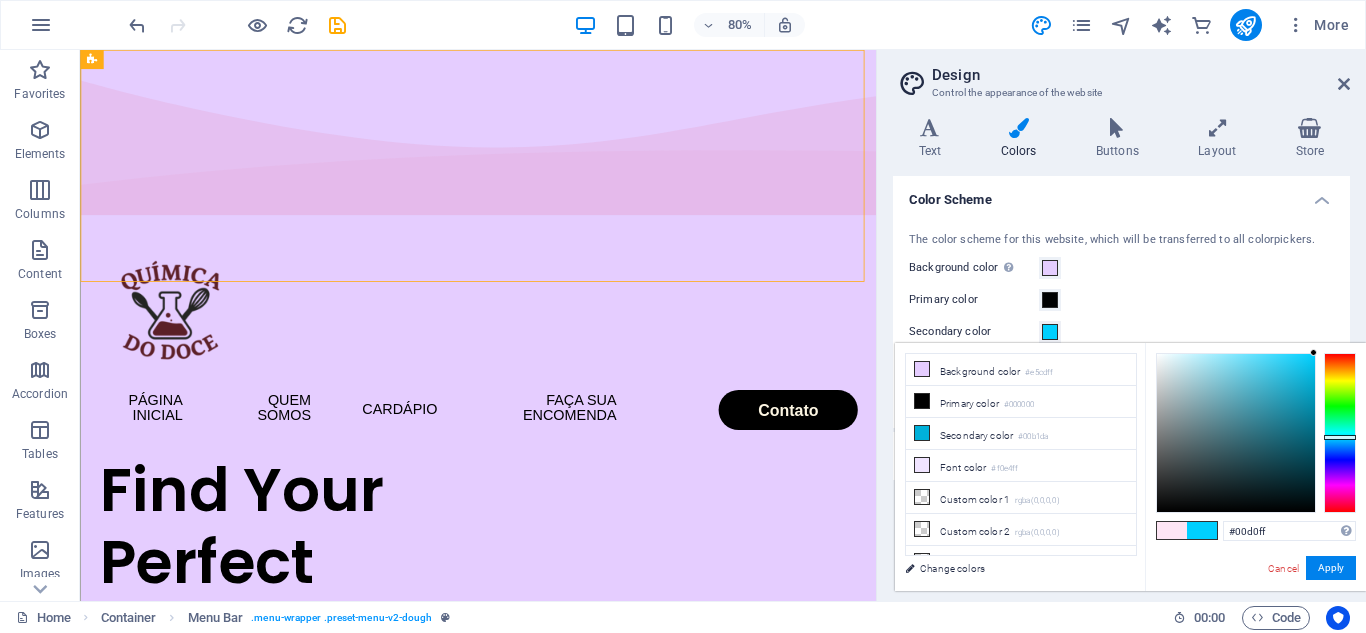 drag, startPoint x: 1170, startPoint y: 352, endPoint x: 1343, endPoint y: 349, distance: 173.02602 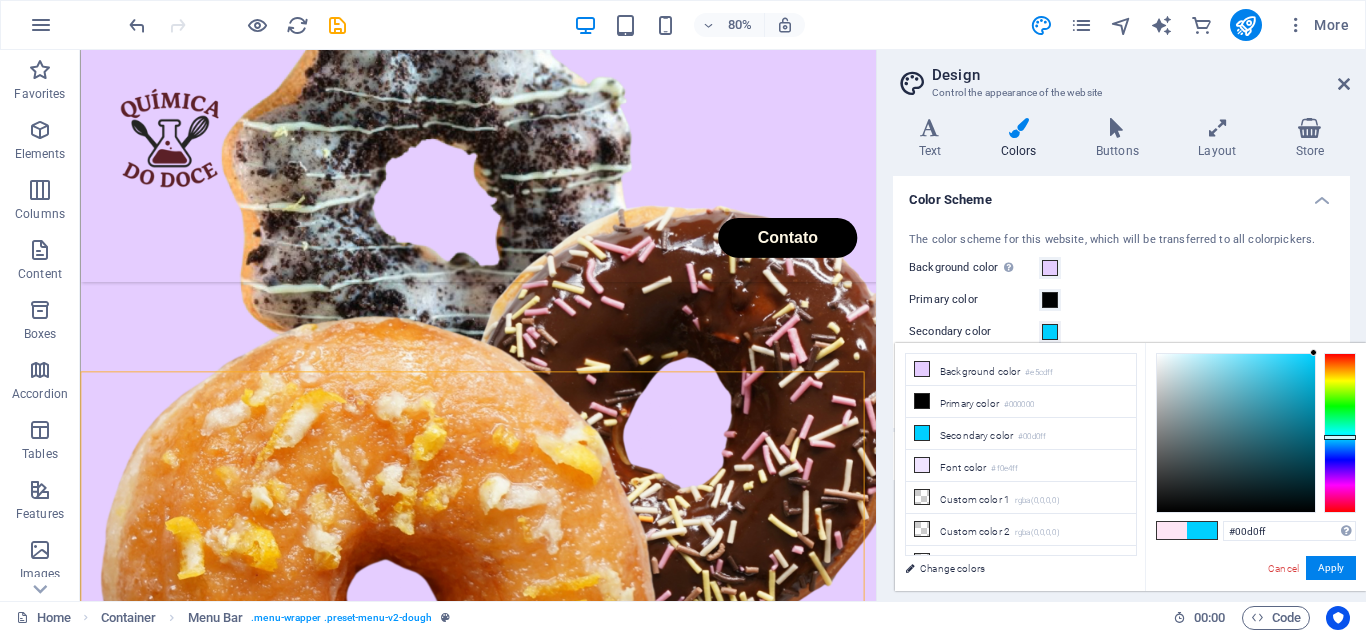 scroll, scrollTop: 0, scrollLeft: 0, axis: both 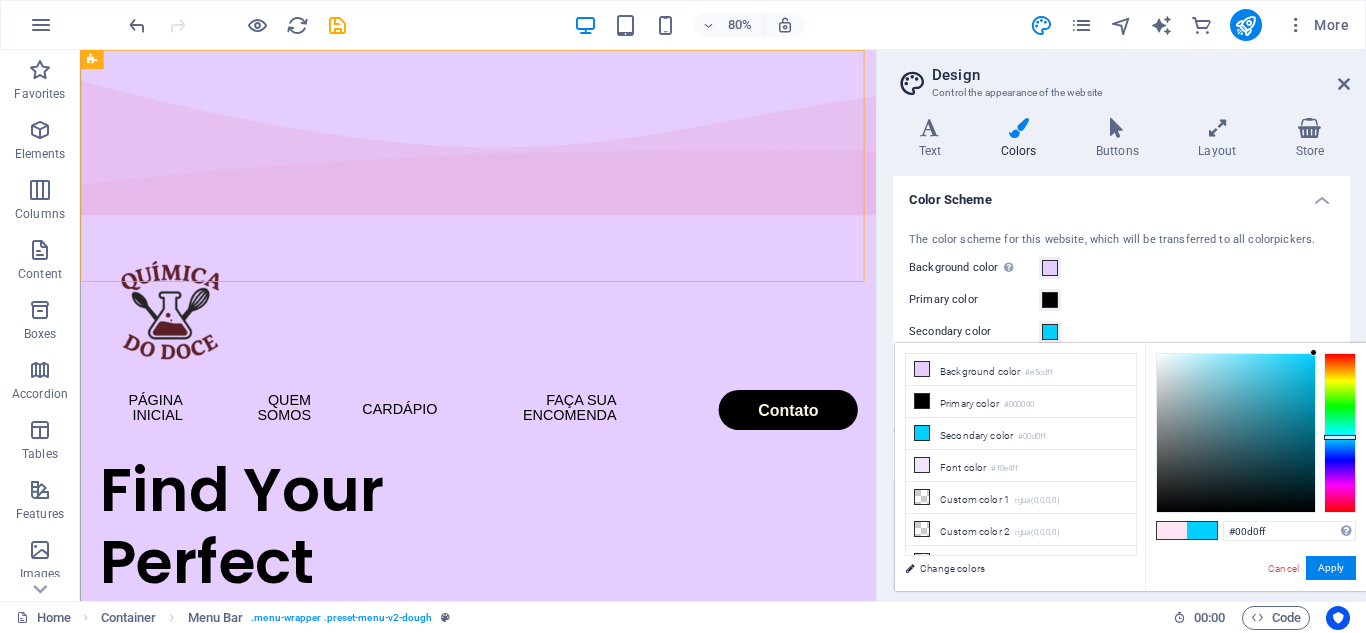 click at bounding box center (1172, 530) 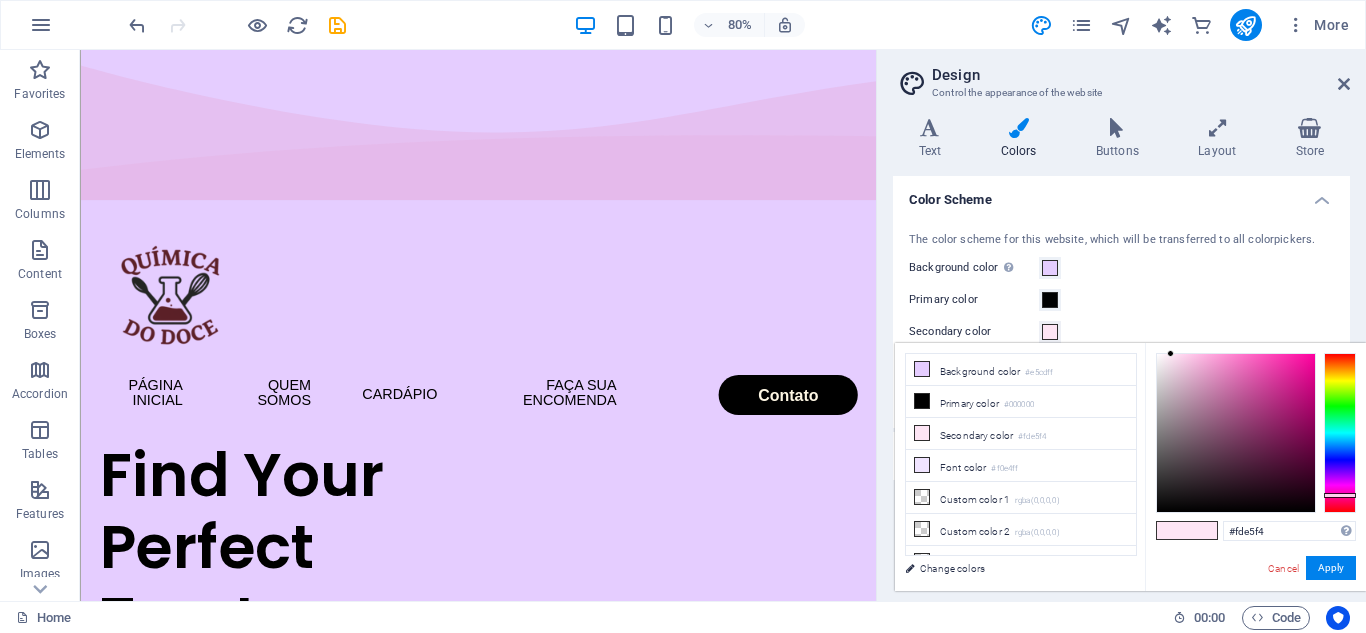 scroll, scrollTop: 0, scrollLeft: 0, axis: both 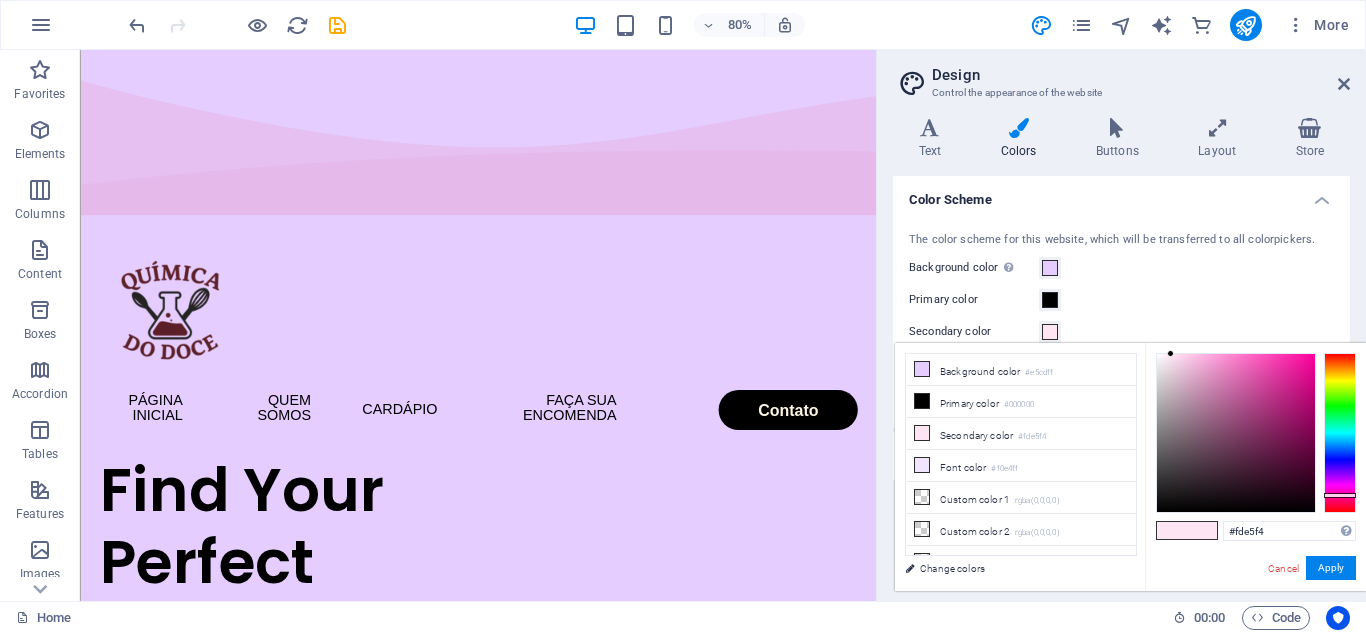drag, startPoint x: 1063, startPoint y: 103, endPoint x: 966, endPoint y: 131, distance: 100.96039 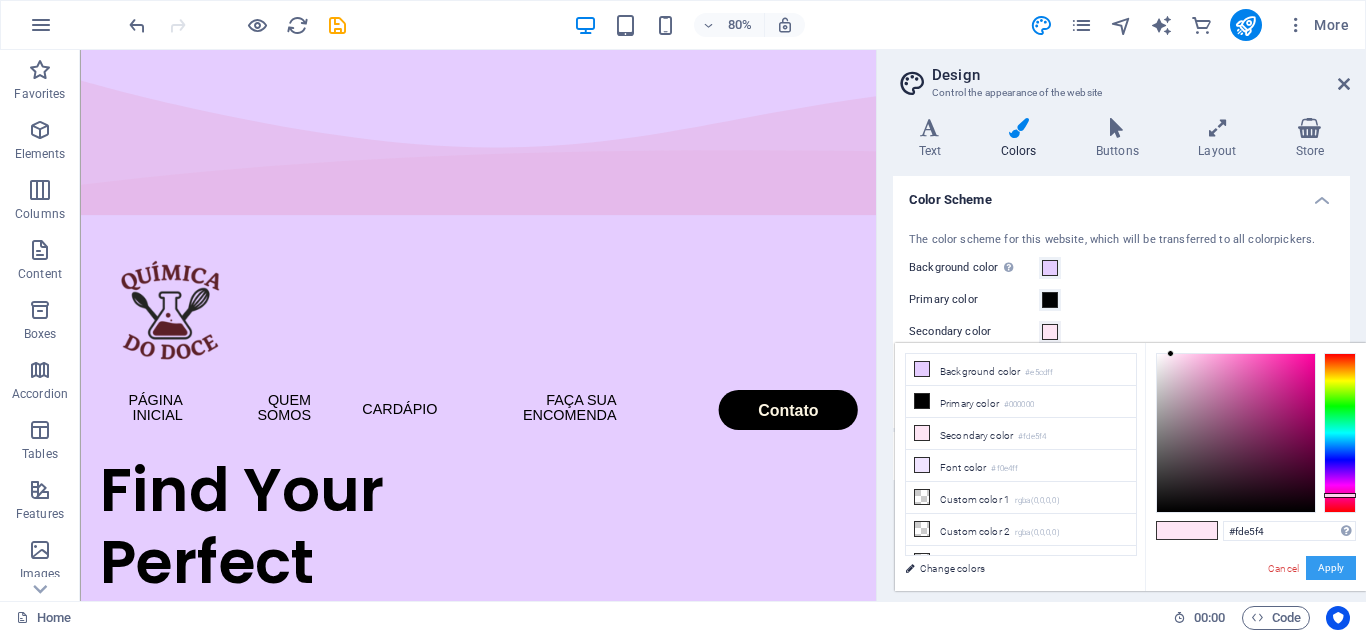 click on "Apply" at bounding box center (1331, 568) 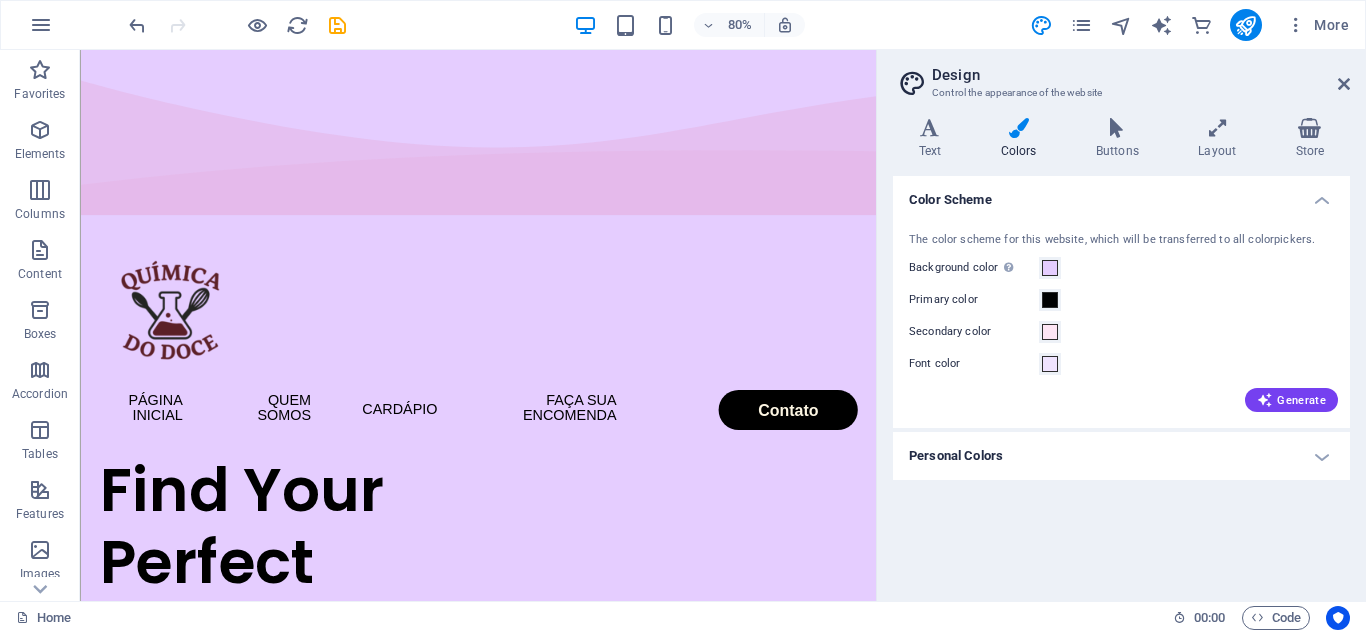 click on "Personal Colors" at bounding box center [1121, 456] 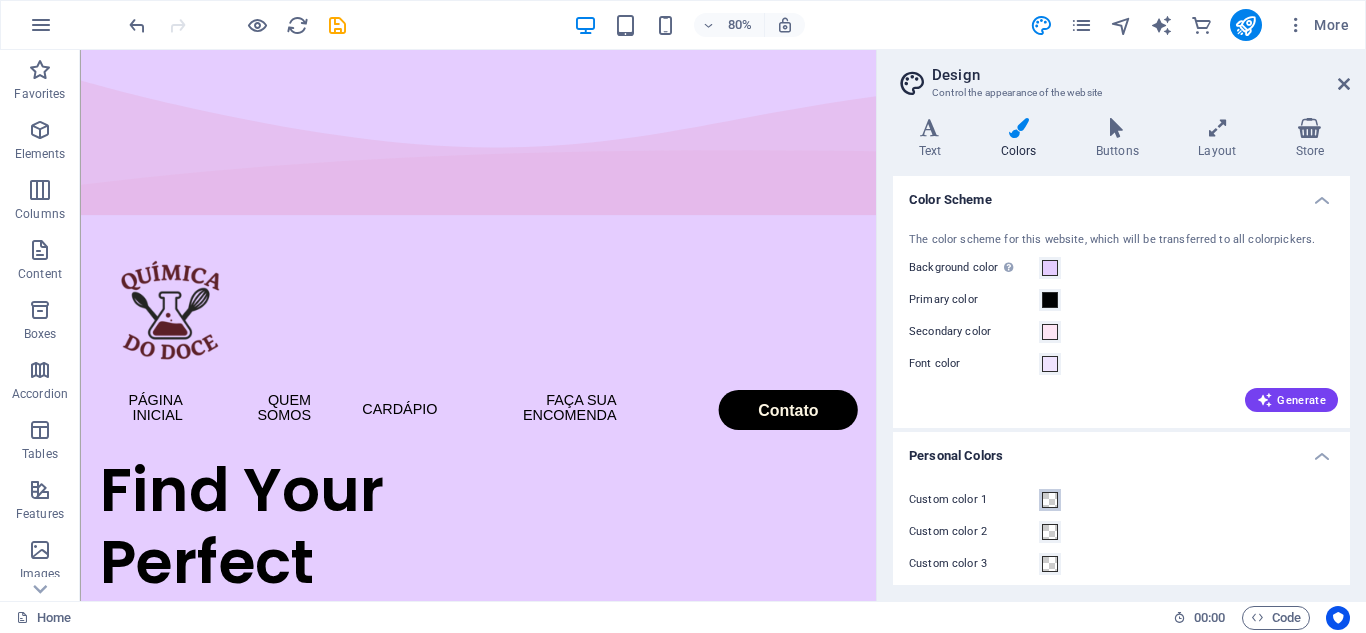 click at bounding box center [1050, 500] 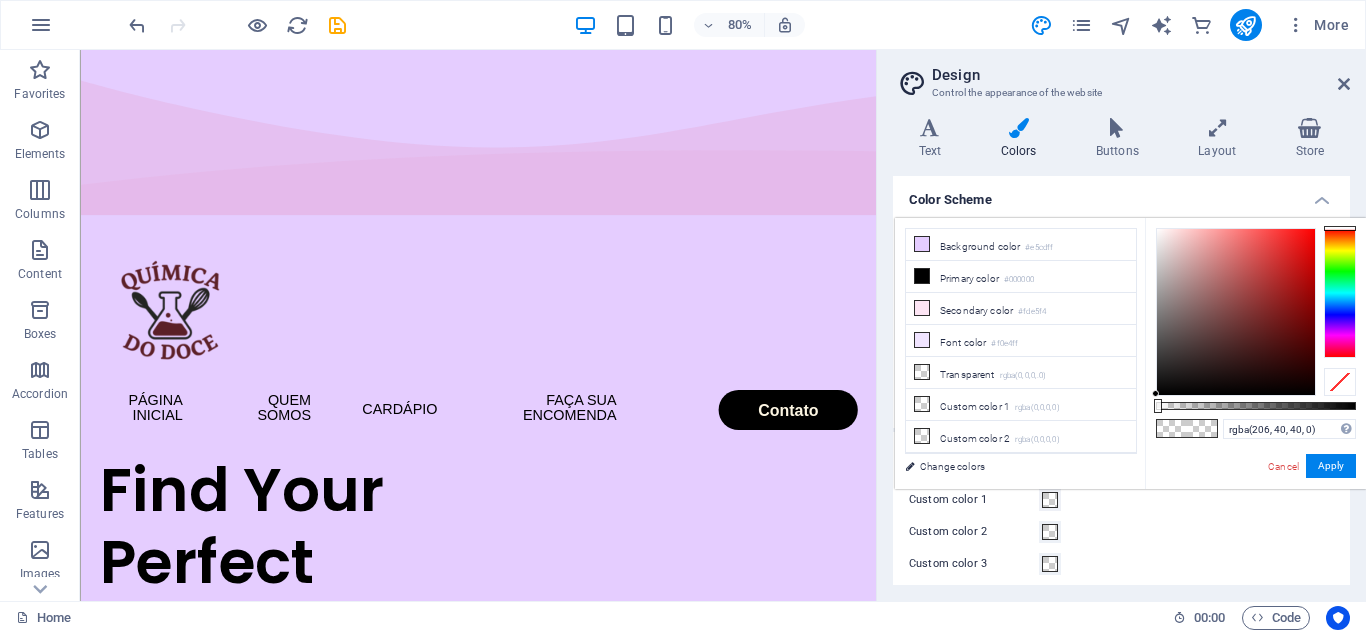 click at bounding box center (1236, 312) 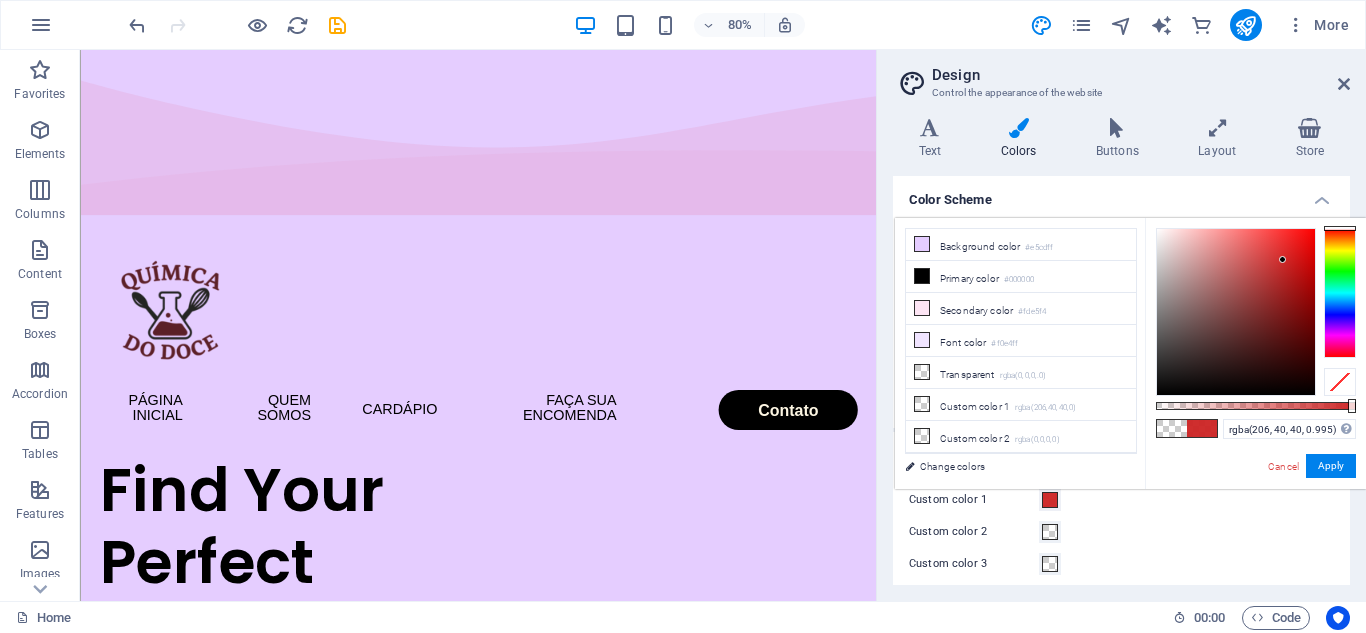 type on "#ce2828" 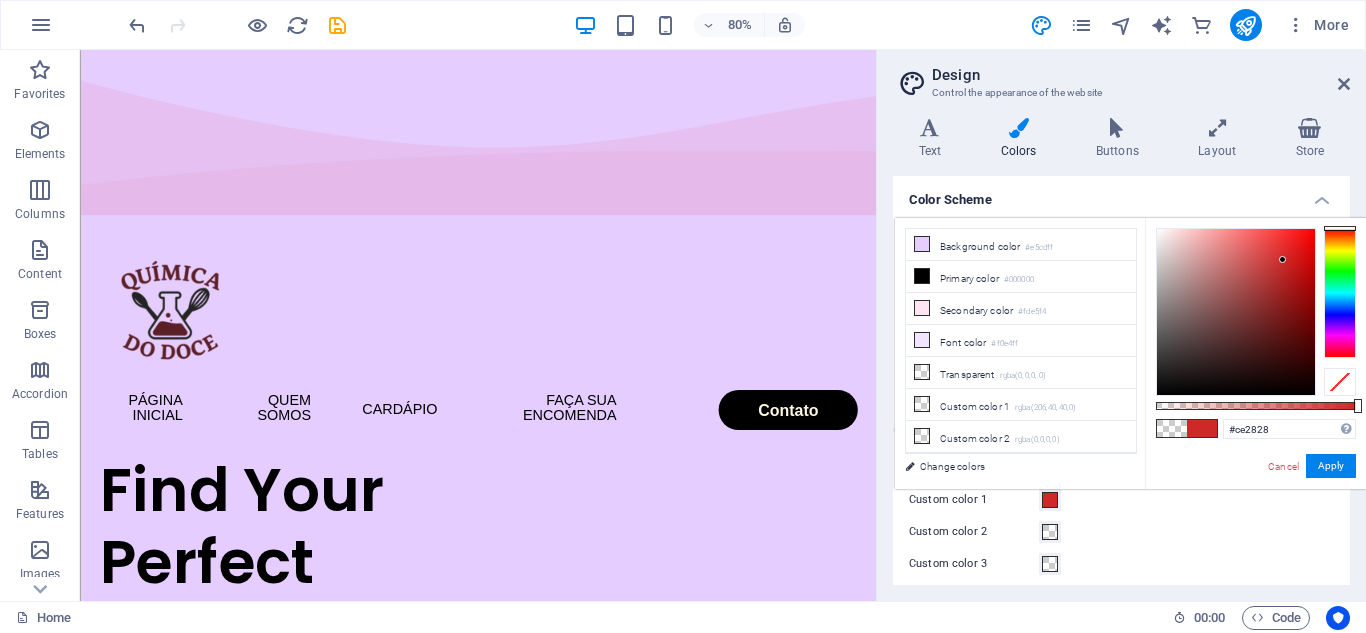 drag, startPoint x: 1160, startPoint y: 407, endPoint x: 1363, endPoint y: 405, distance: 203.00986 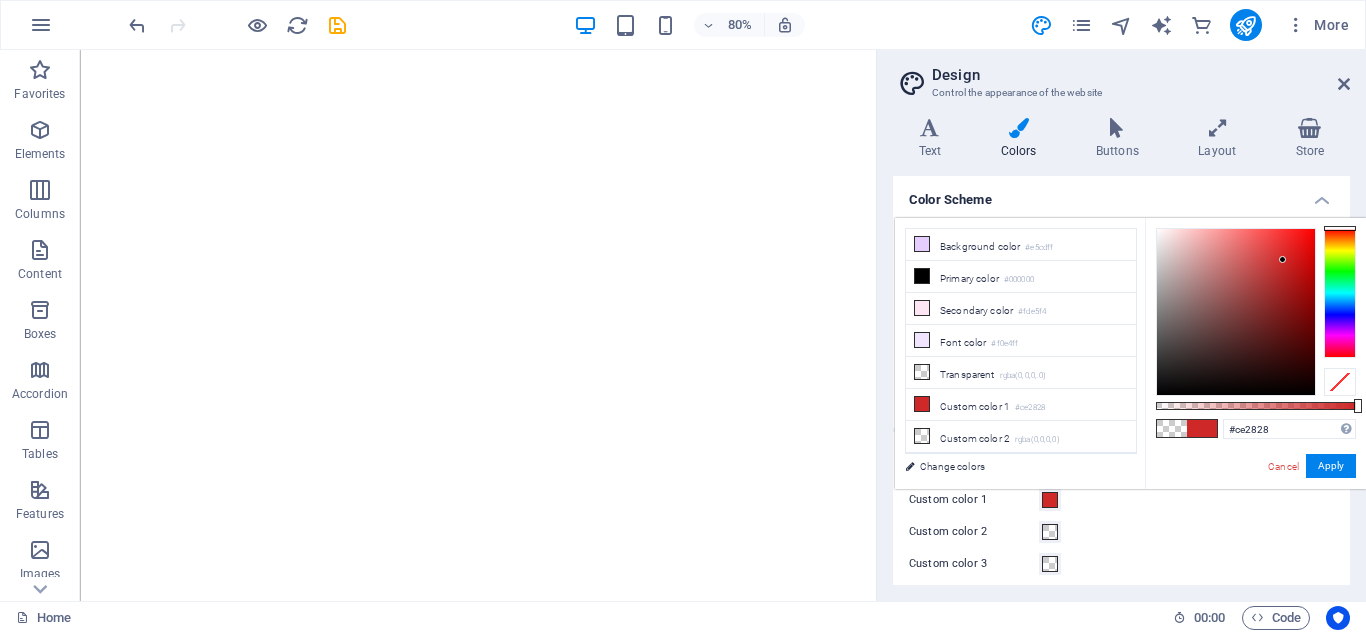 scroll, scrollTop: 0, scrollLeft: 0, axis: both 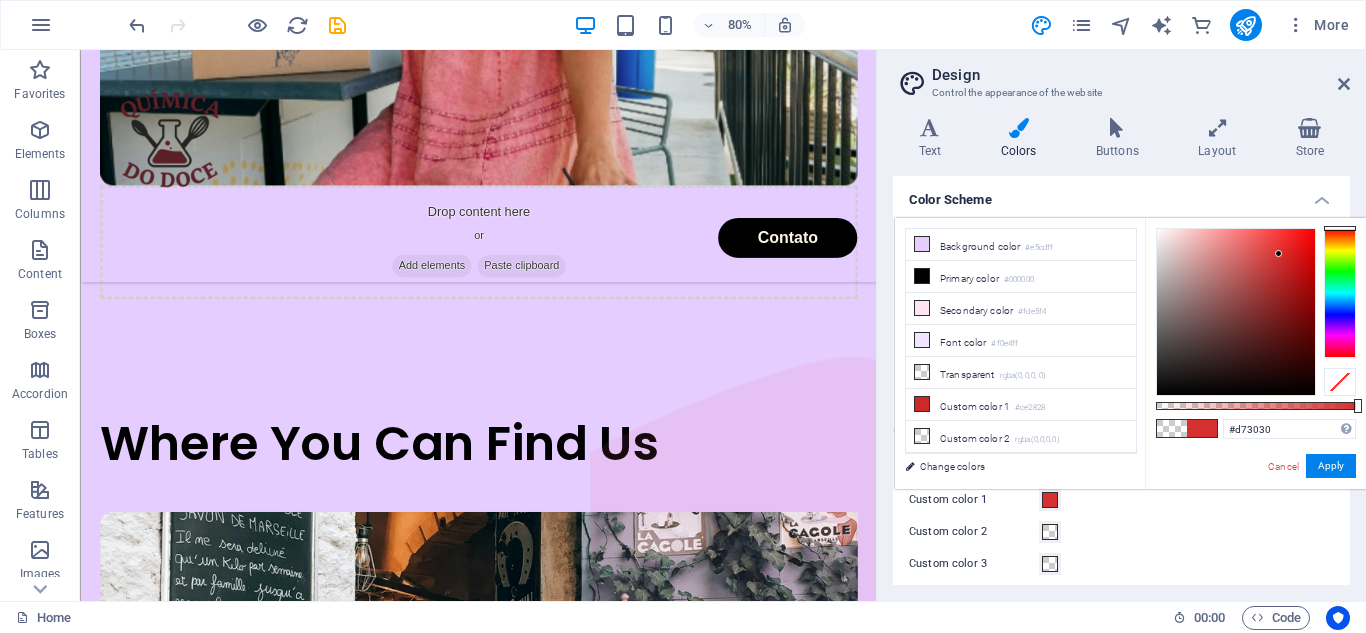 click at bounding box center [1236, 312] 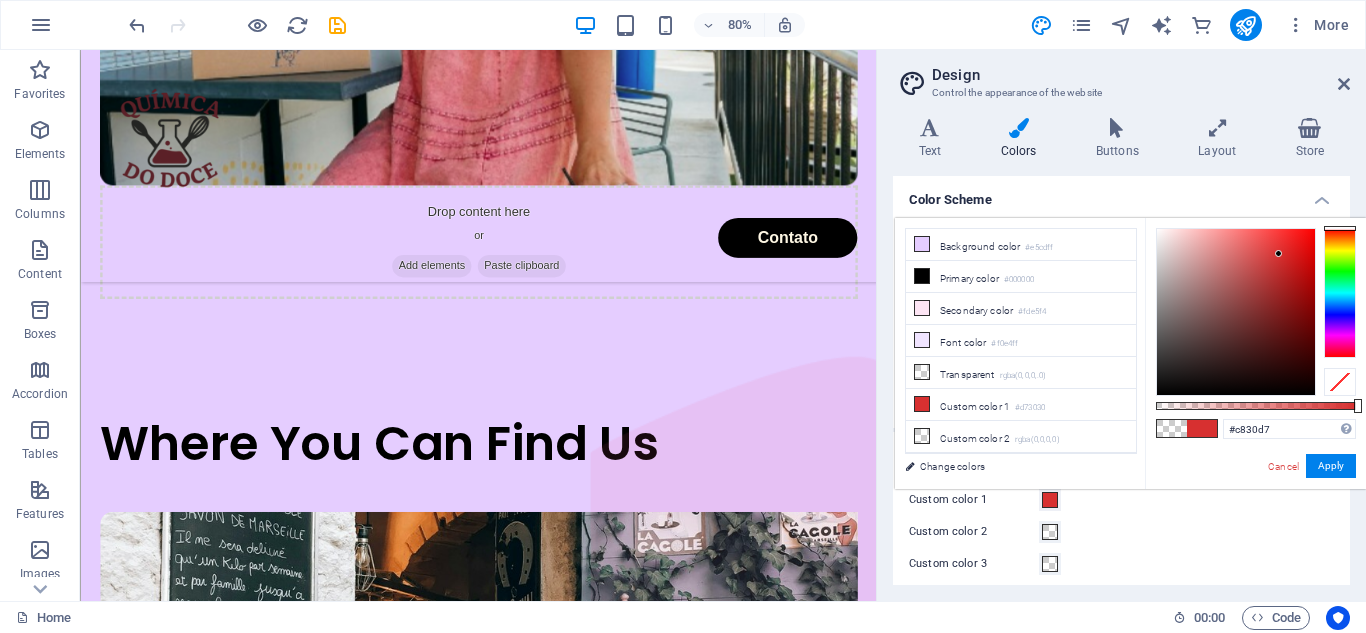 click at bounding box center [1340, 293] 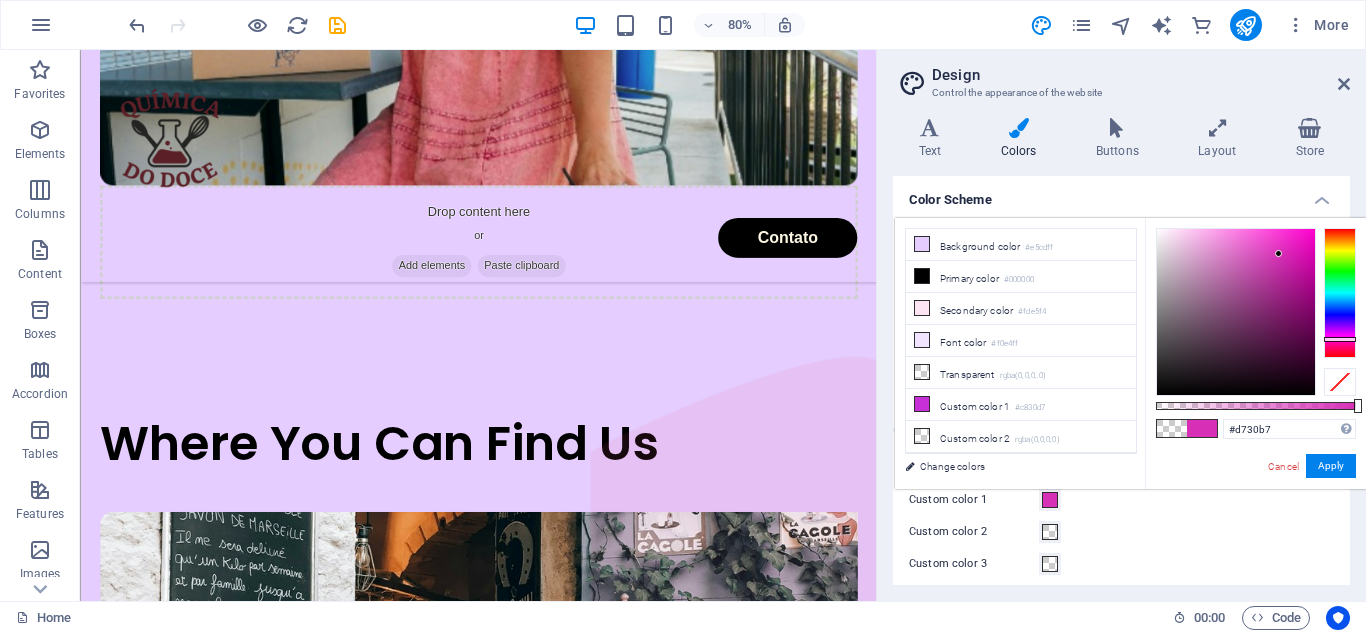 click at bounding box center [1340, 293] 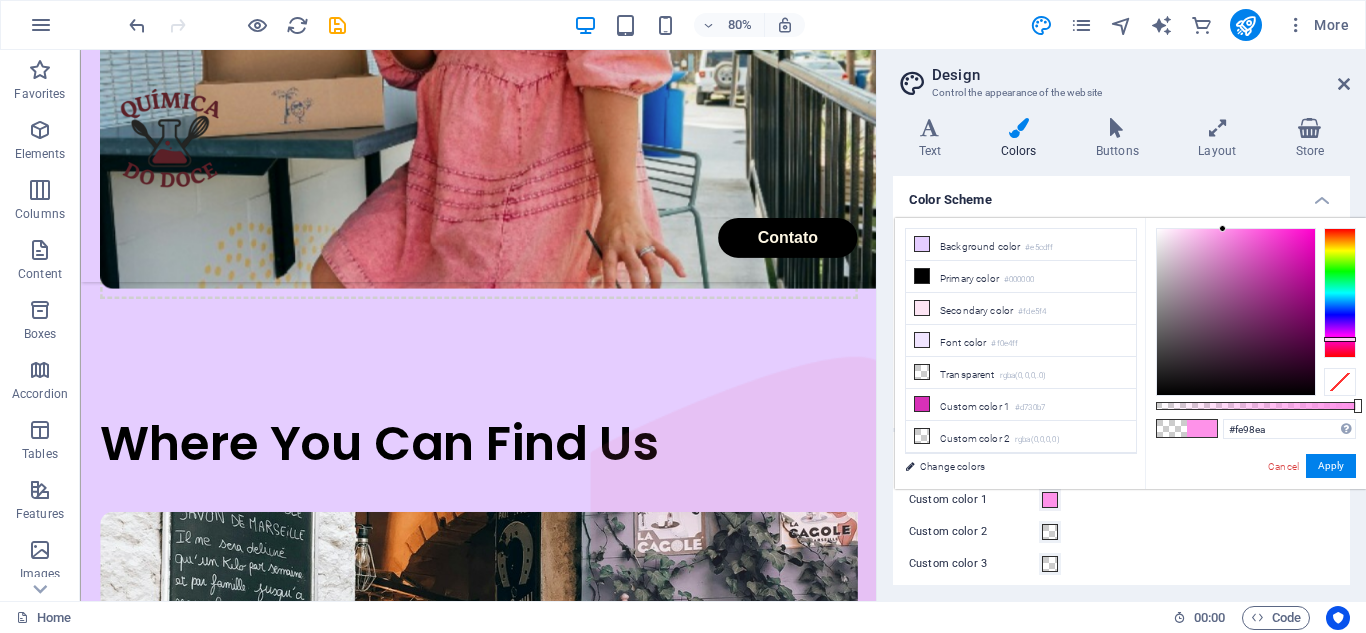 type on "#fe9aeb" 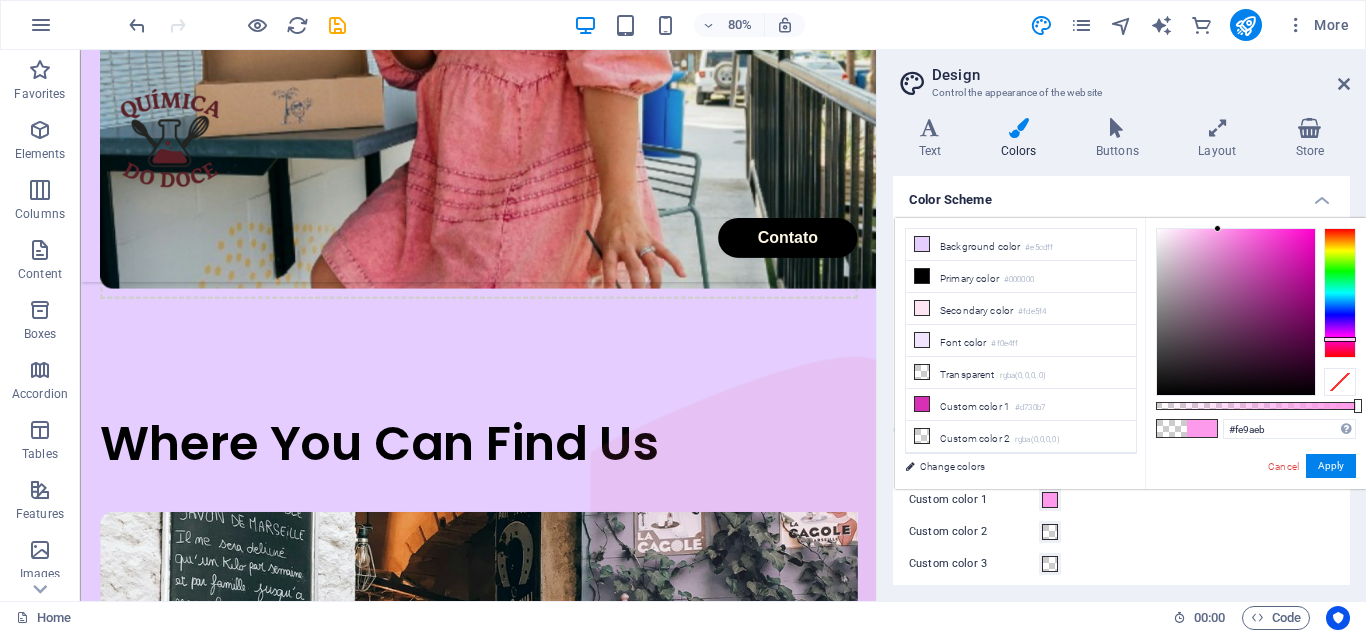 drag, startPoint x: 1278, startPoint y: 252, endPoint x: 1218, endPoint y: 229, distance: 64.25729 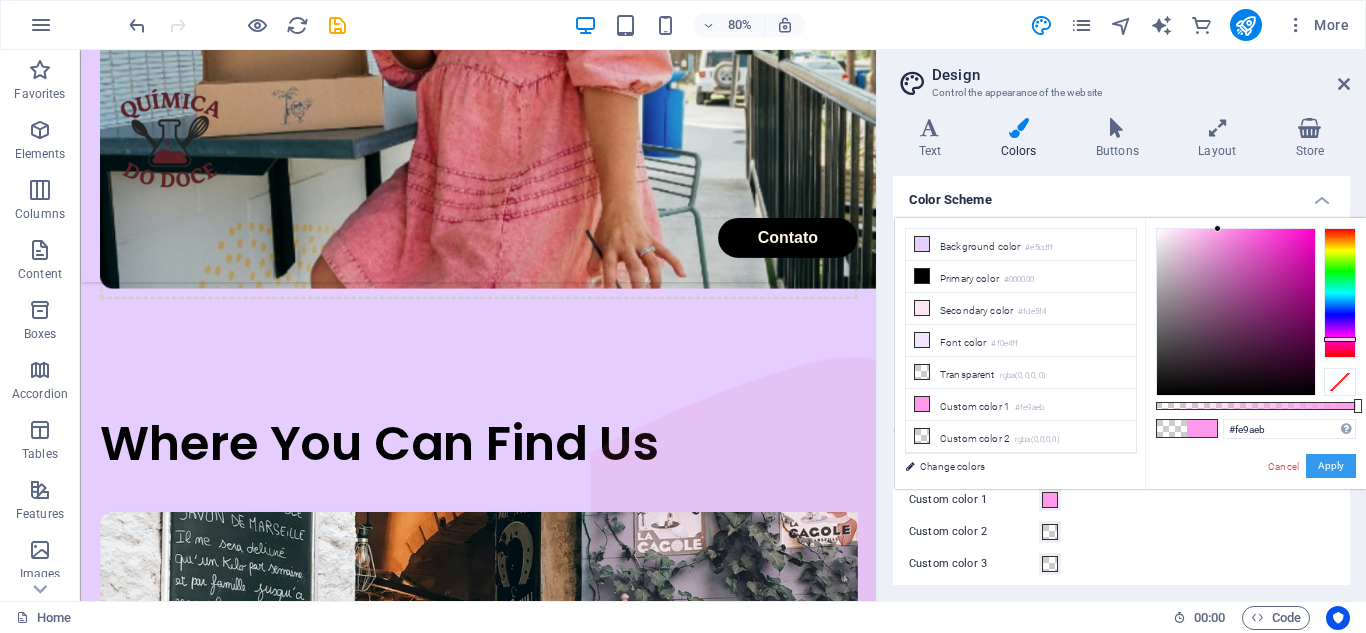 click on "Apply" at bounding box center (1331, 466) 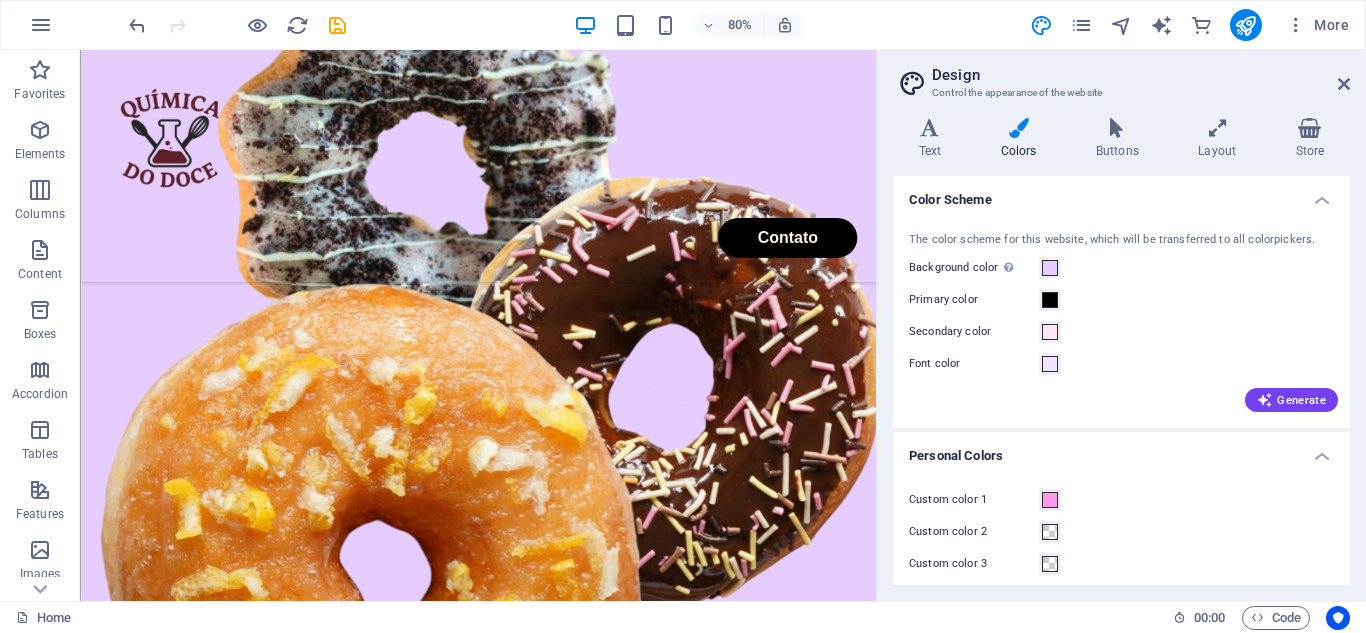 scroll, scrollTop: 527, scrollLeft: 0, axis: vertical 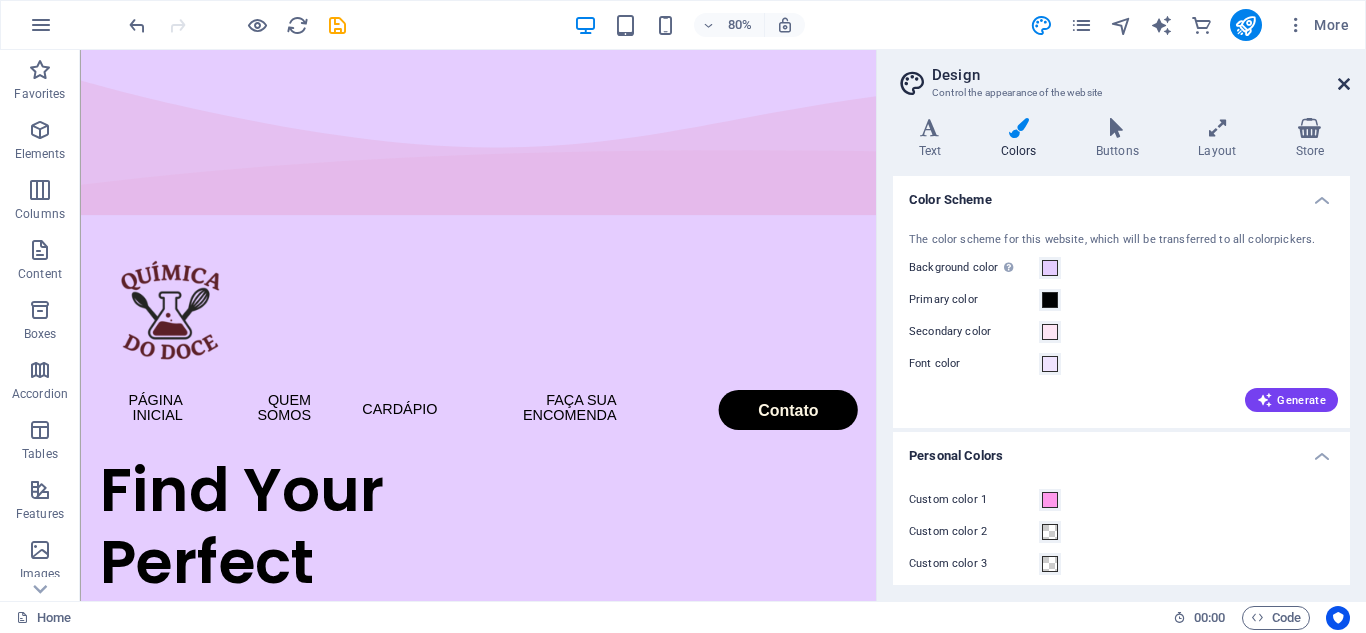 click at bounding box center [1344, 84] 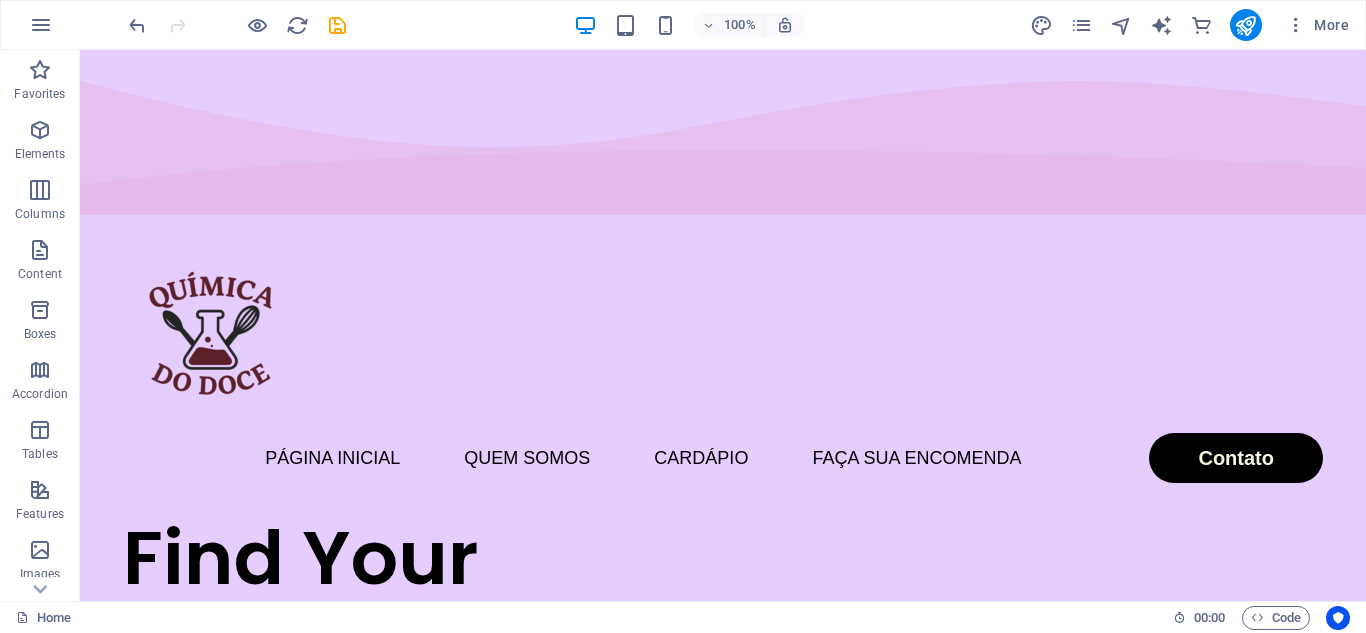 click at bounding box center [237, 25] 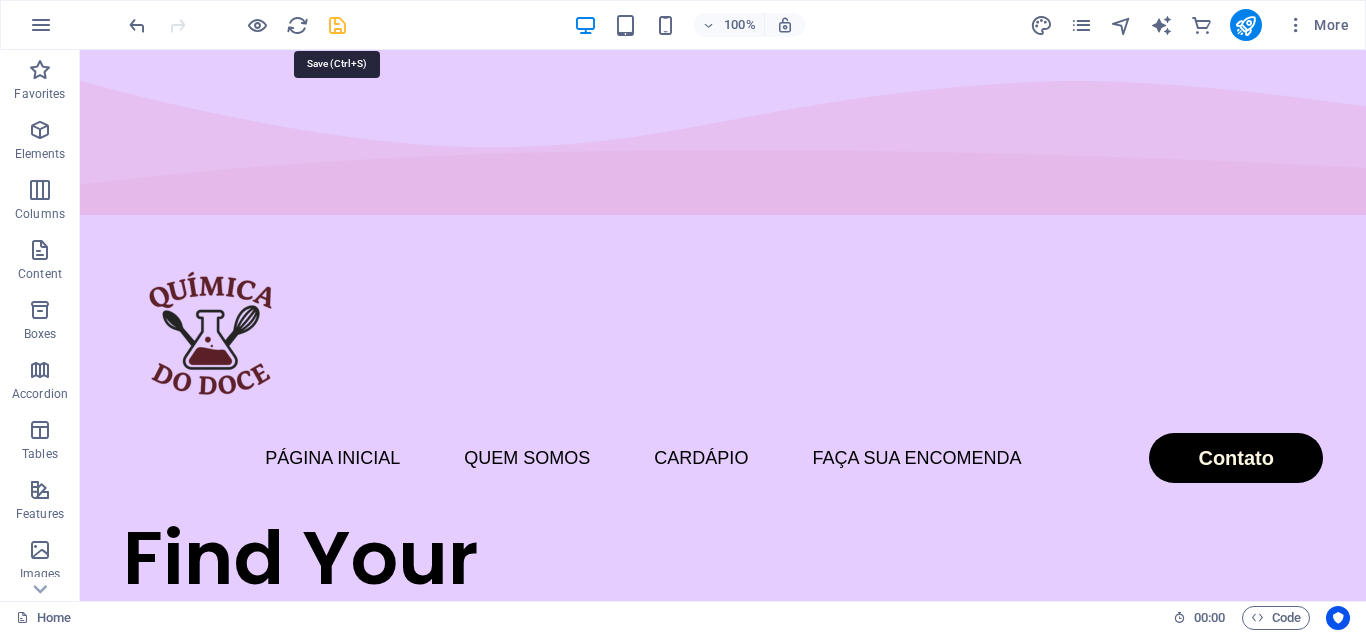 click at bounding box center [337, 25] 